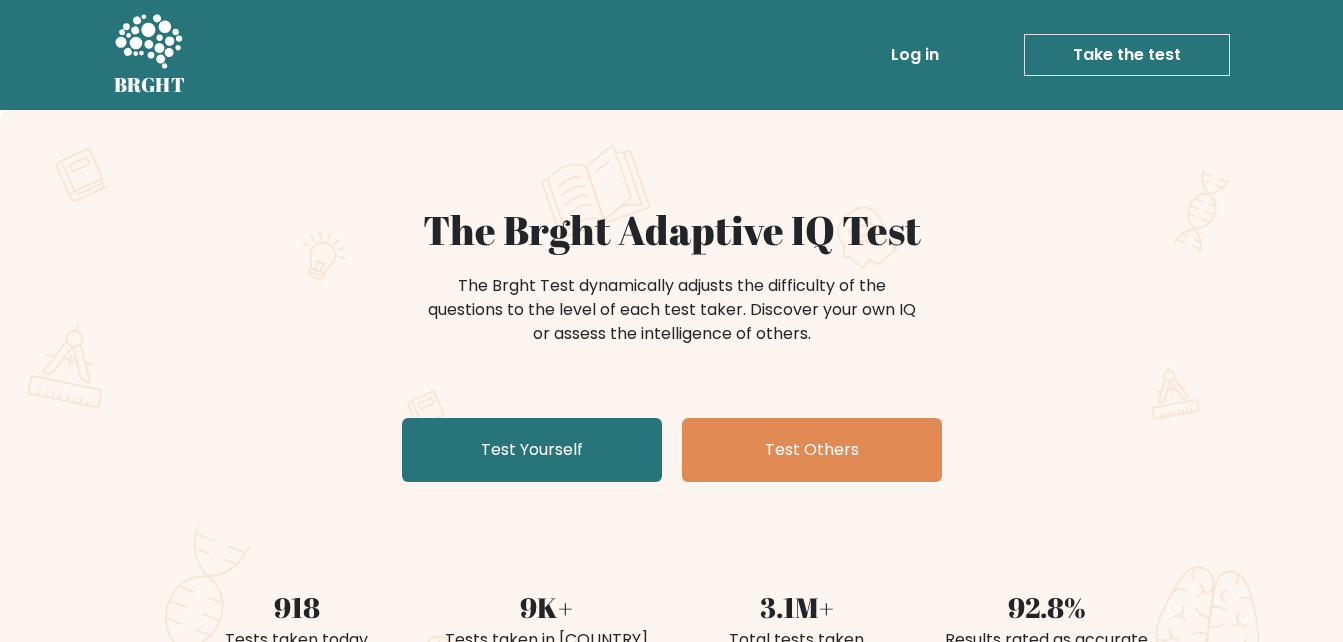 scroll, scrollTop: 0, scrollLeft: 0, axis: both 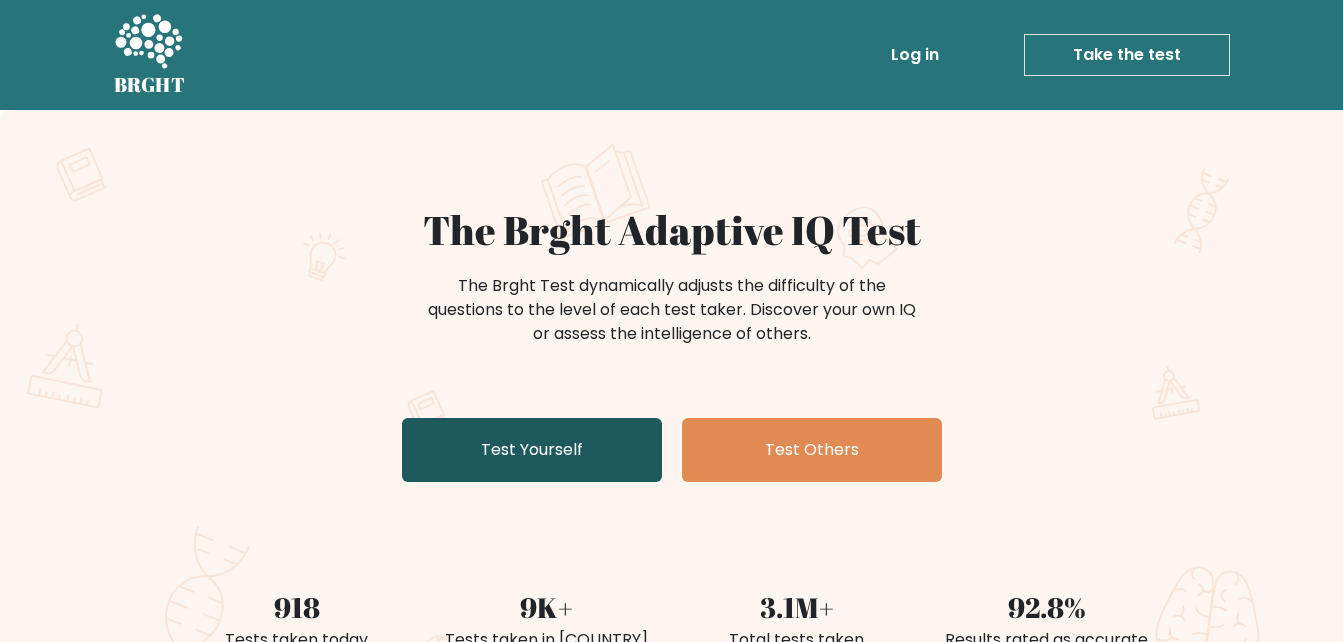 click on "Test Yourself" at bounding box center (532, 450) 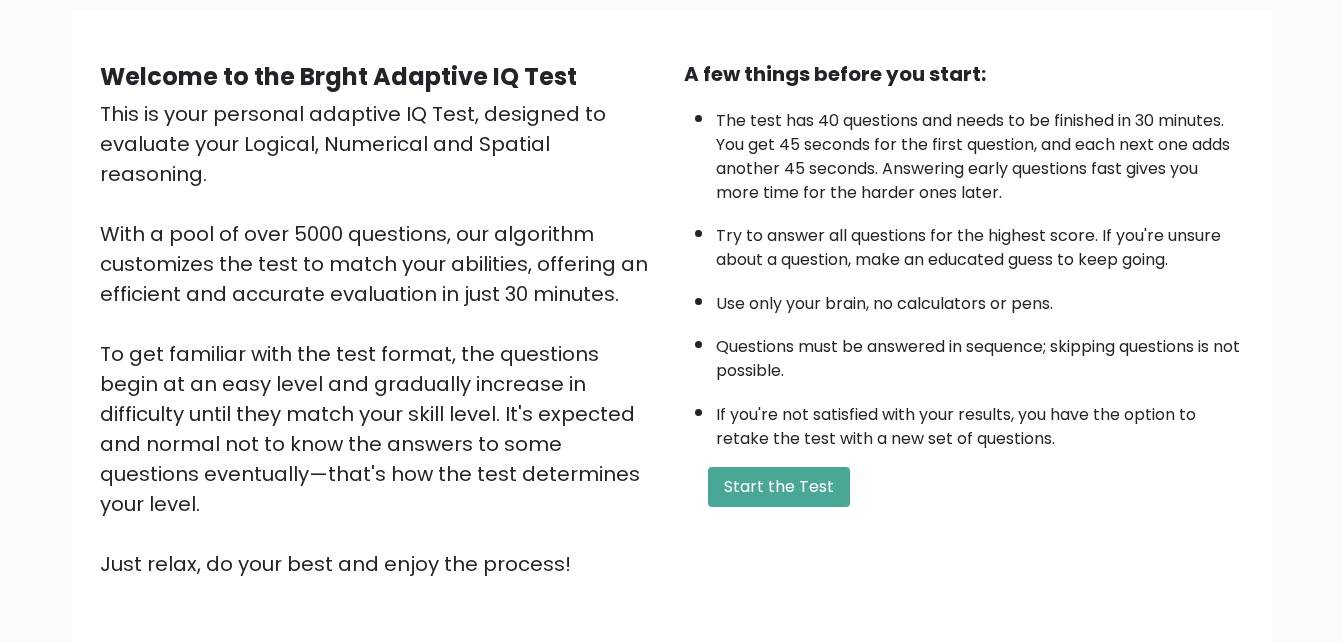 scroll, scrollTop: 150, scrollLeft: 0, axis: vertical 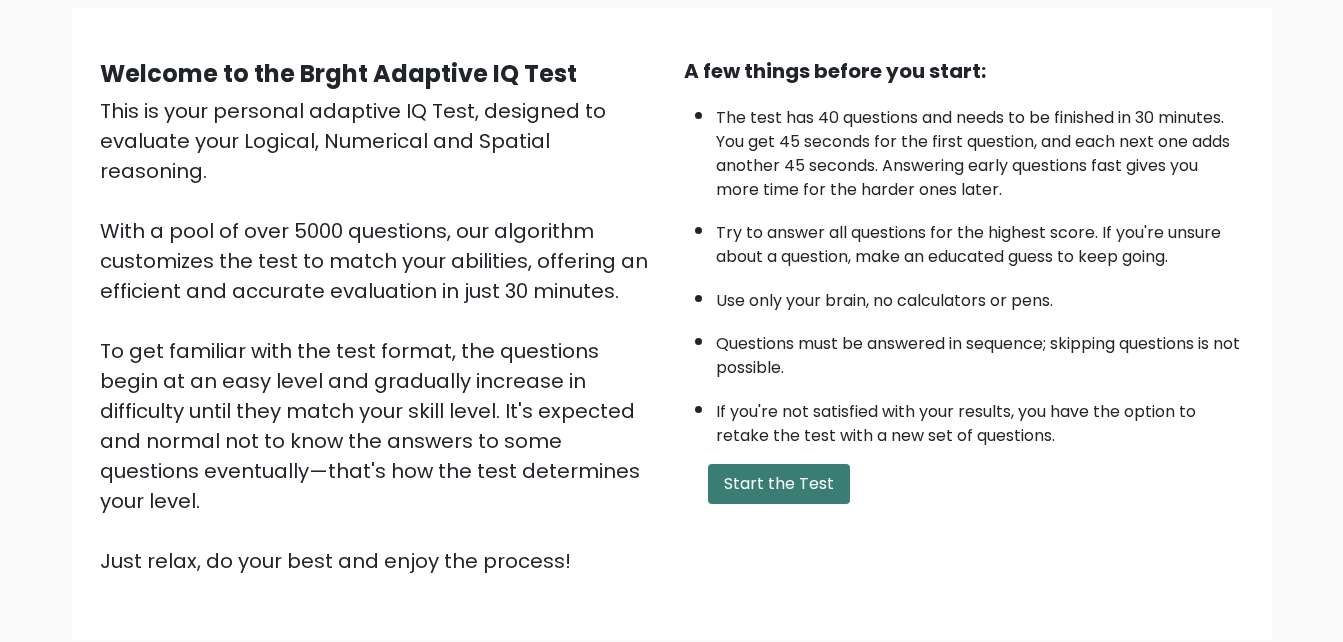 click on "Start the Test" at bounding box center [779, 484] 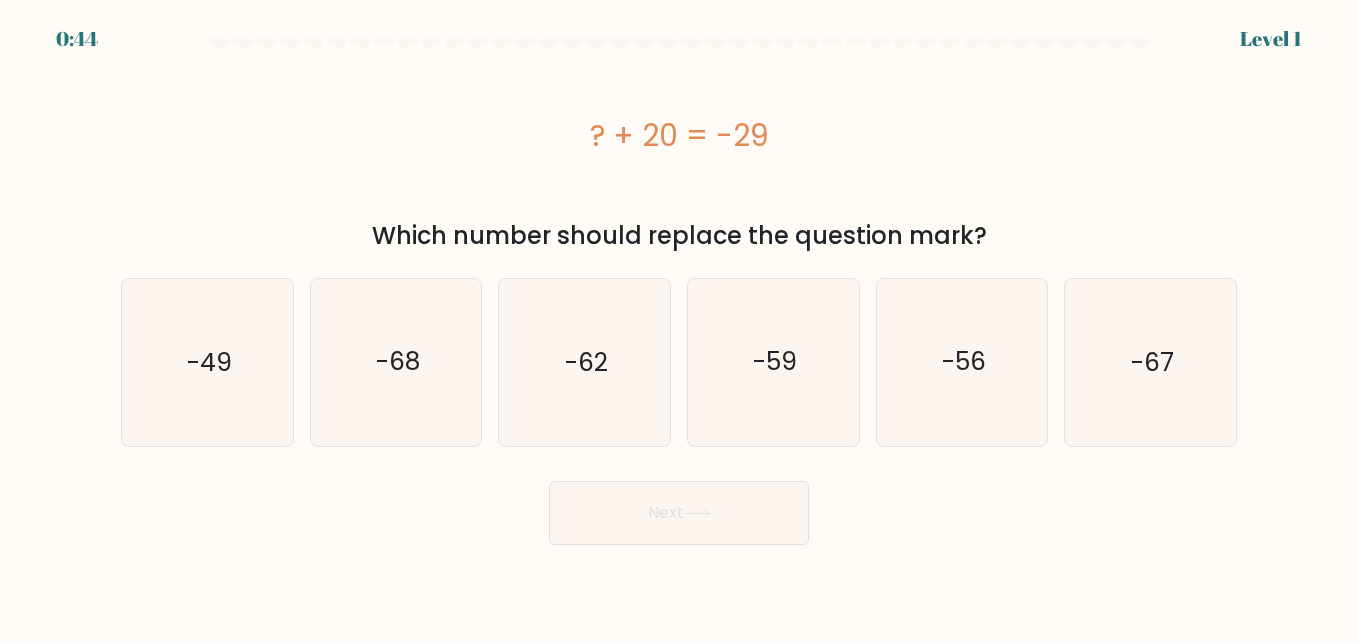 scroll, scrollTop: 0, scrollLeft: 0, axis: both 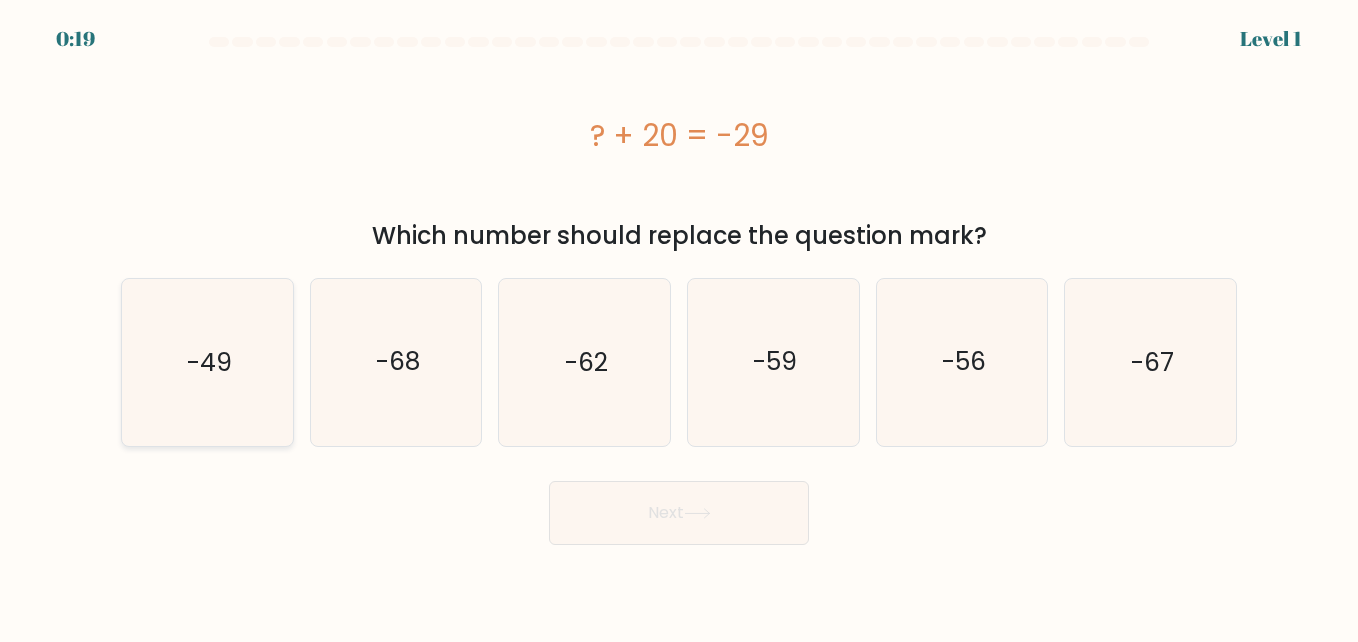 click on "-49" 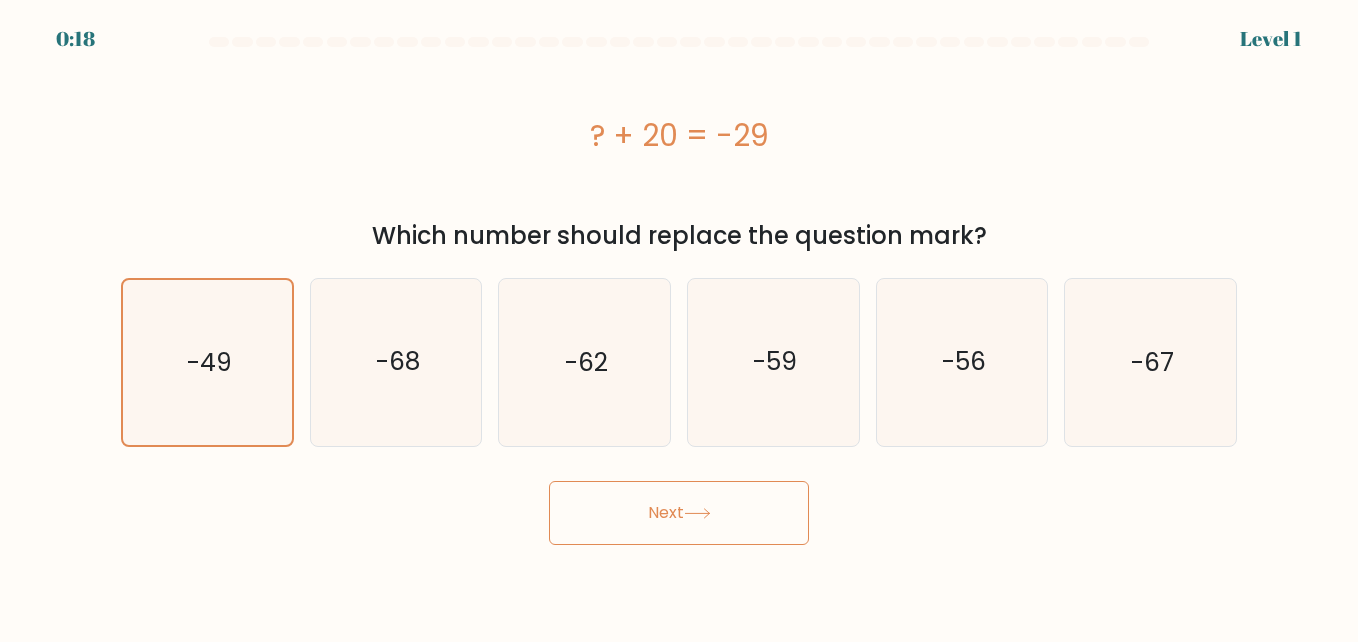 click on "Next" at bounding box center (679, 513) 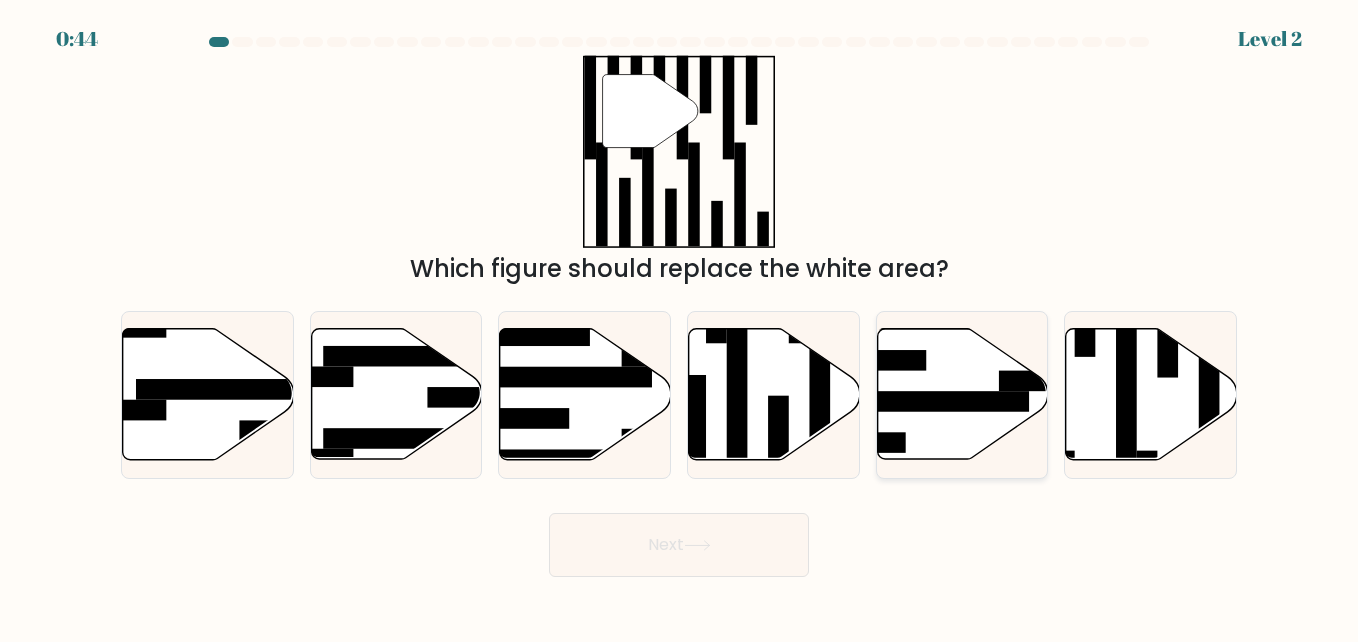 click 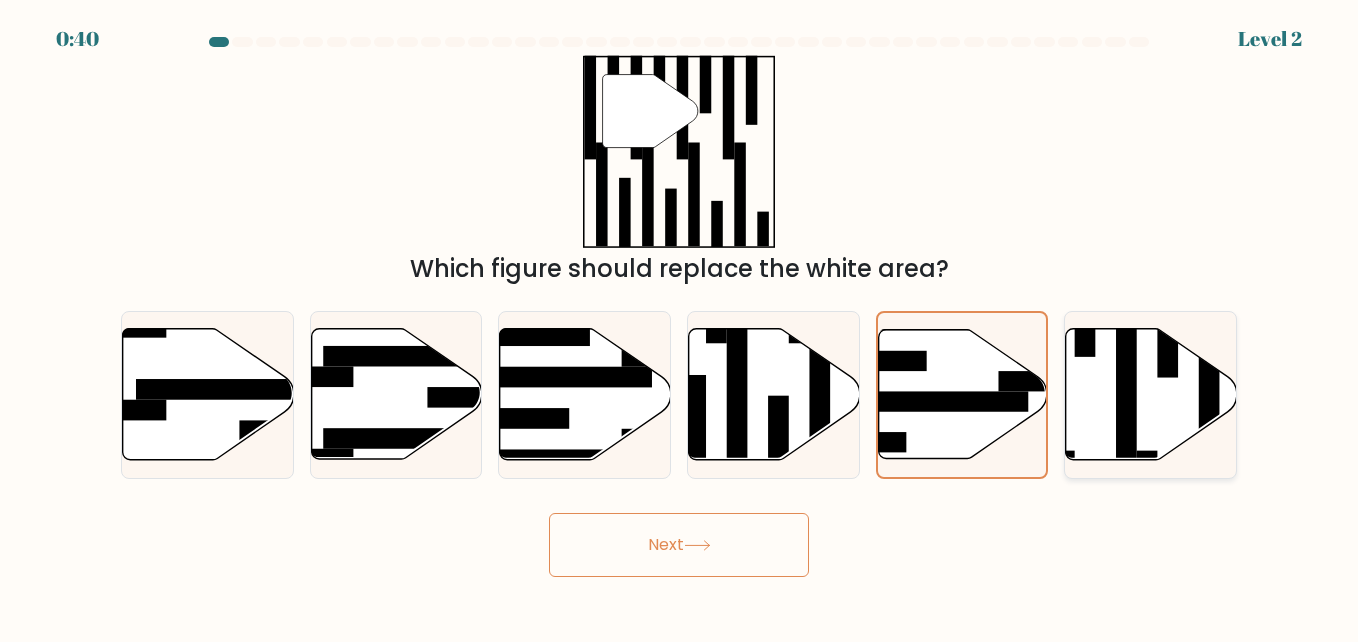 click 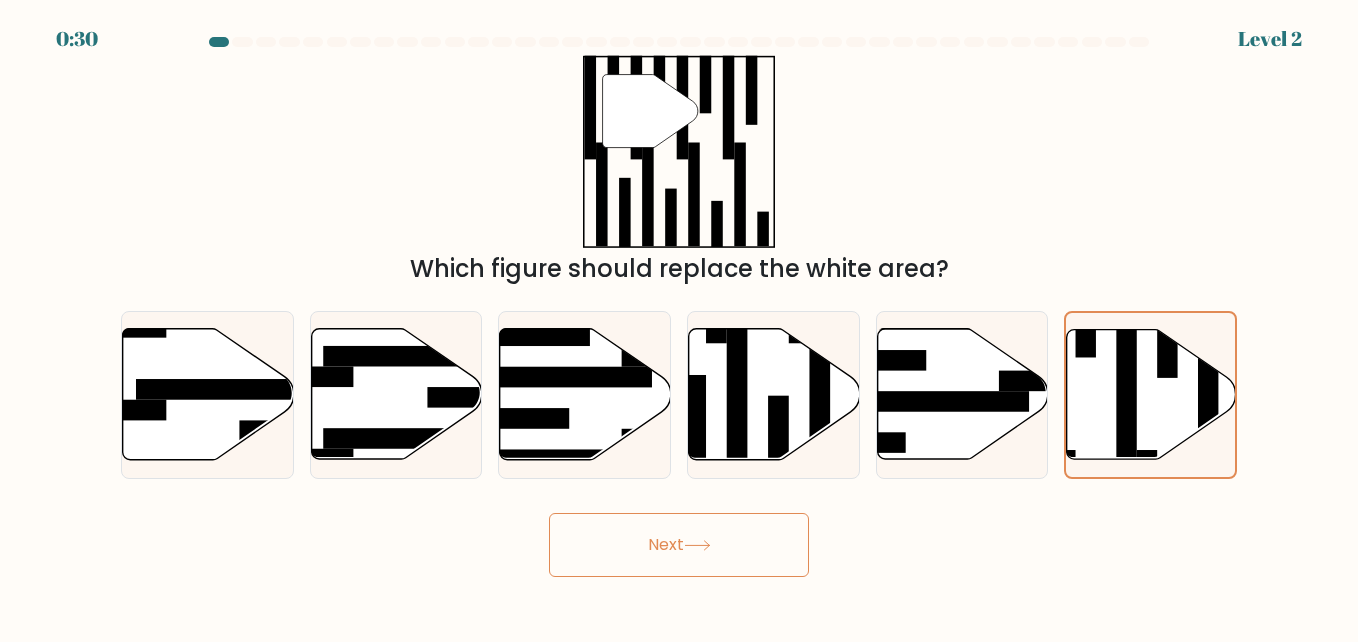 click on "Next" at bounding box center (679, 545) 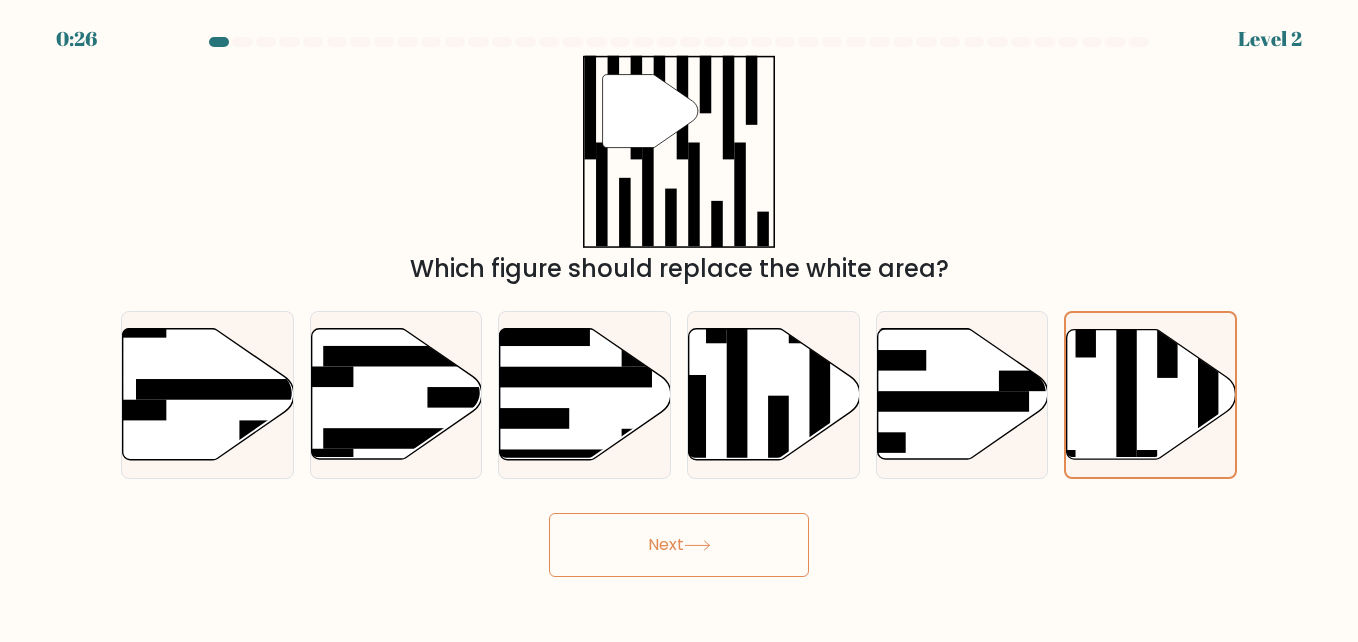 click on "Next" at bounding box center [679, 545] 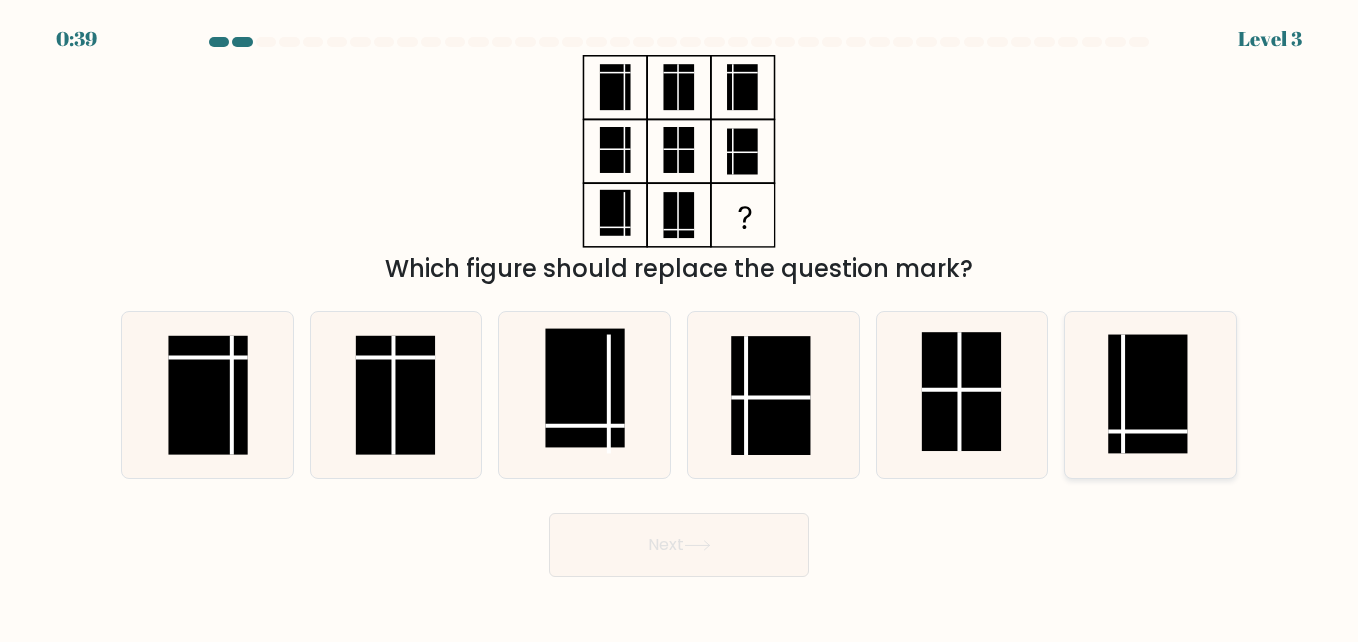 click 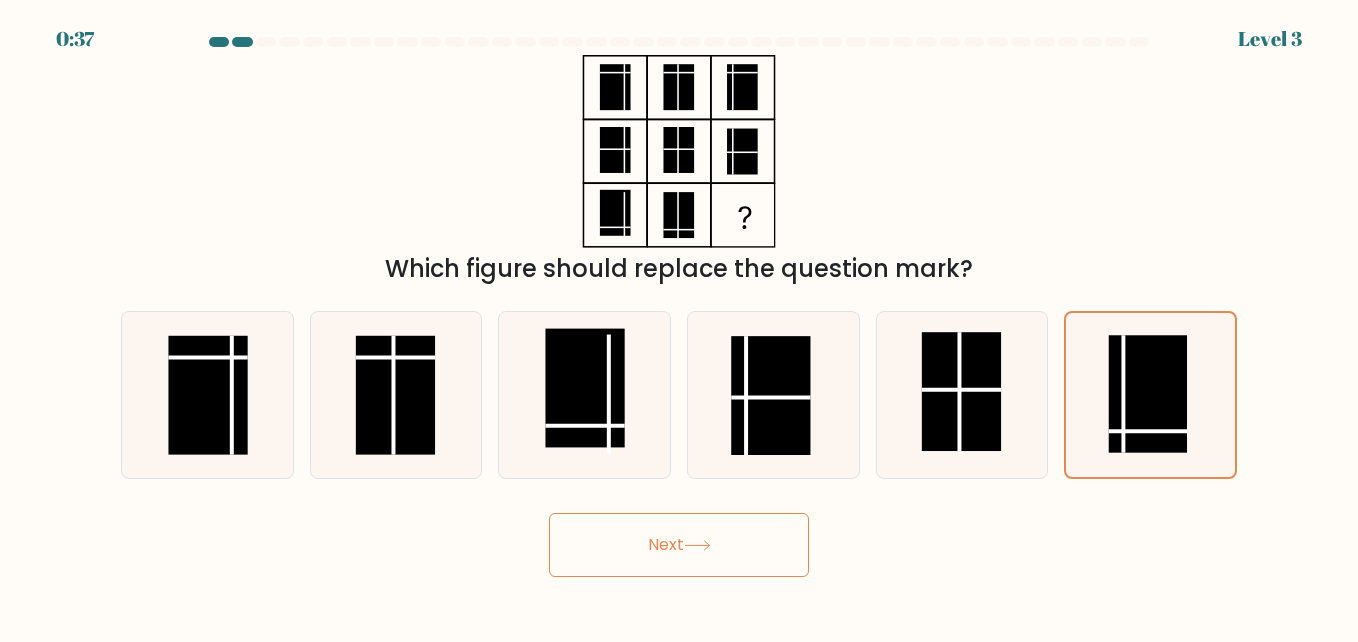 click on "Next" at bounding box center (679, 545) 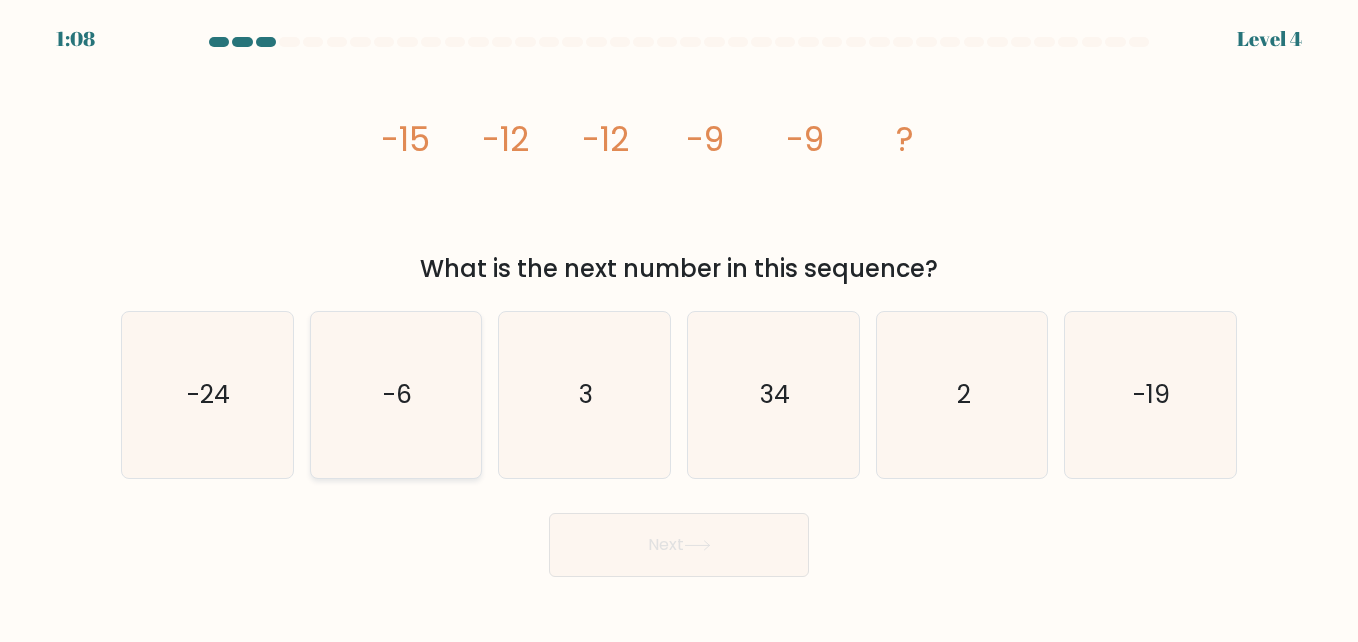 click on "-6" 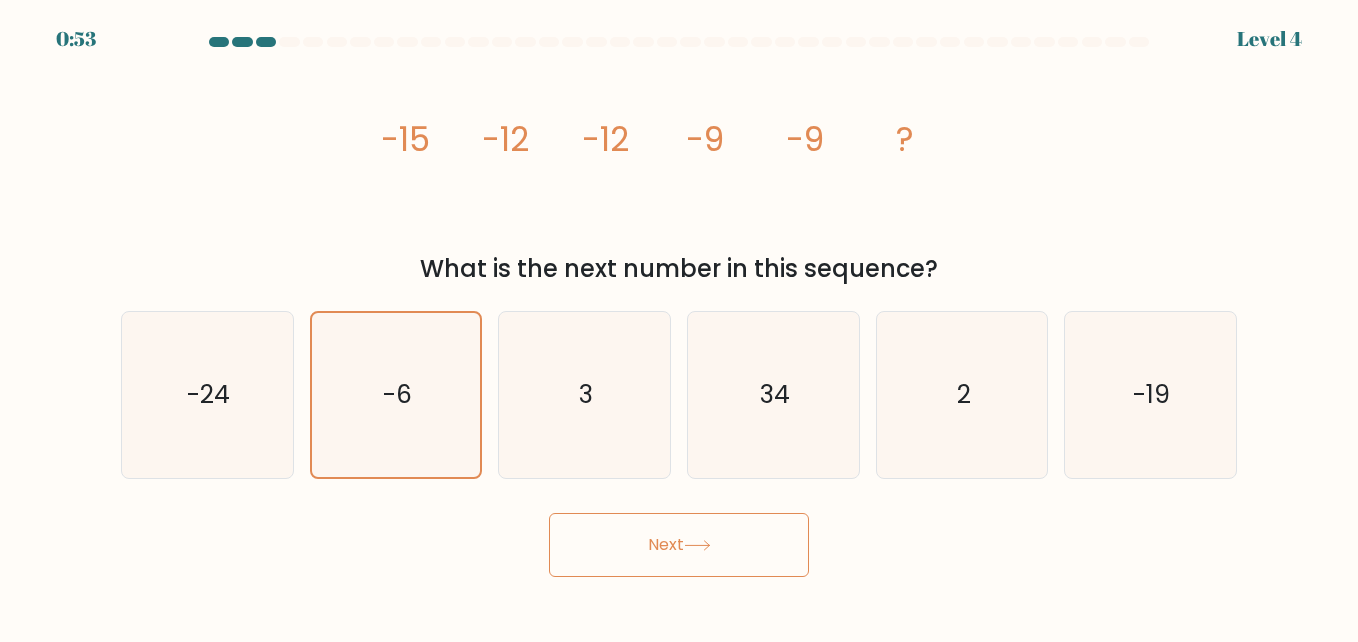 click on "Next" at bounding box center [679, 545] 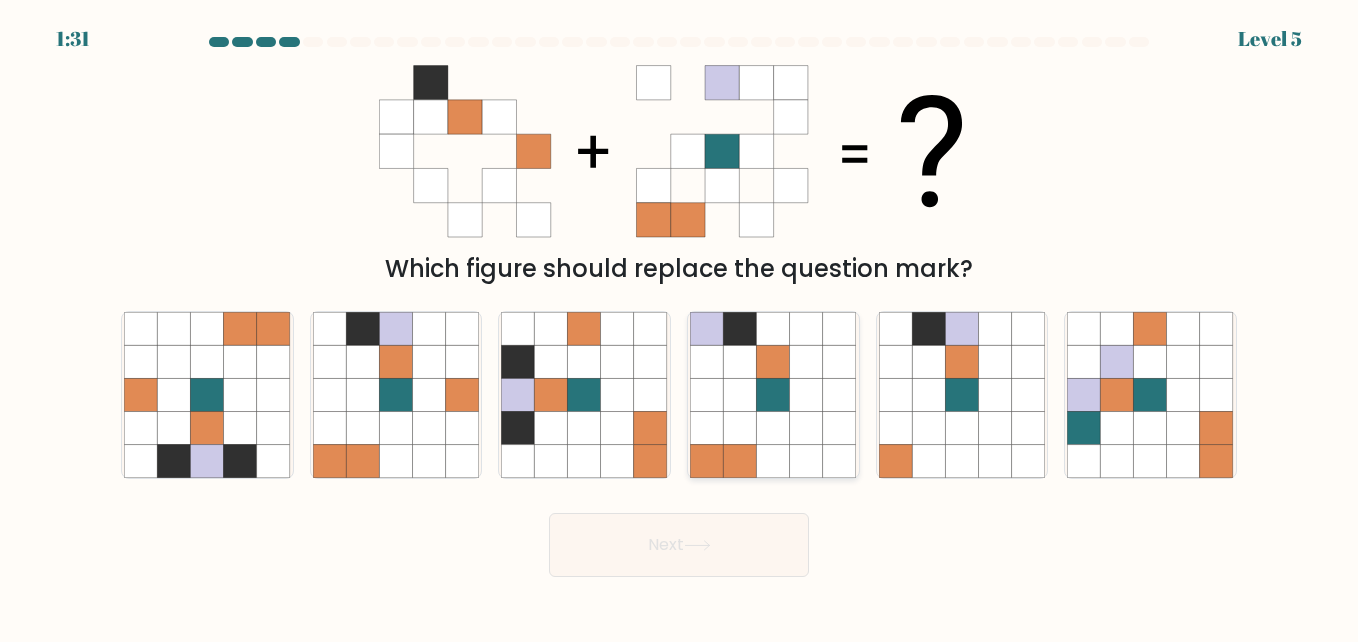 click 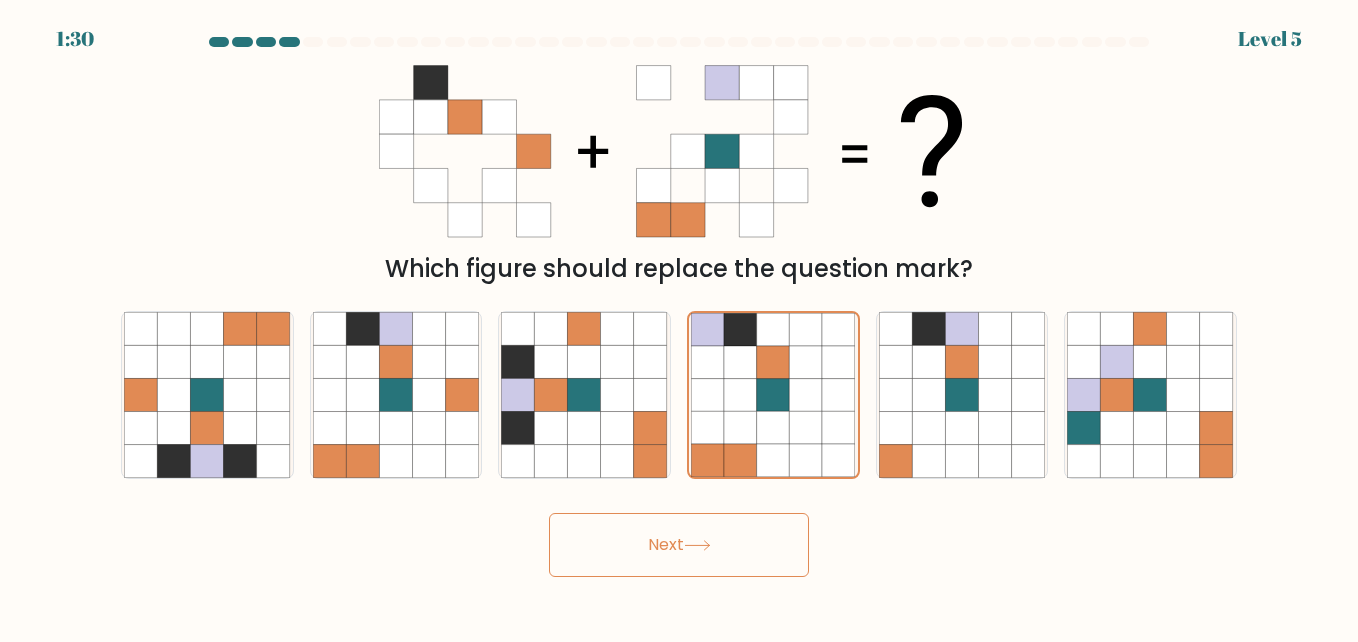 click on "Next" at bounding box center [679, 545] 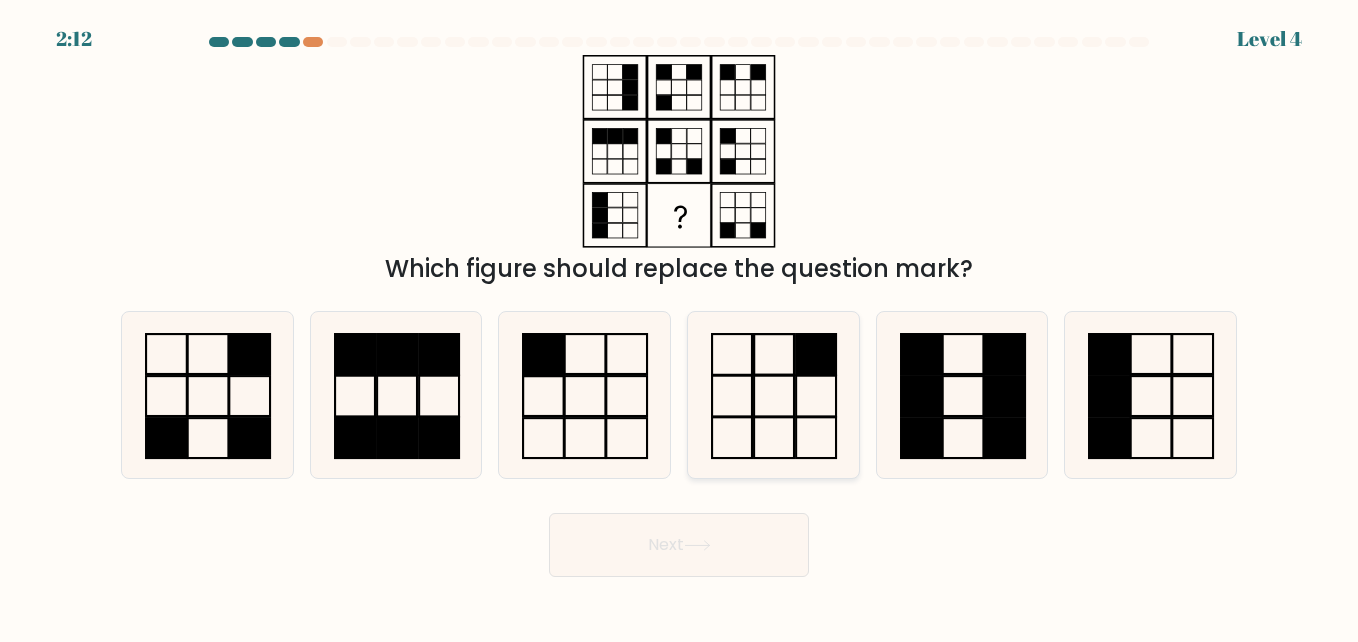 click 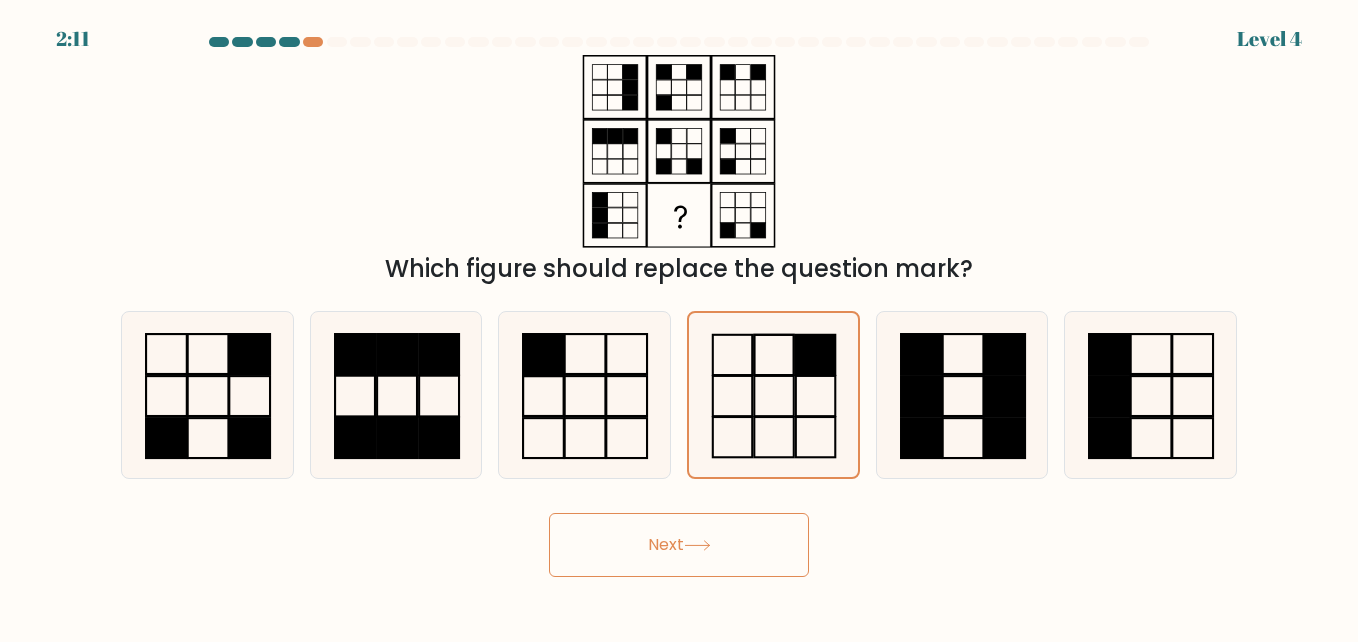 click on "Next" at bounding box center (679, 545) 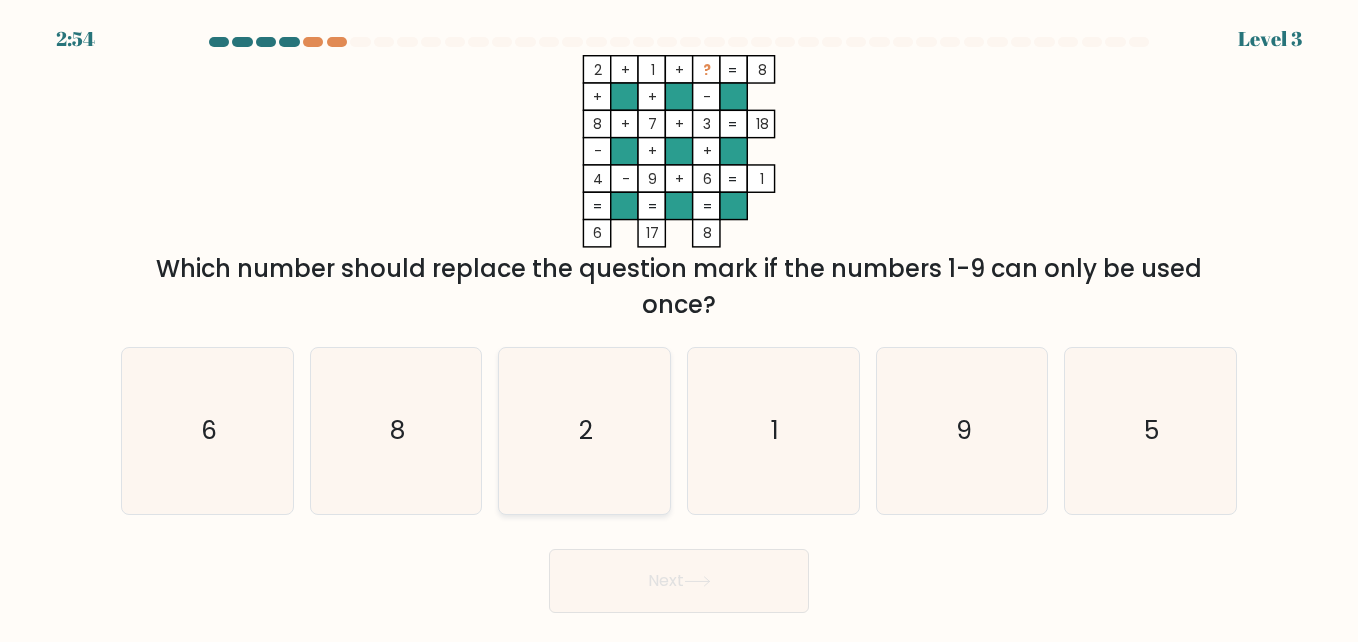 click on "2" 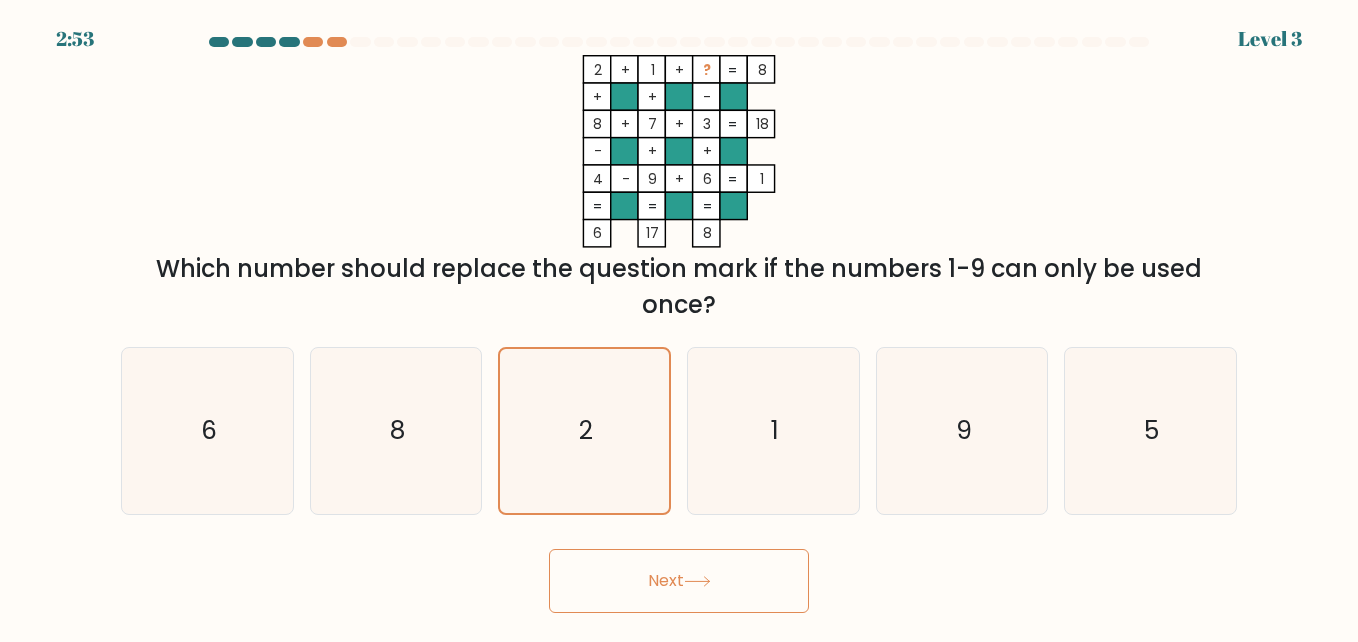 click on "Next" at bounding box center [679, 581] 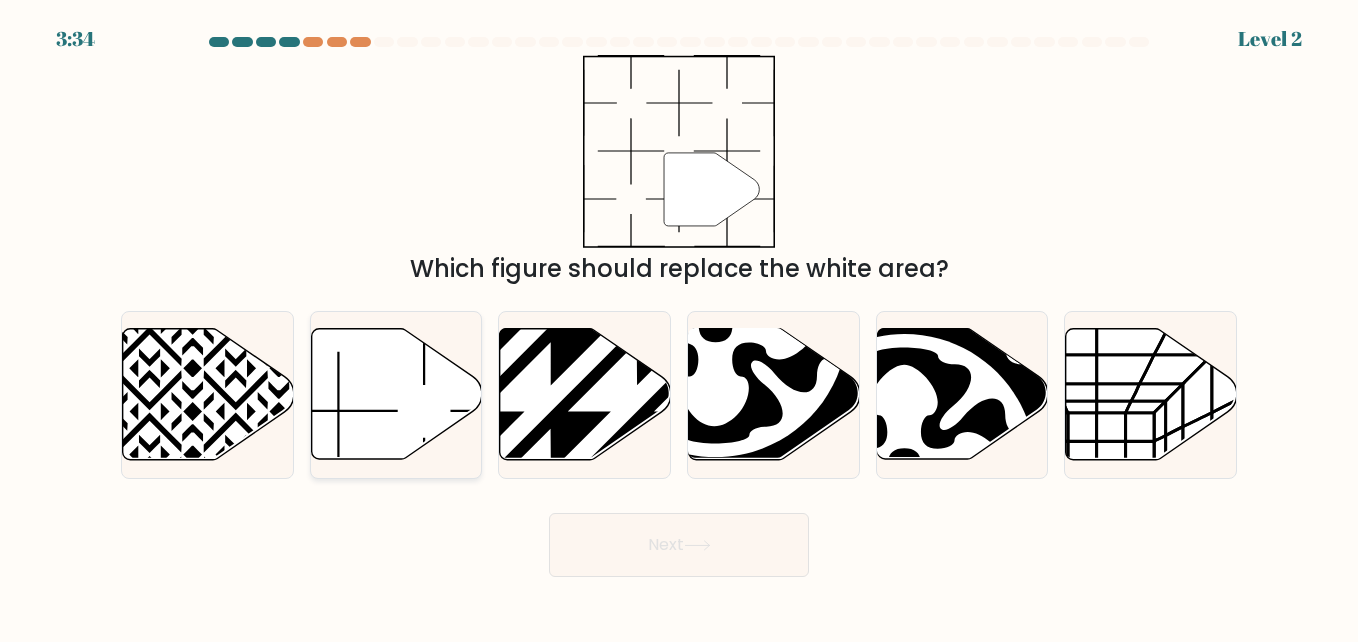 click 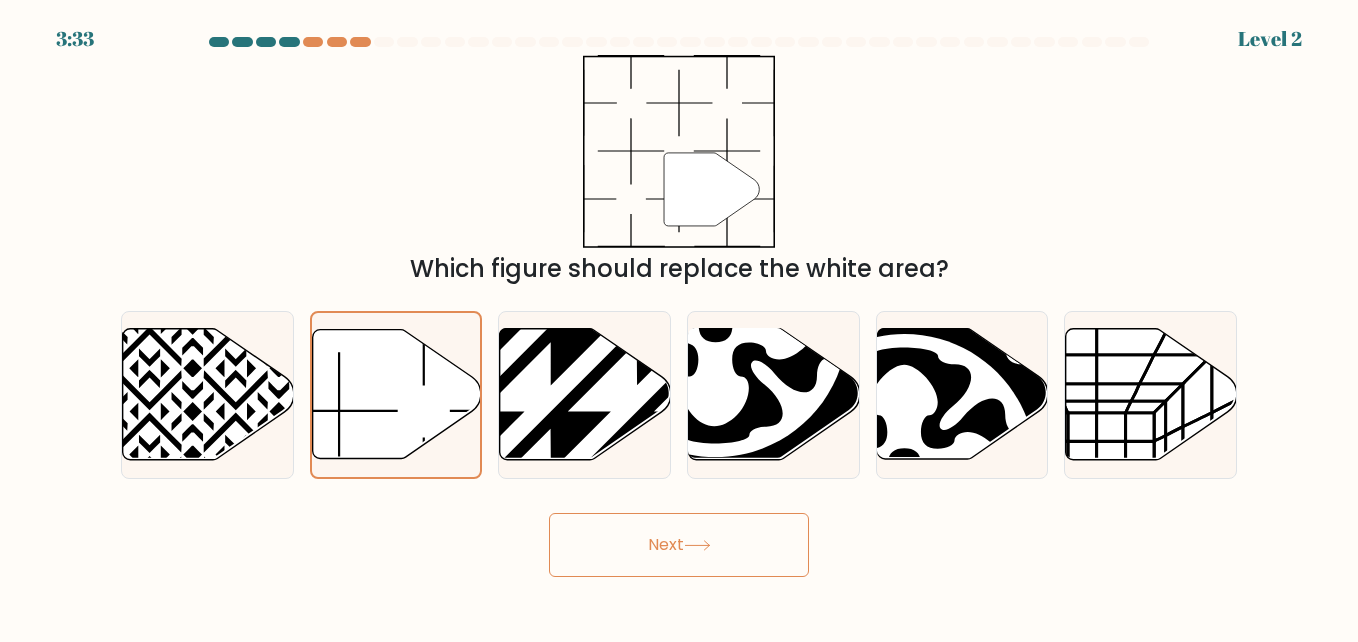 click on "Next" at bounding box center (679, 545) 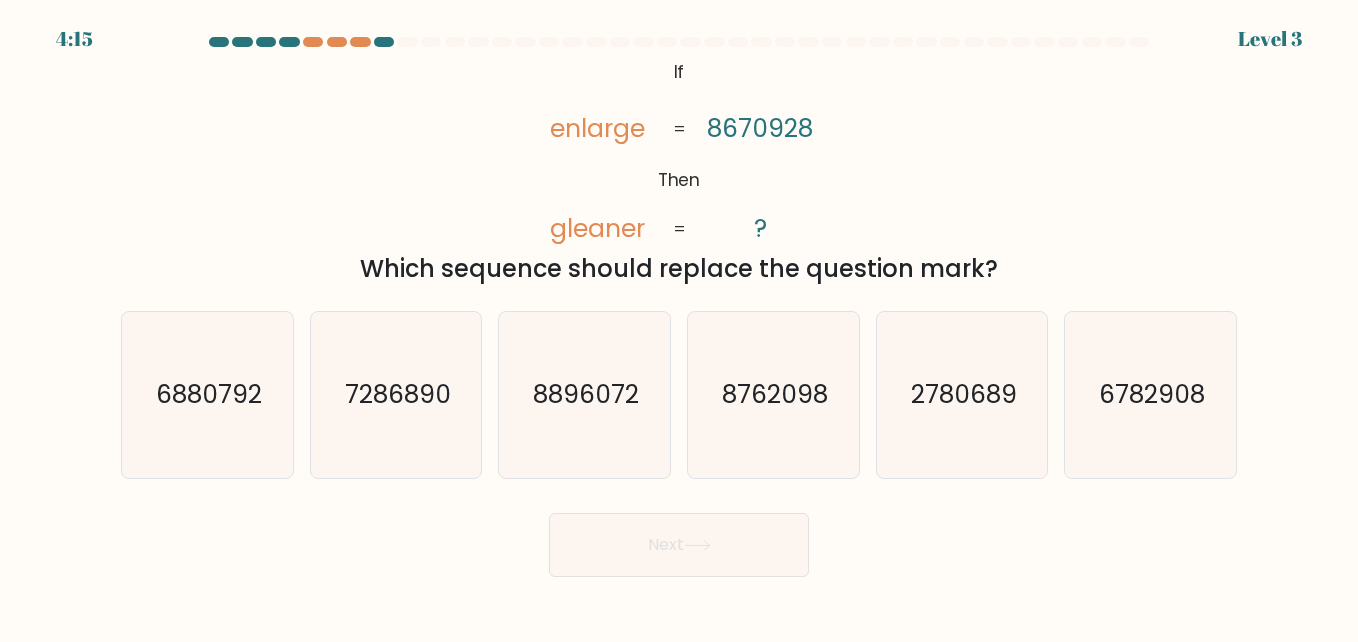 click on "b.
7286890" at bounding box center (396, 395) 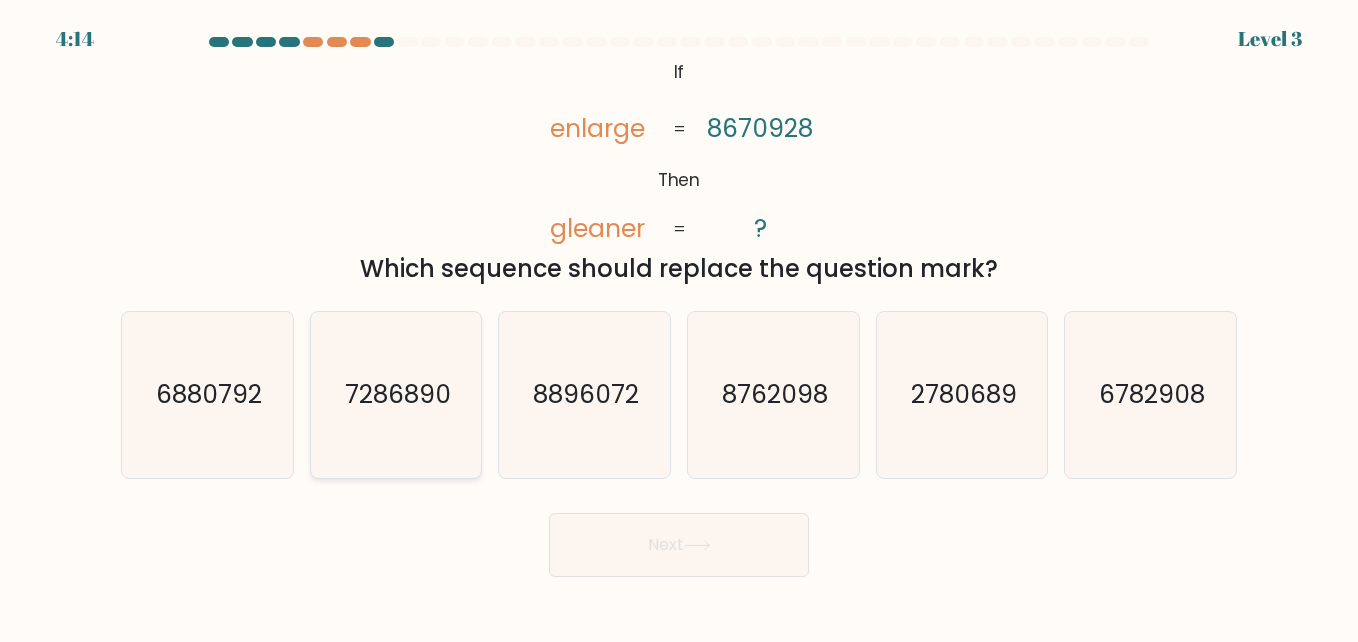 click on "7286890" 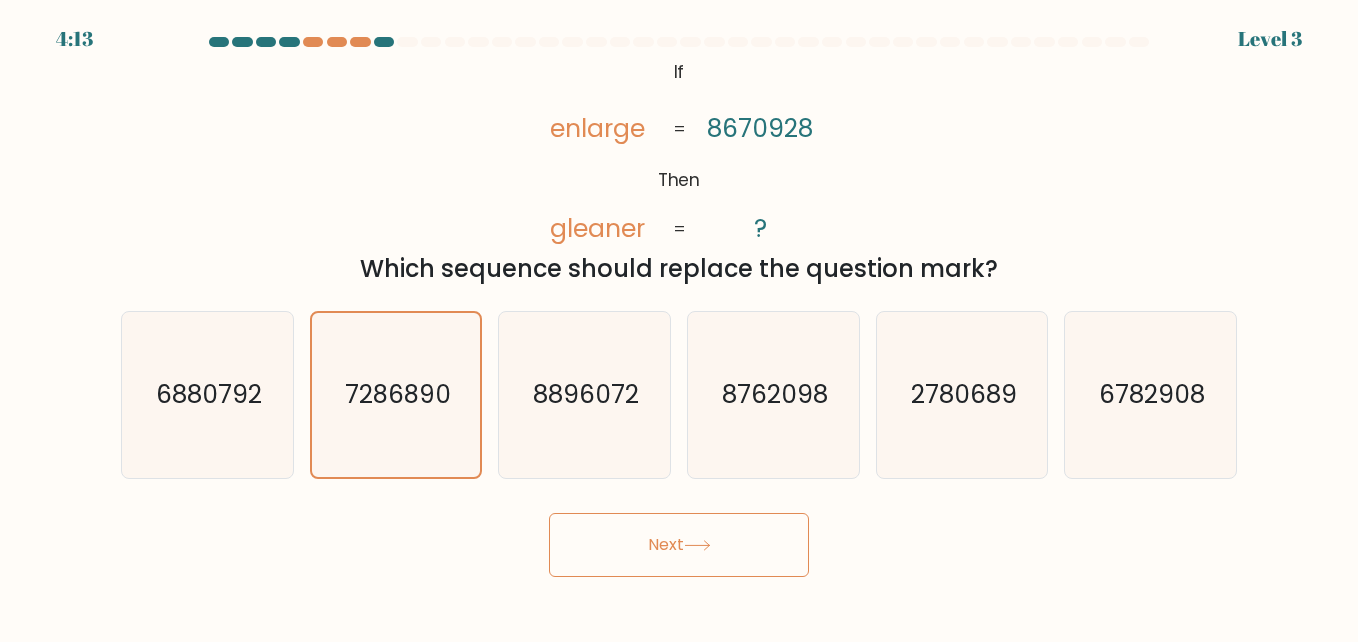click on "Next" at bounding box center [679, 545] 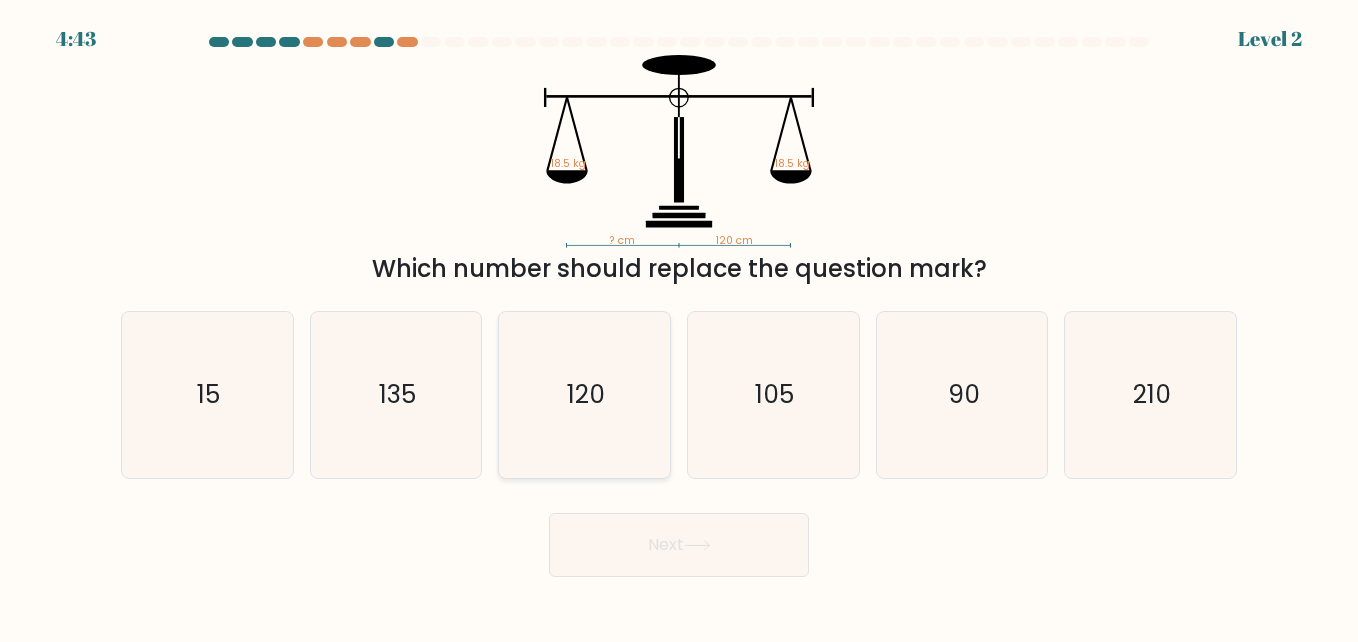 click on "120" 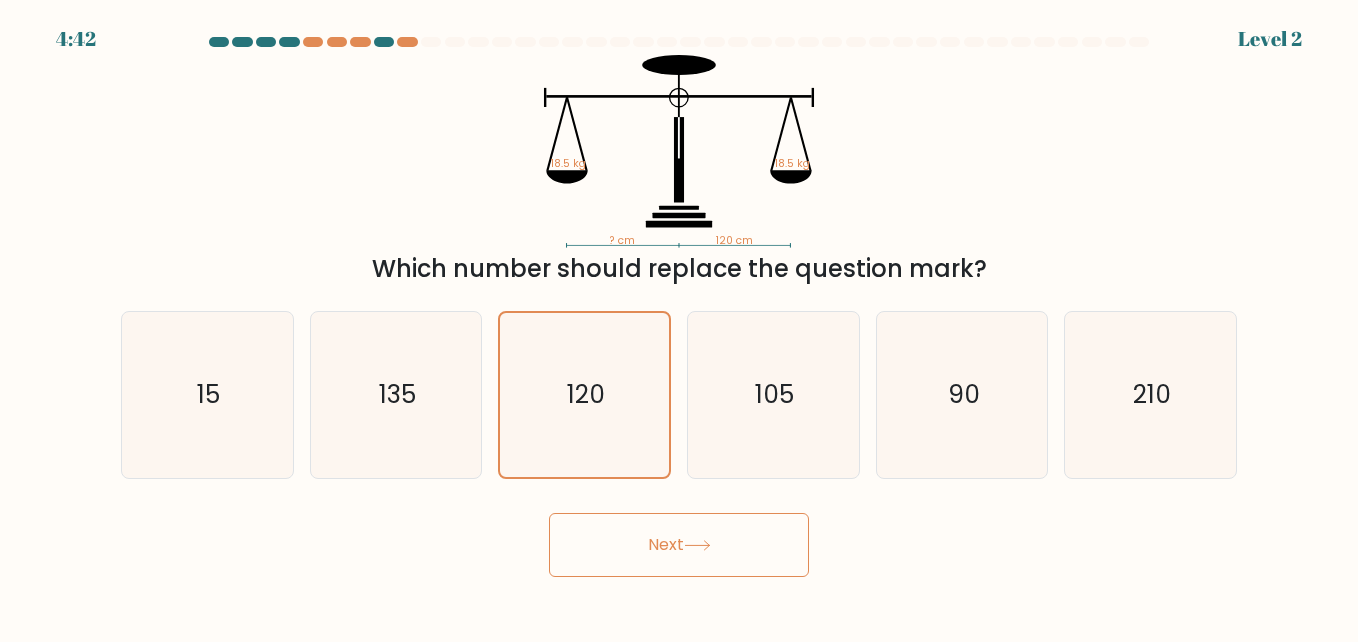 click on "Next" at bounding box center [679, 545] 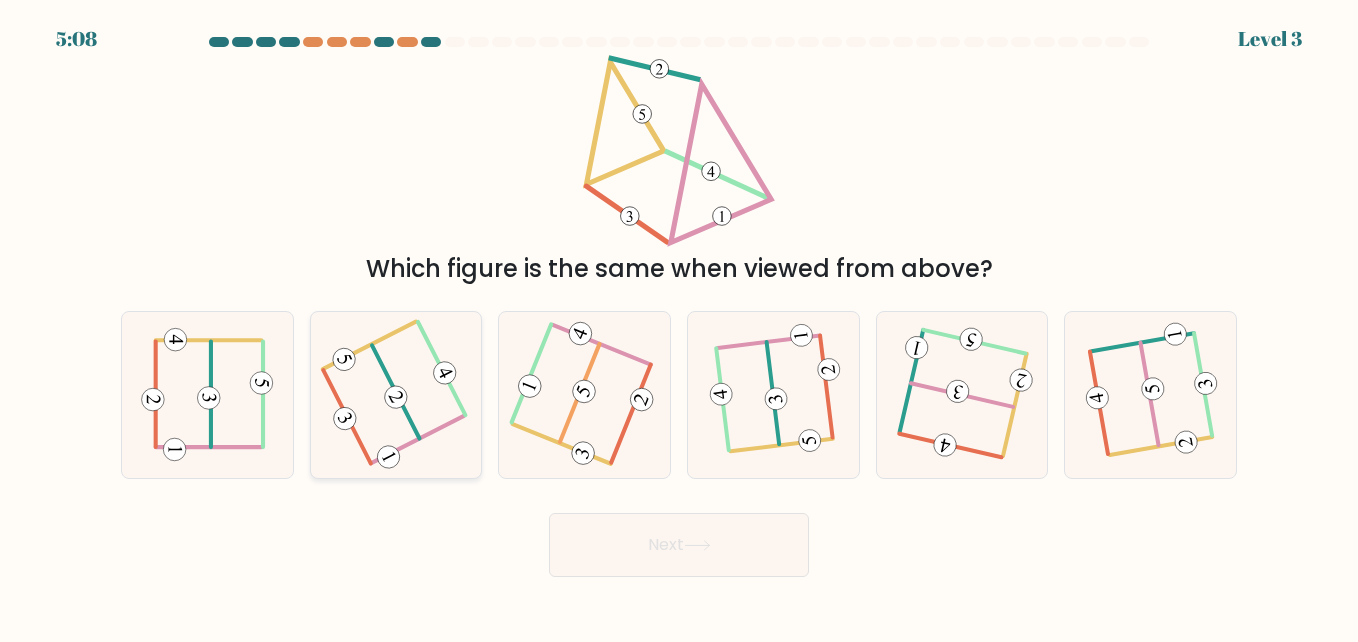 click 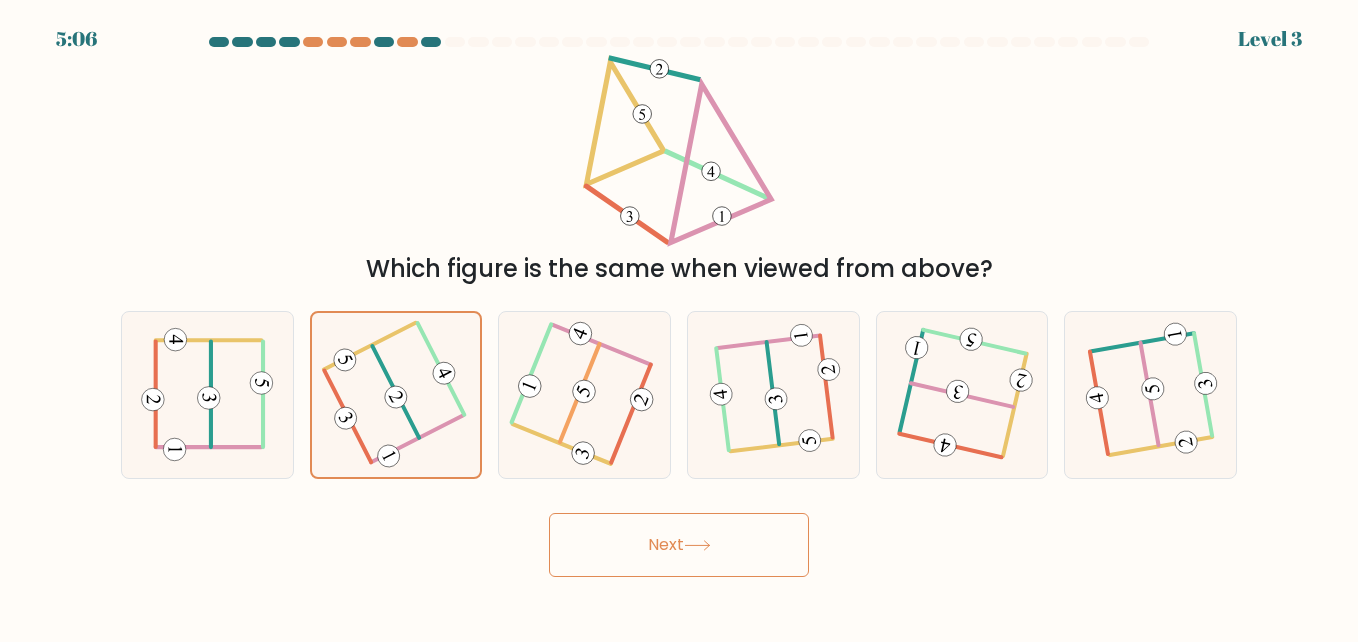 click on "Next" at bounding box center (679, 545) 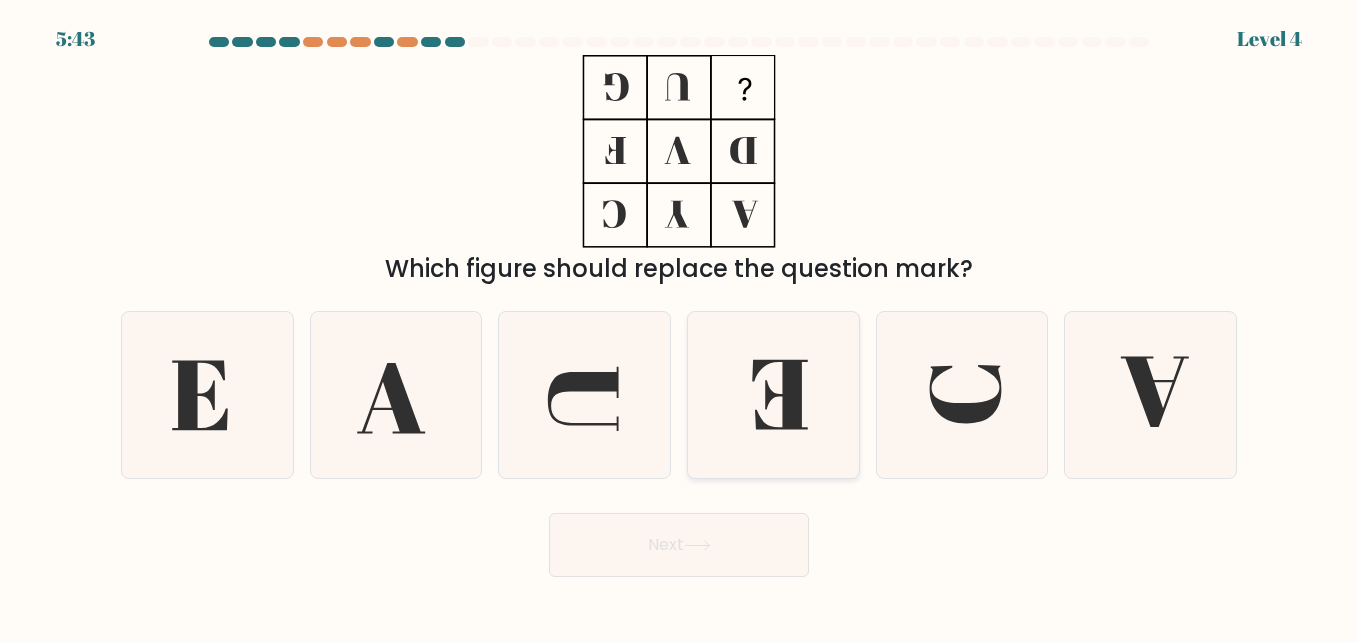 click 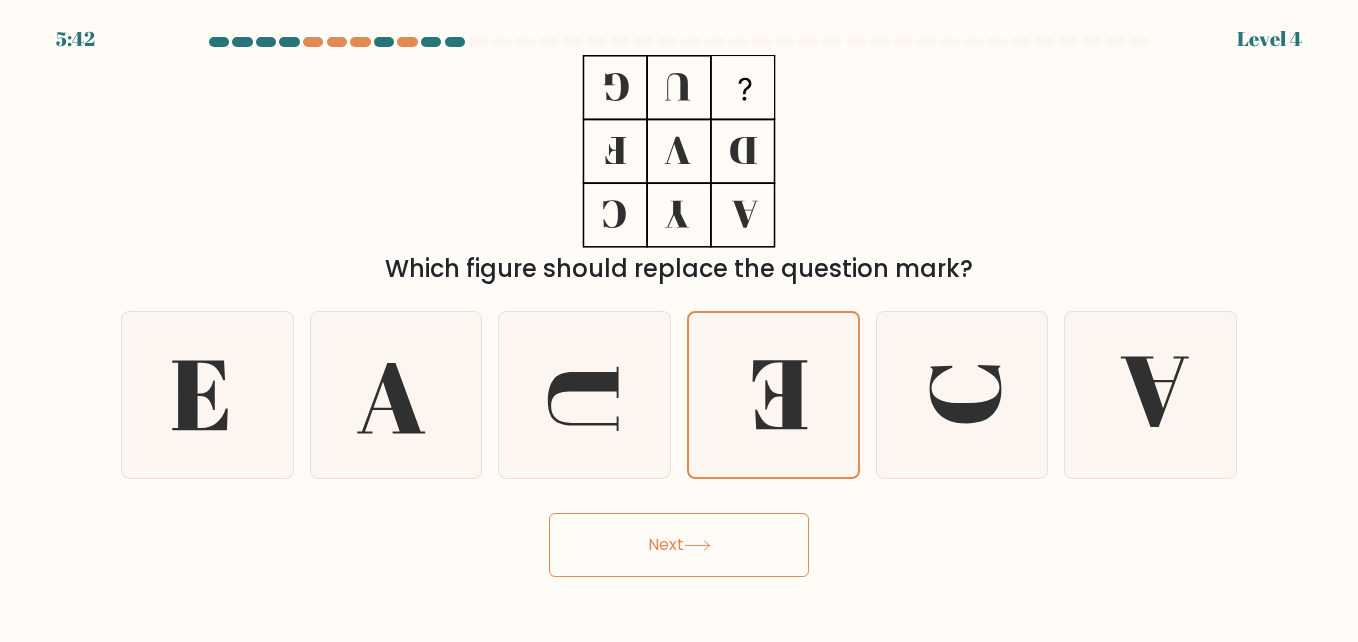 click on "Next" at bounding box center (679, 545) 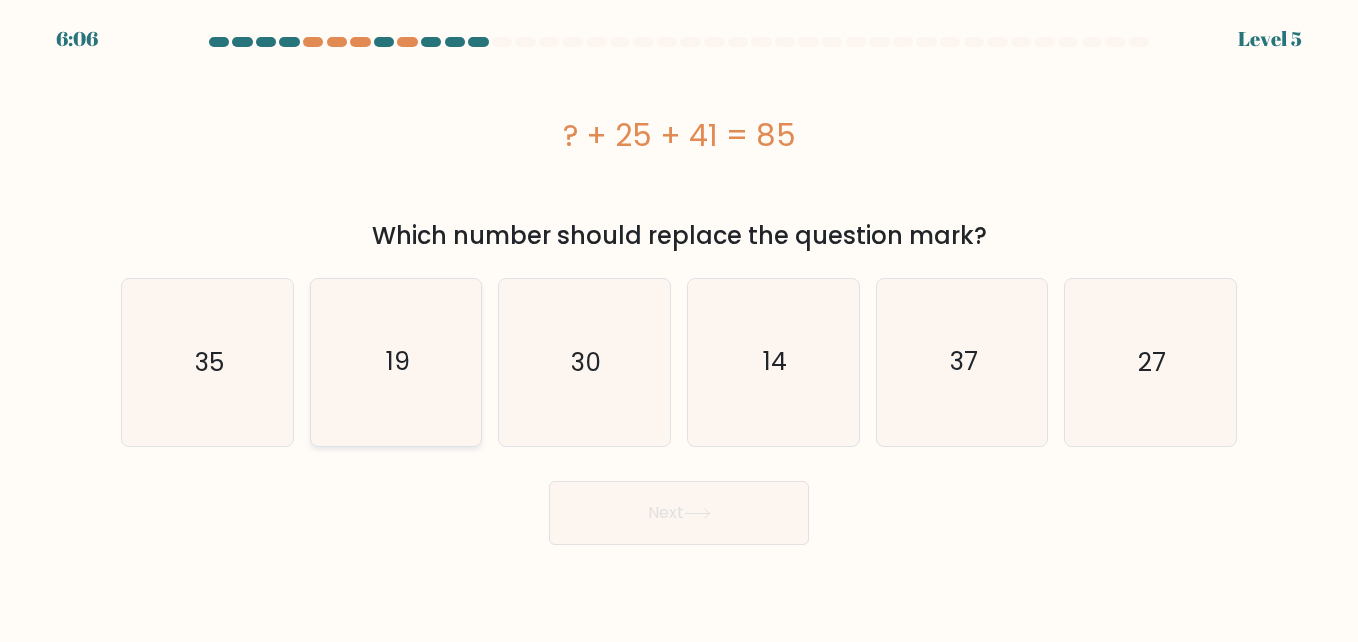 click on "19" 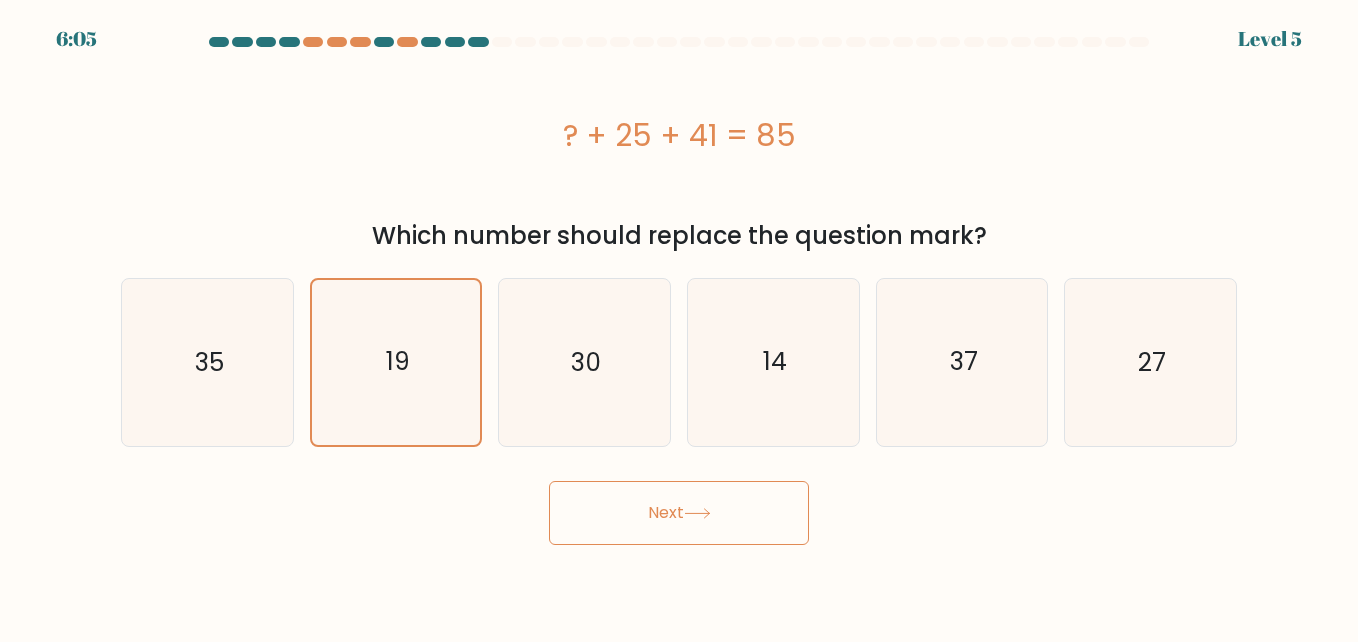 click on "Next" at bounding box center [679, 513] 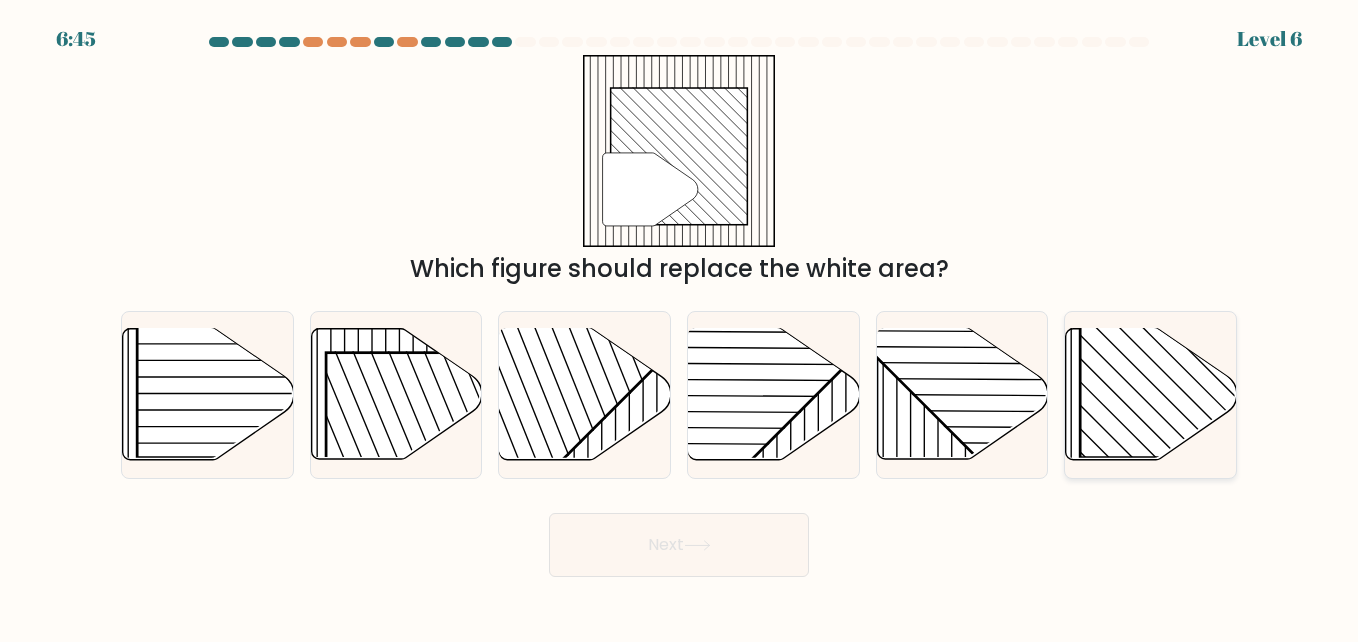 click 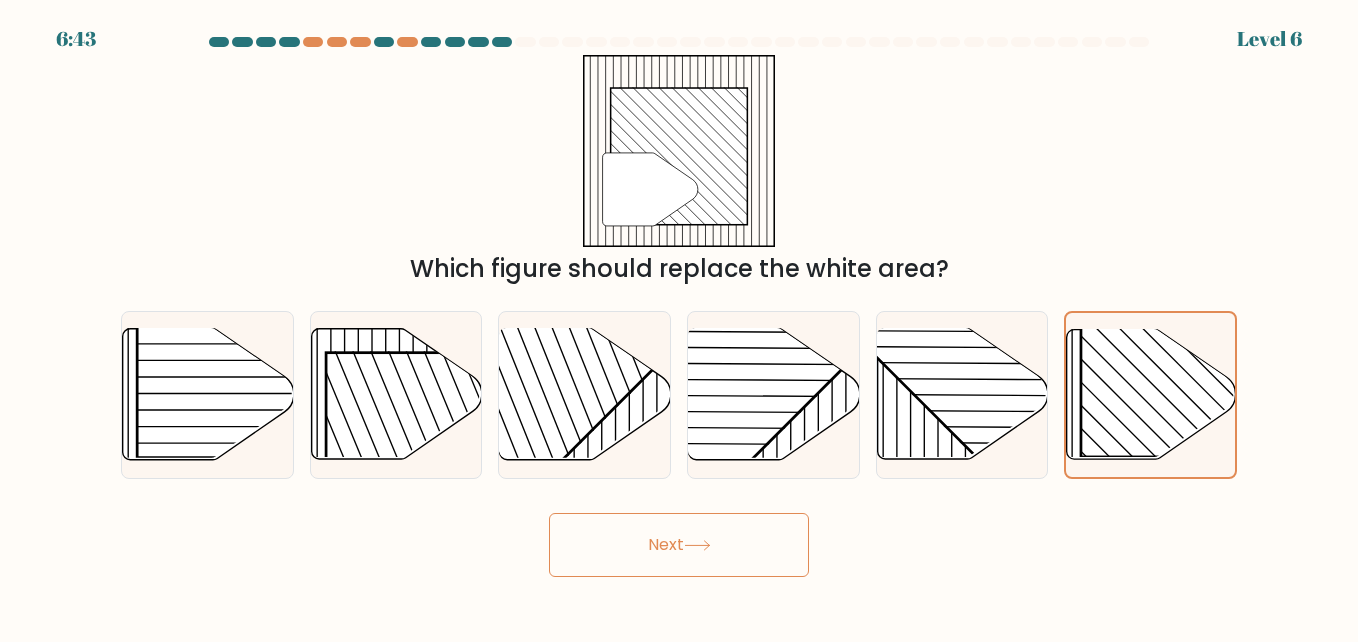click 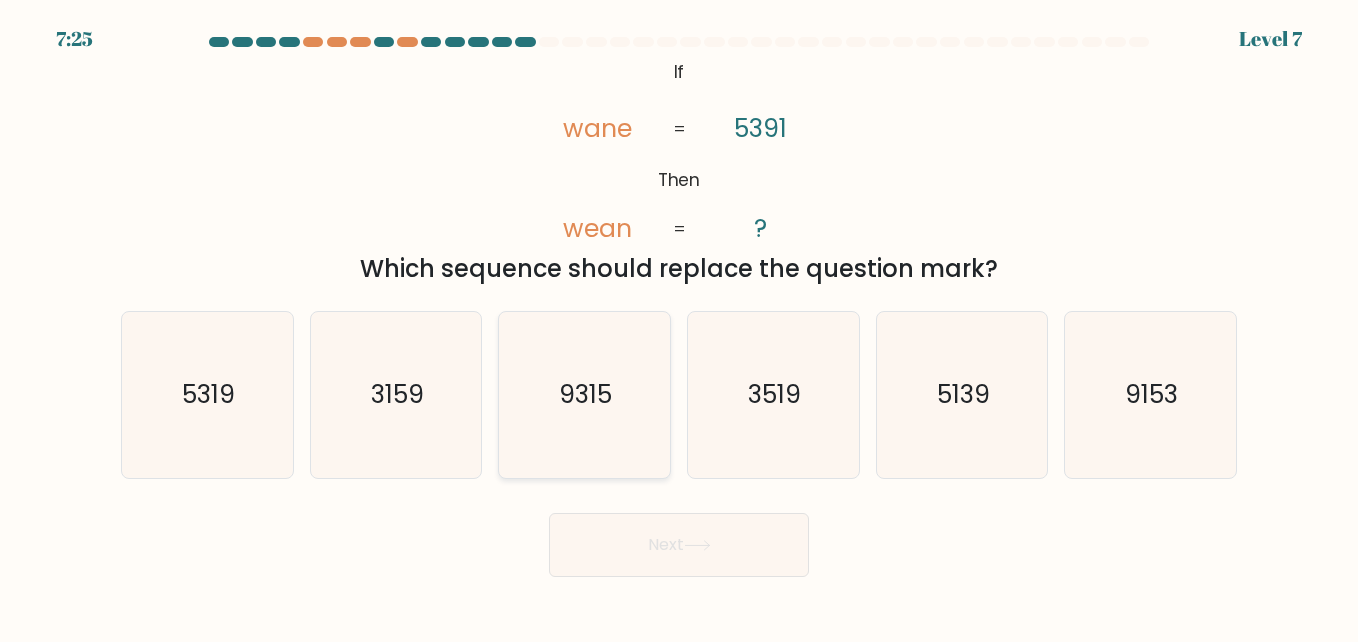 click on "9315" 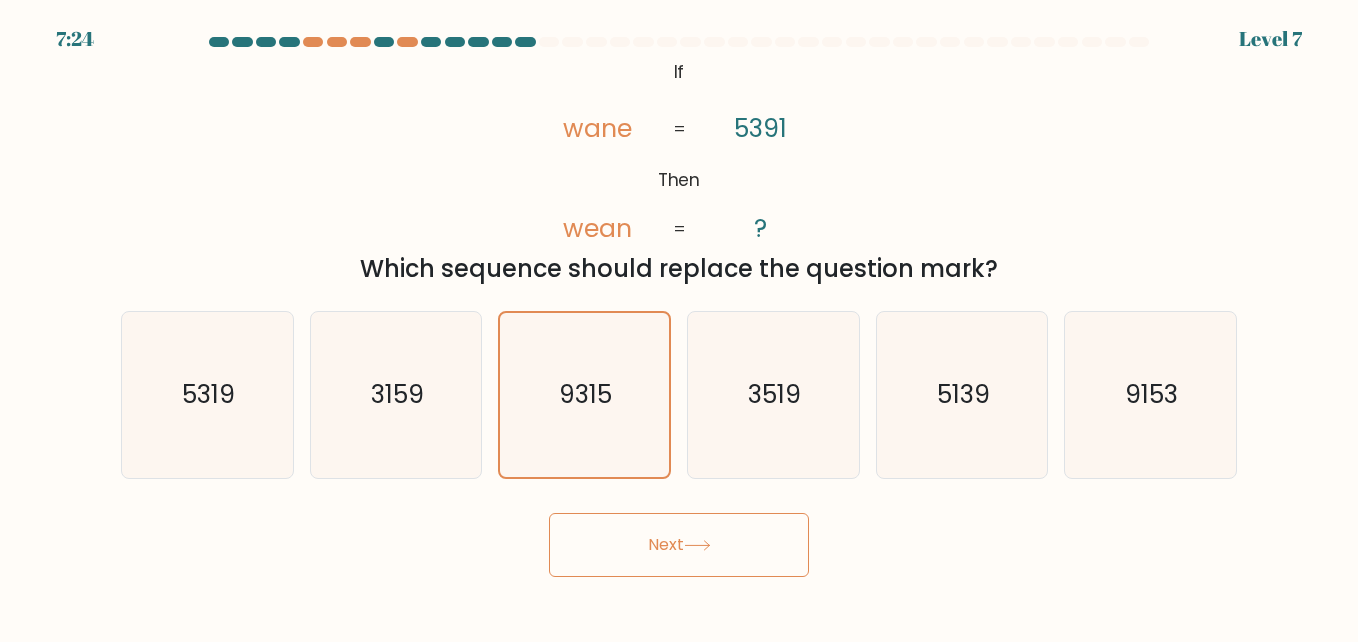 click on "Next" at bounding box center [679, 545] 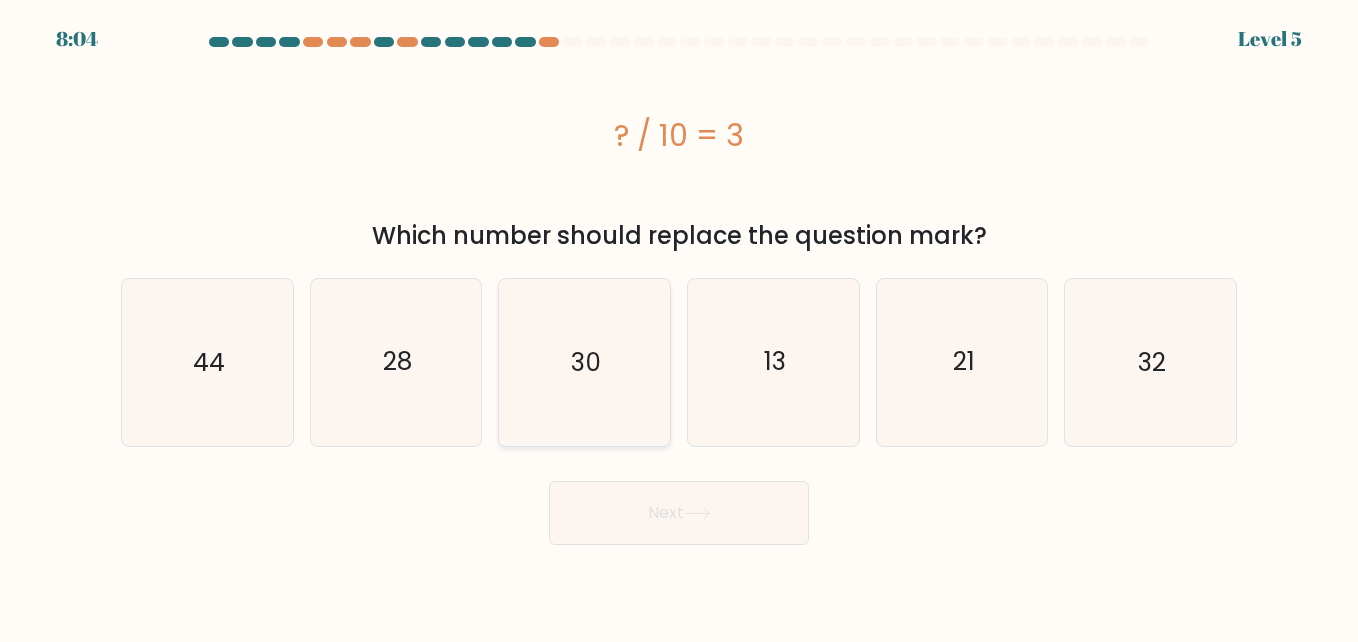 click on "30" 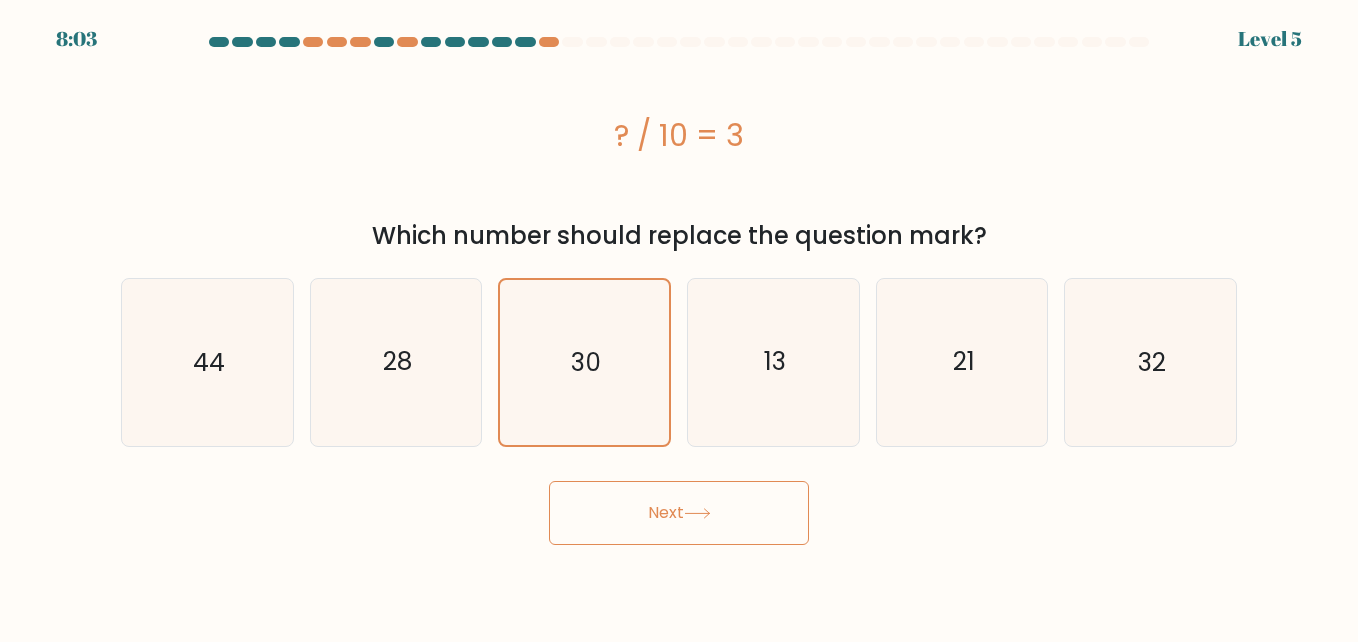 click on "Next" at bounding box center (679, 513) 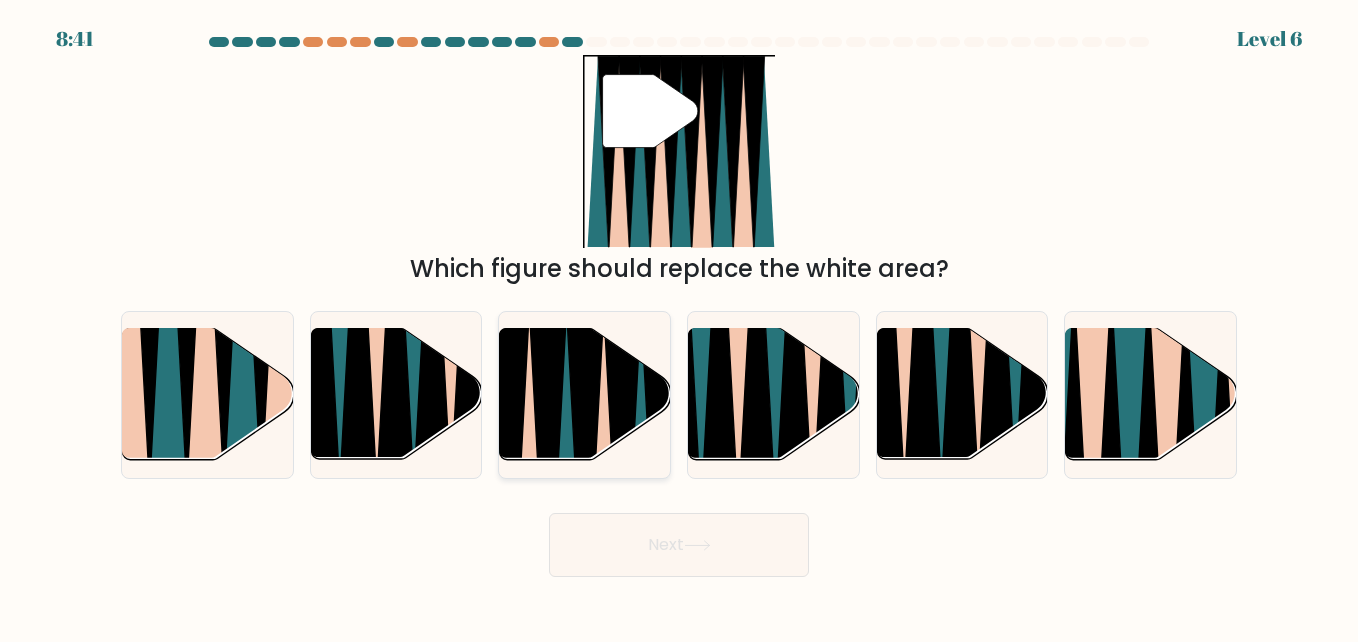 click 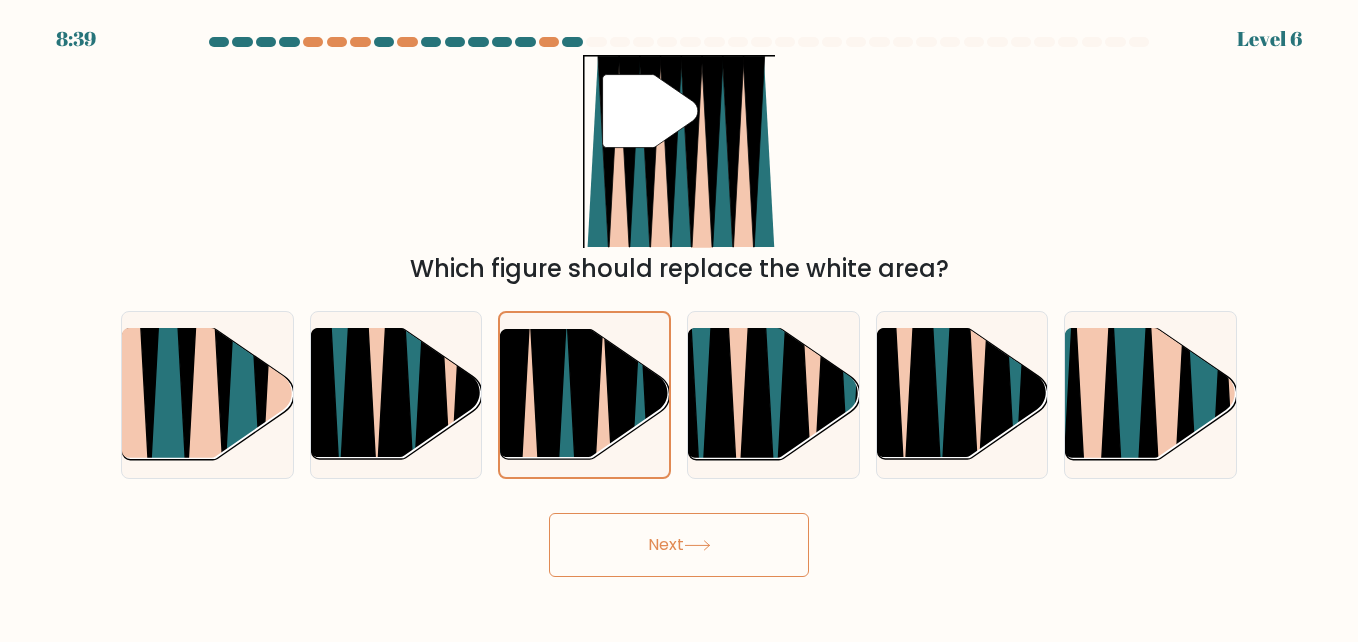 click on "Next" at bounding box center [679, 545] 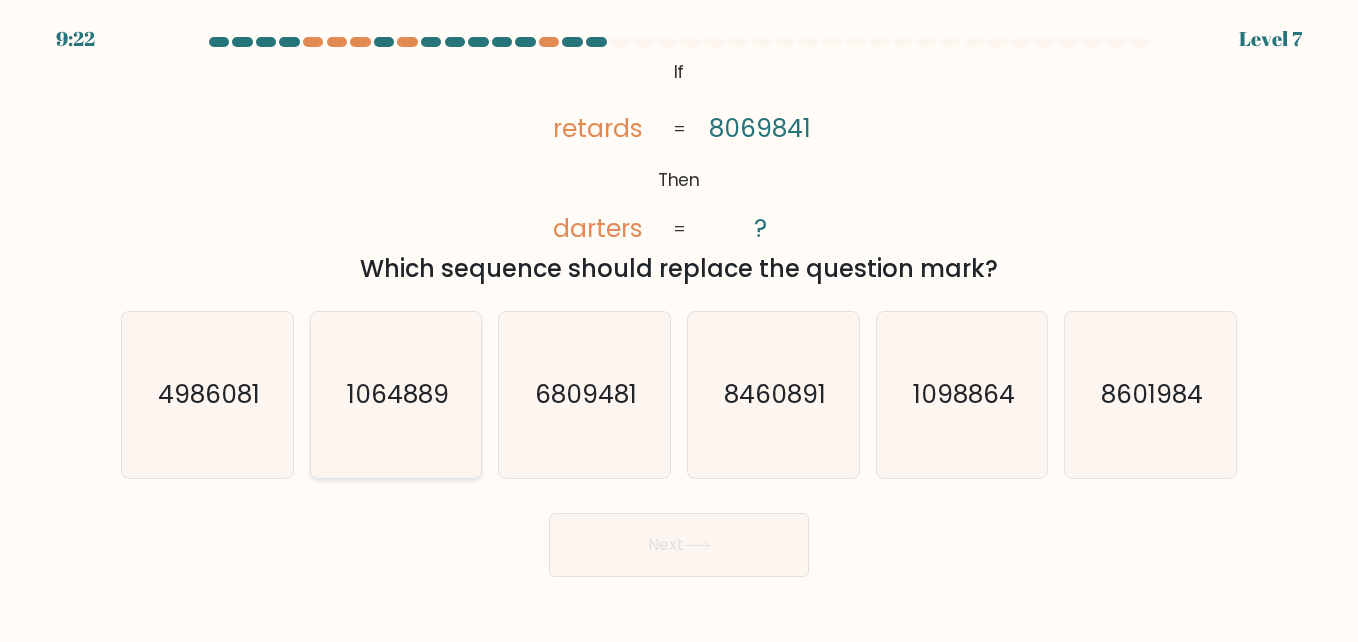 click on "1064889" 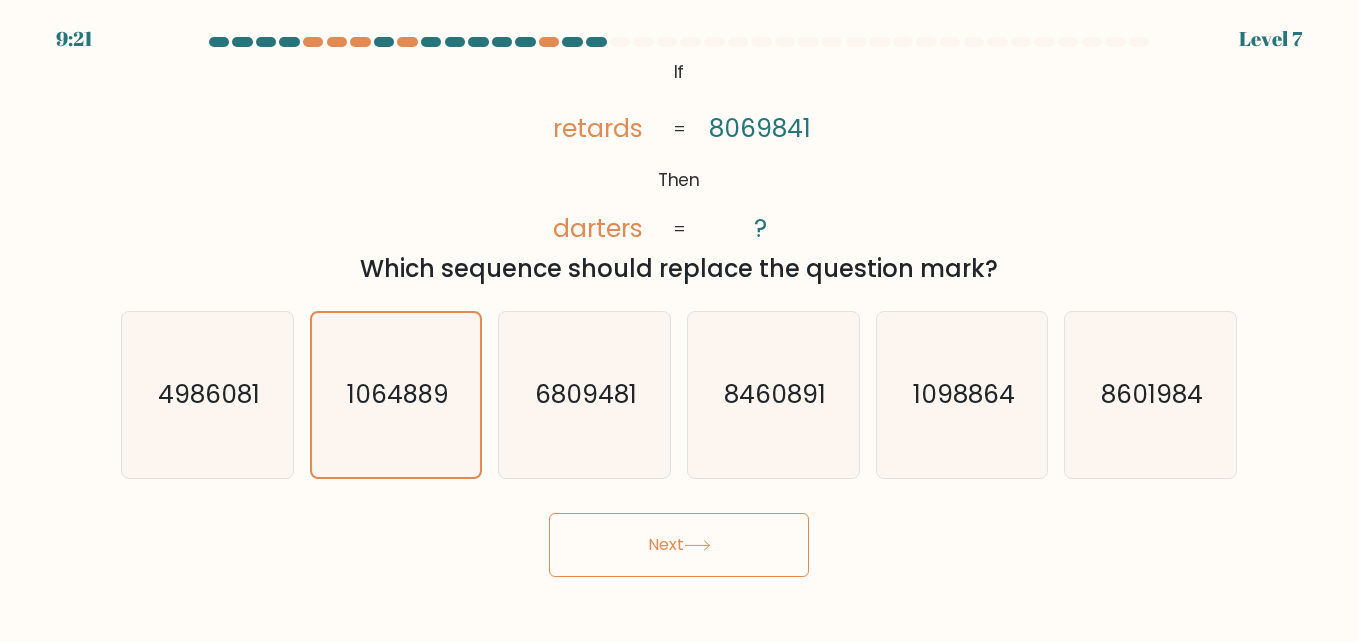 click on "Next" at bounding box center (679, 545) 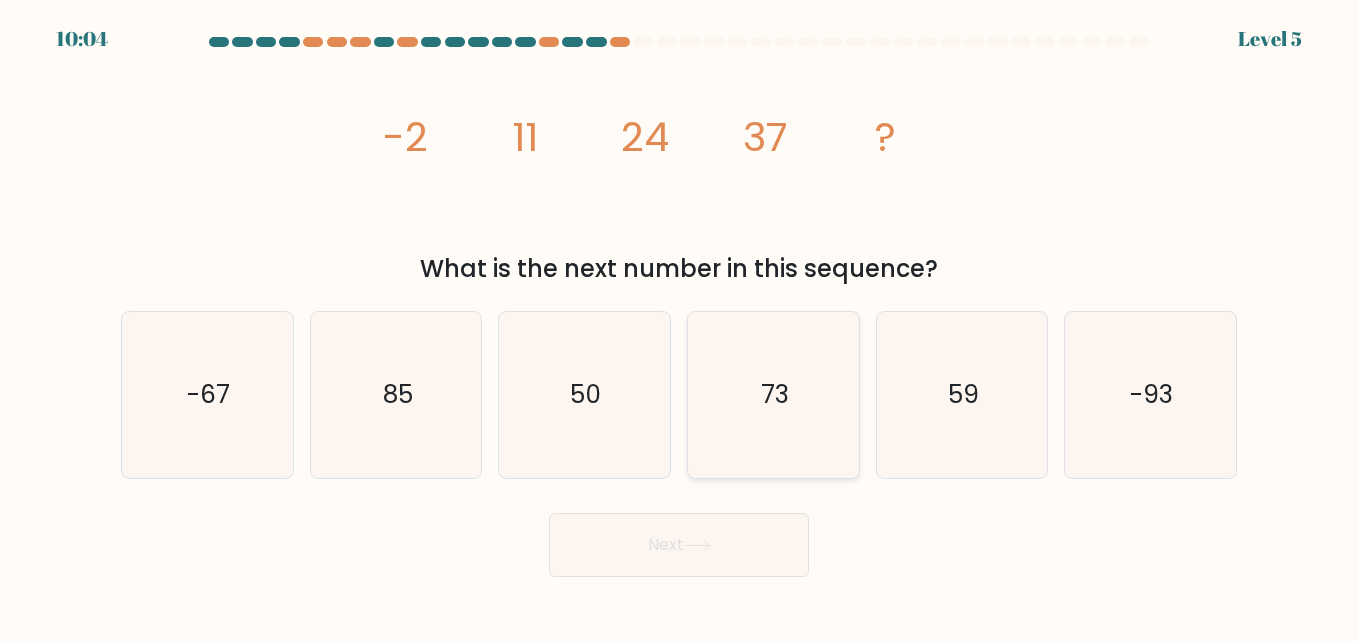 click on "73" 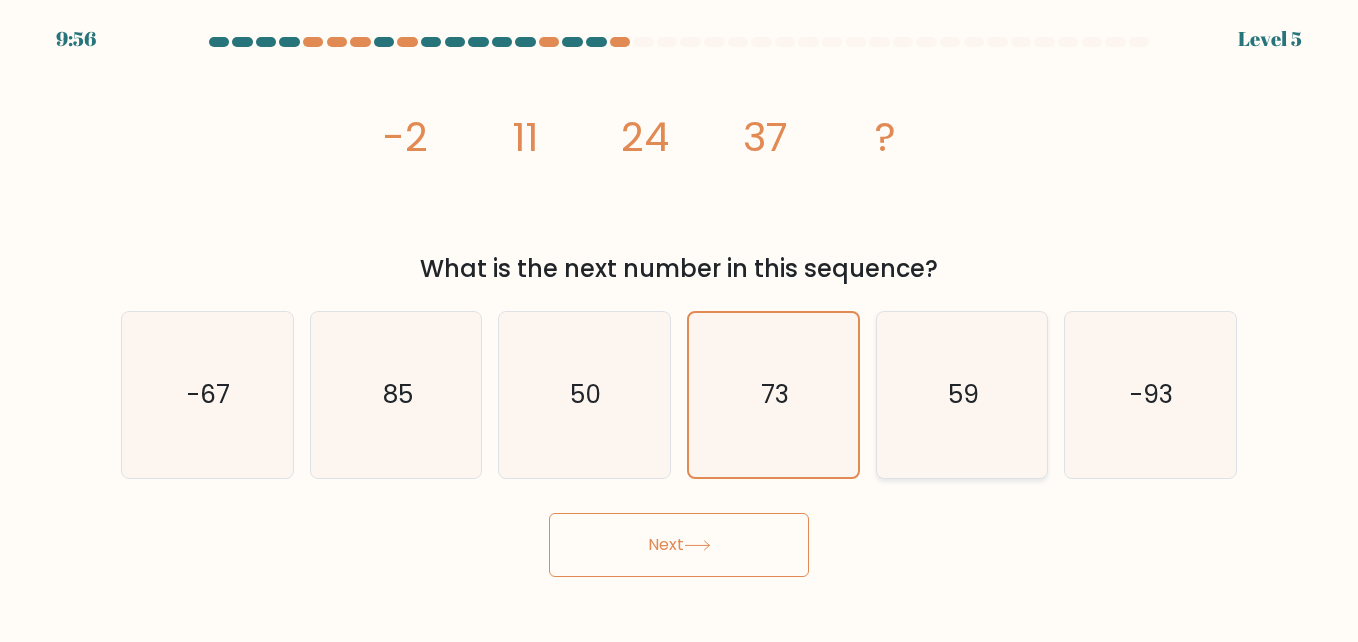 click on "59" 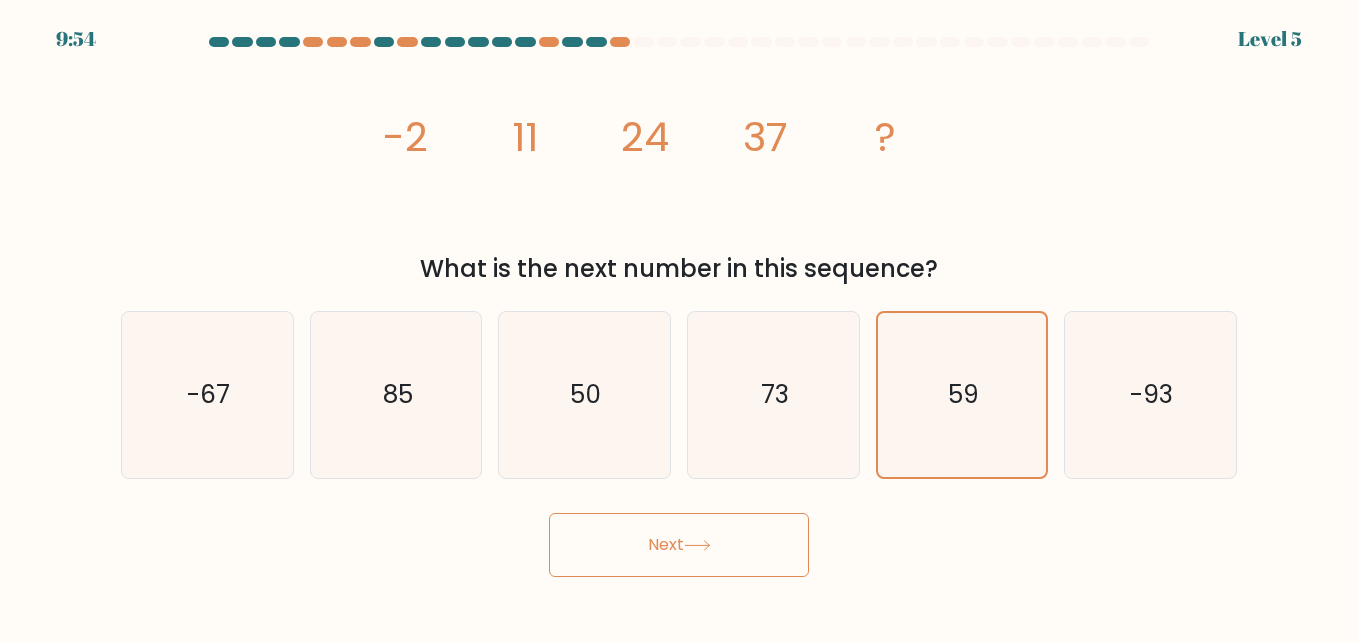 click on "Next" at bounding box center [679, 545] 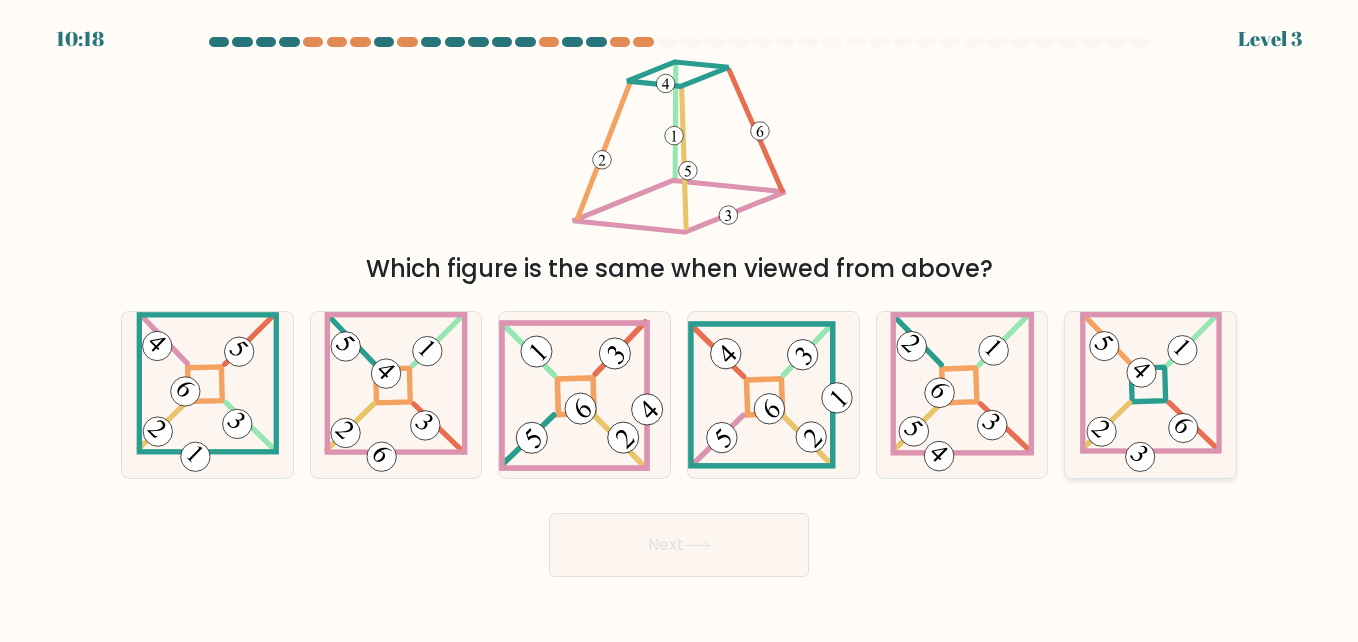 click 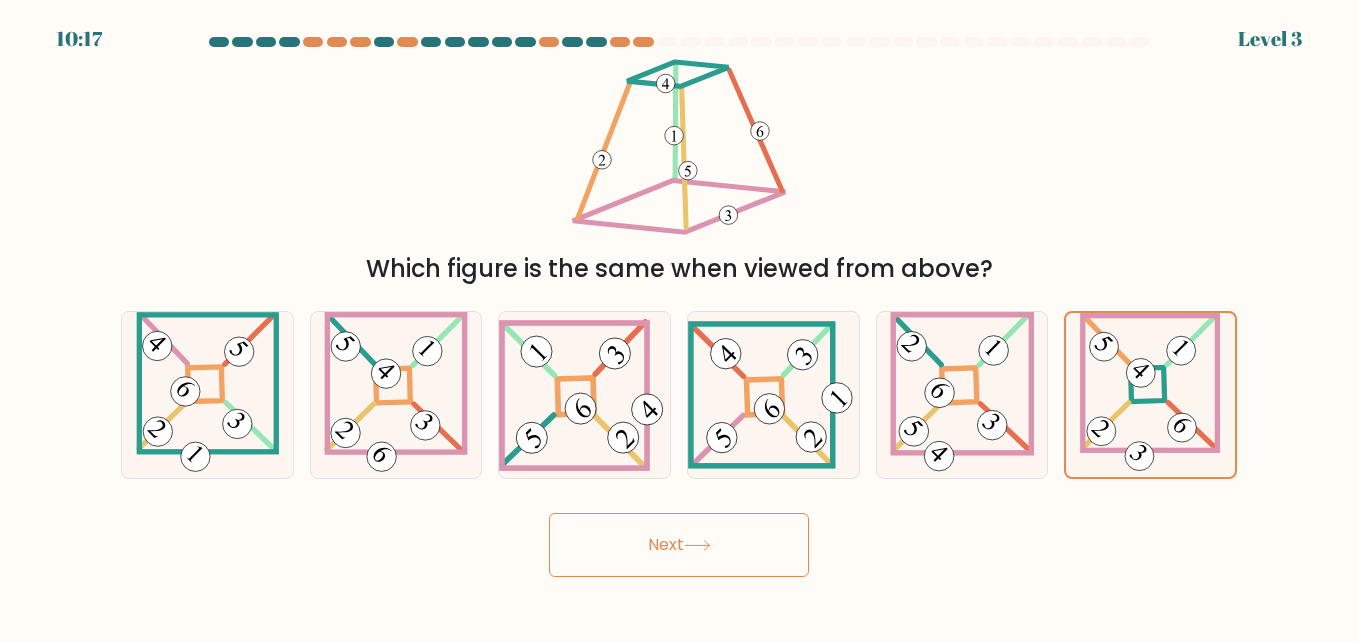 click on "Next" at bounding box center (679, 545) 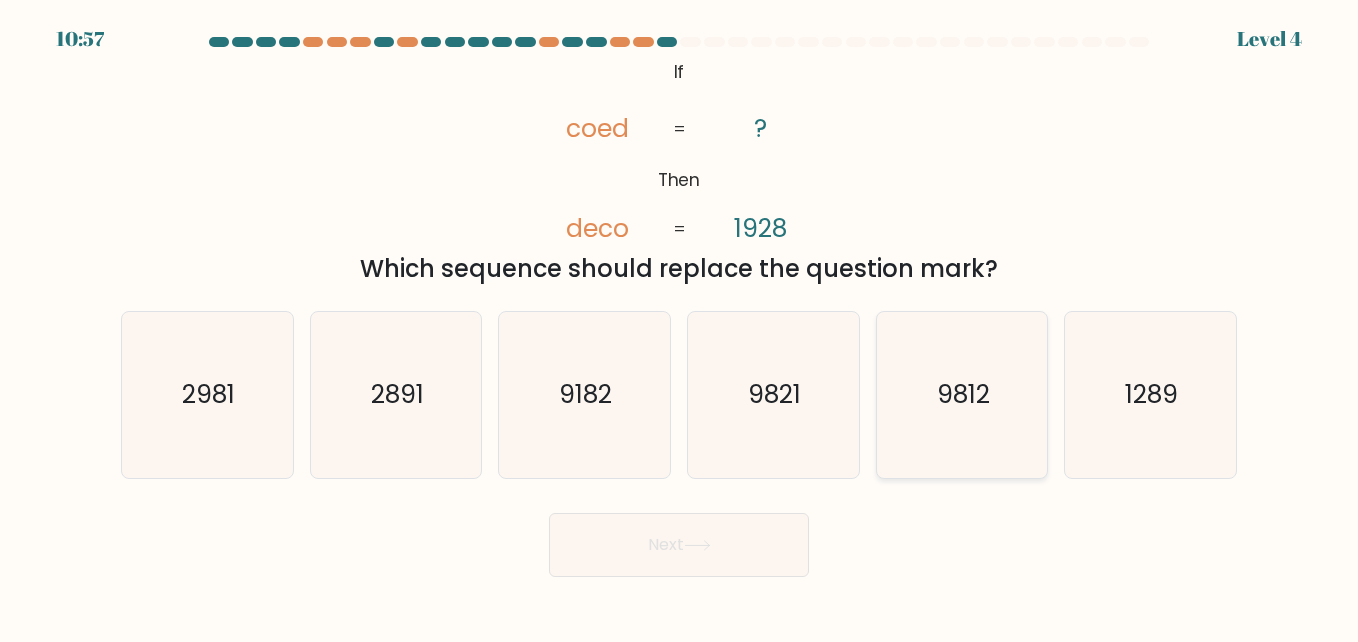 click on "9812" 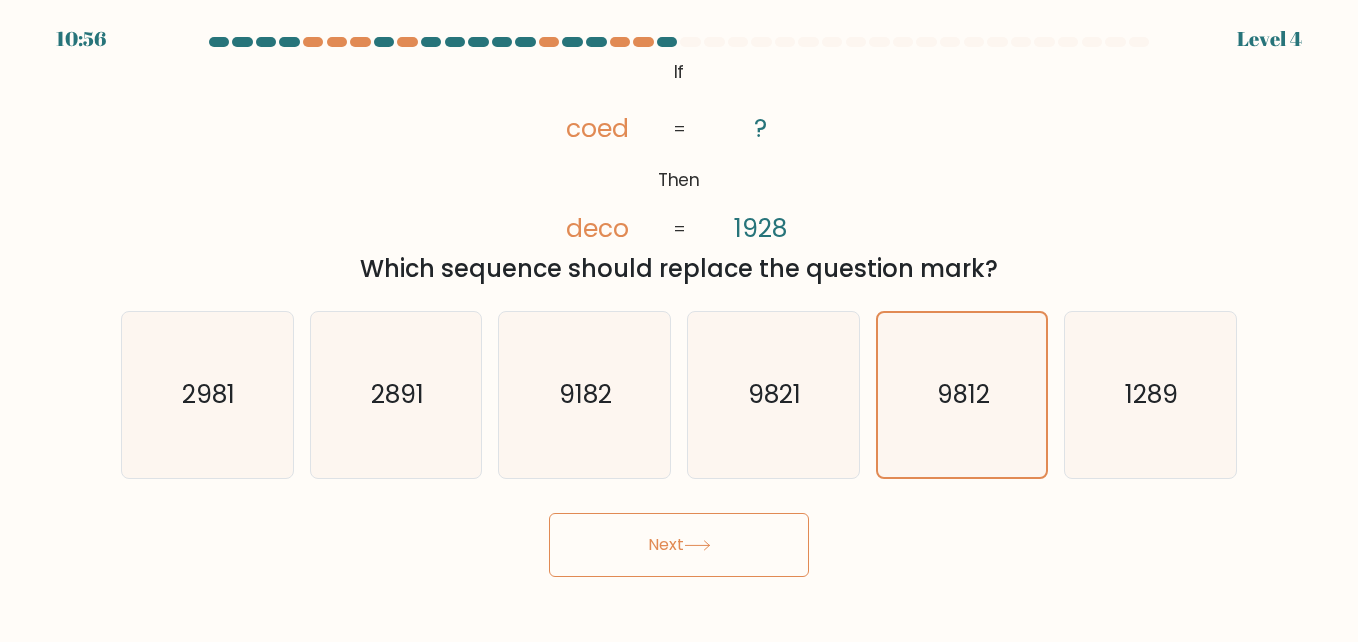 click 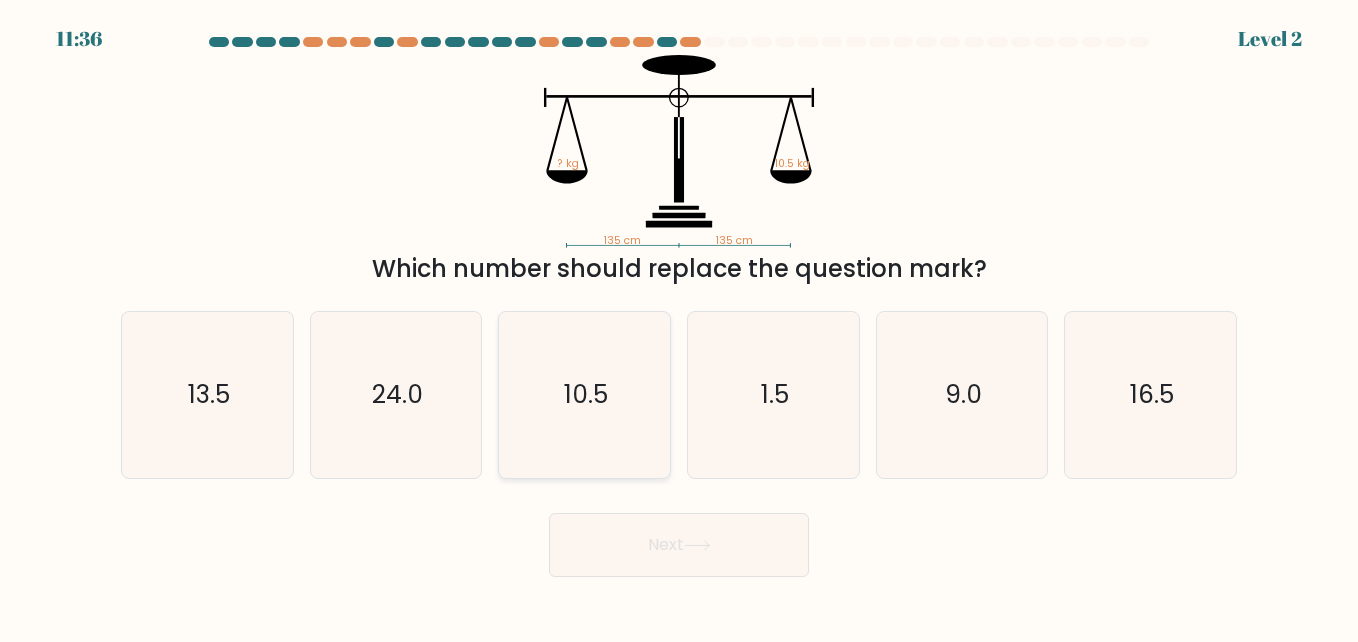 click on "10.5" 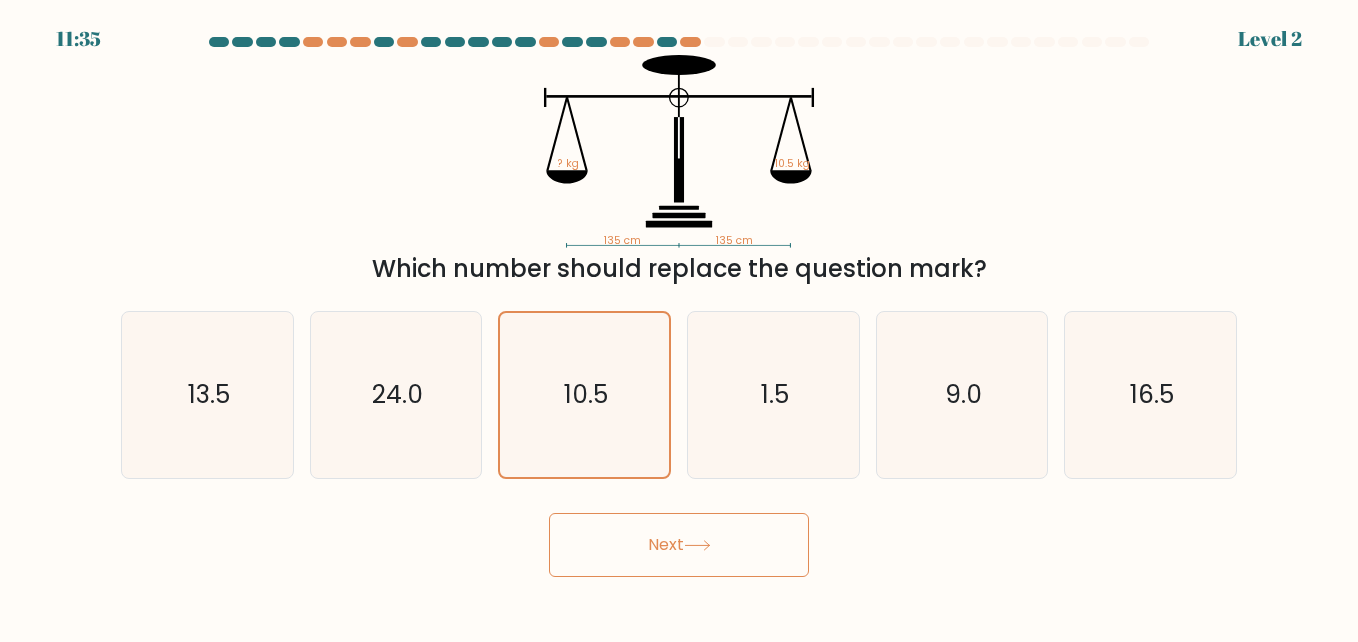 click on "Next" at bounding box center (679, 545) 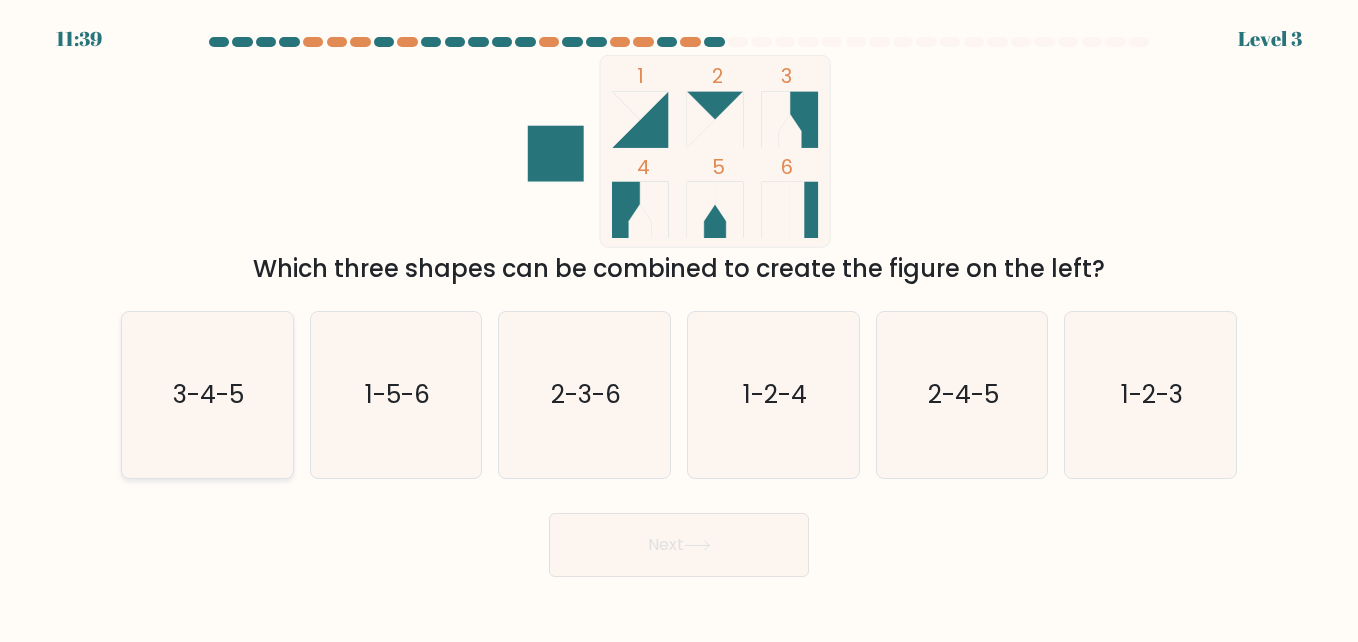 click on "3-4-5" 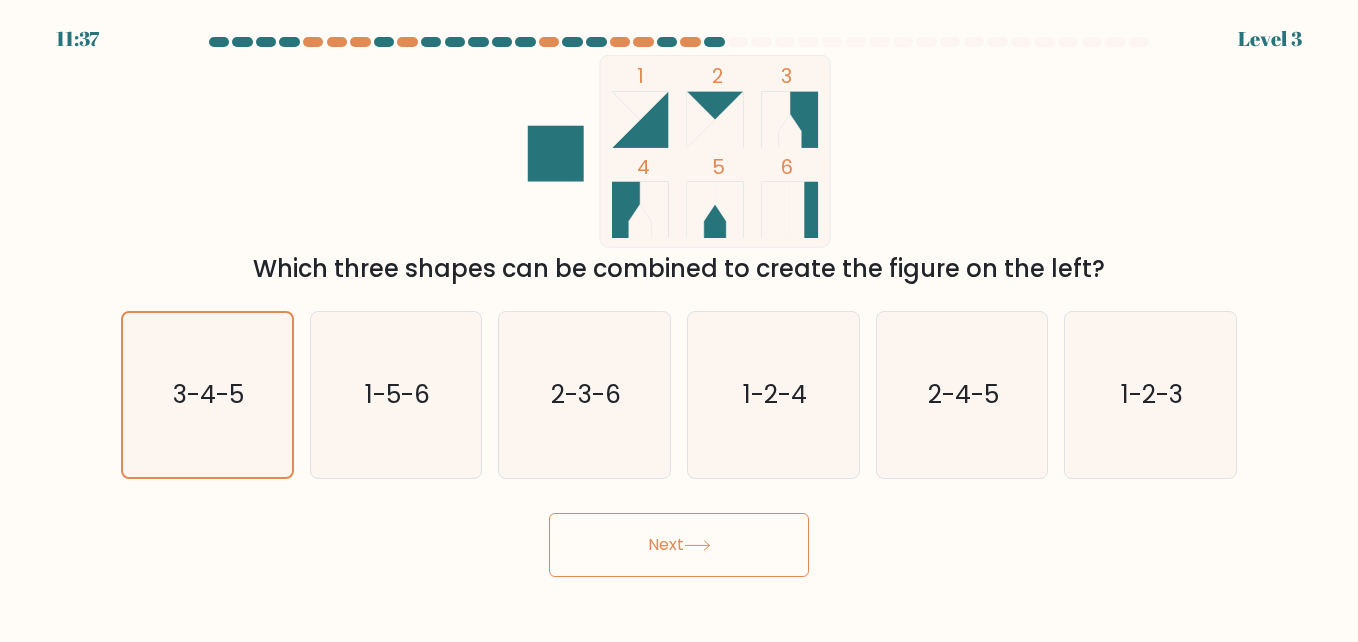 click on "Next" at bounding box center [679, 545] 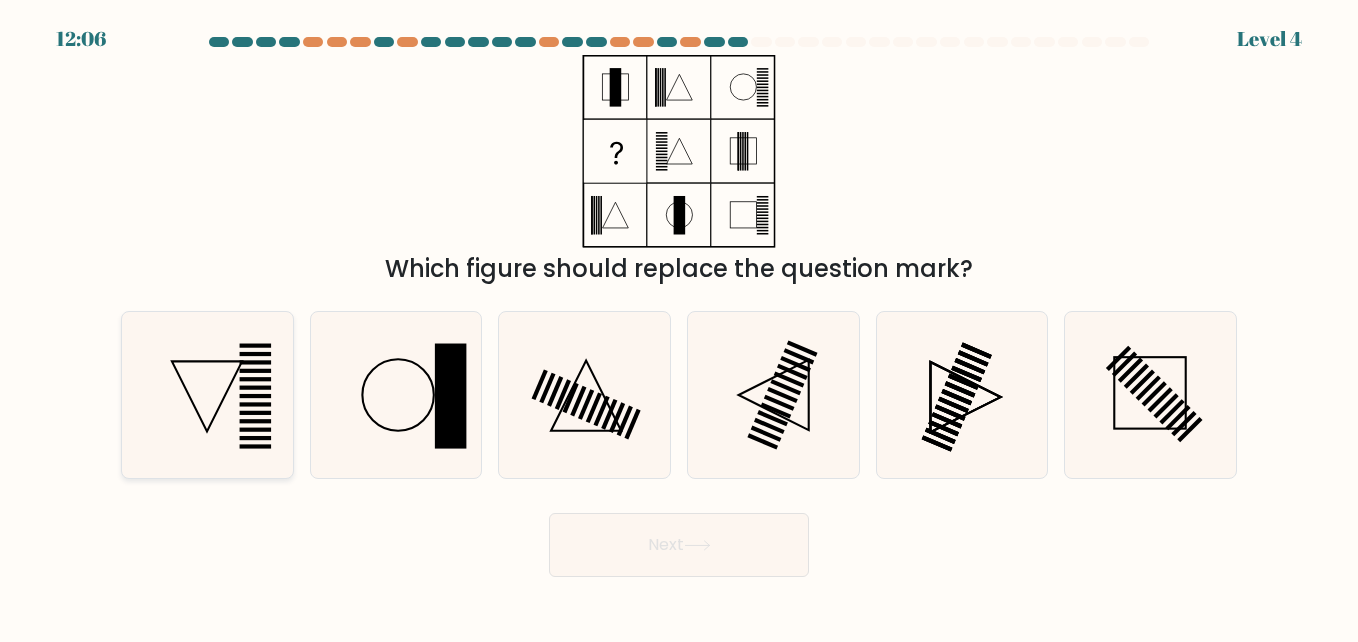 click 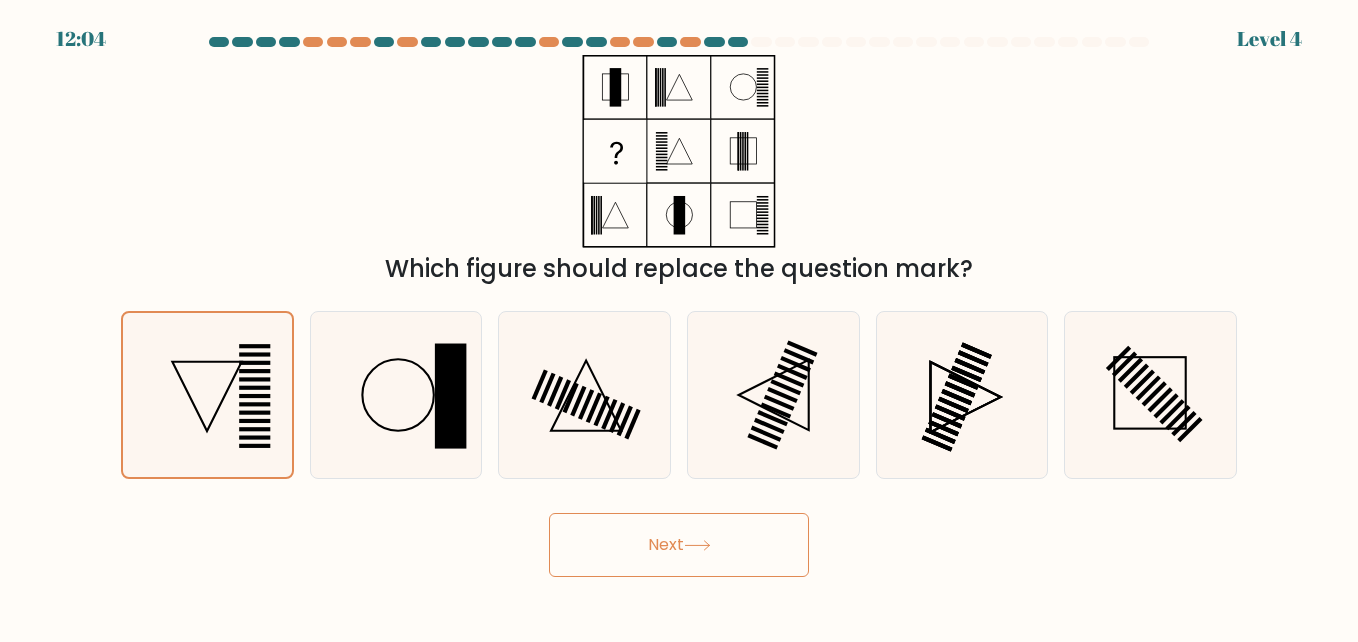 click on "Next" at bounding box center [679, 545] 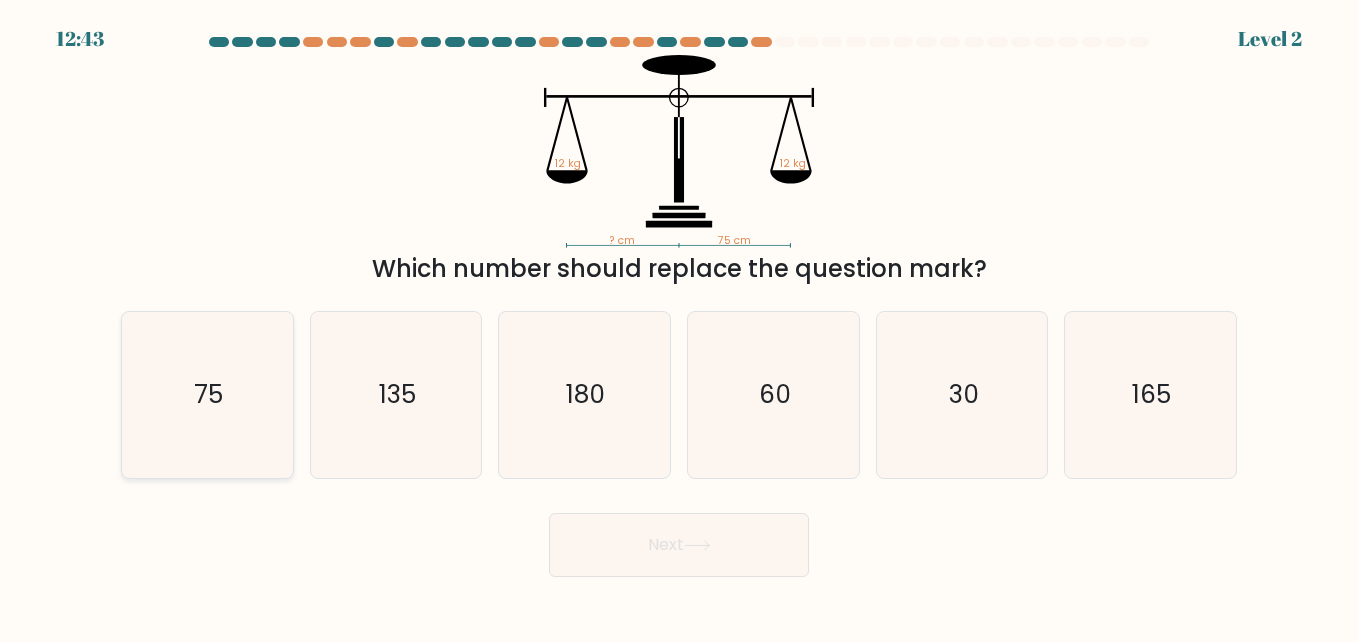 click on "75" 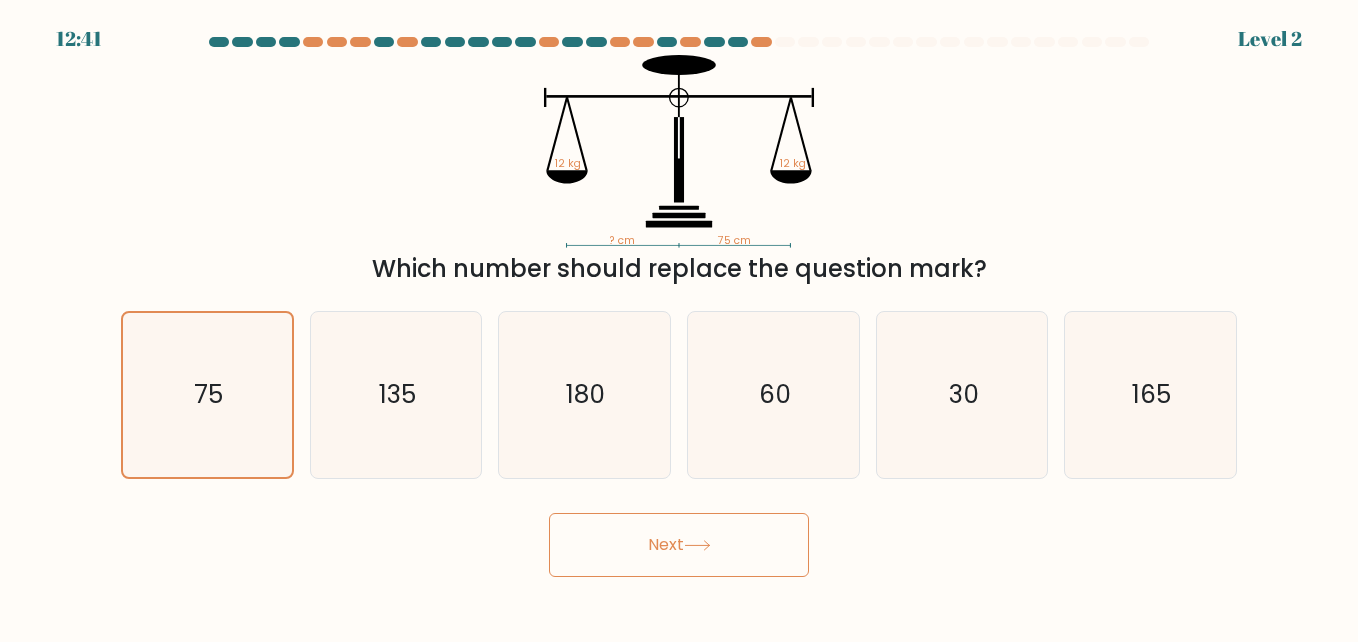 click on "Next" at bounding box center [679, 545] 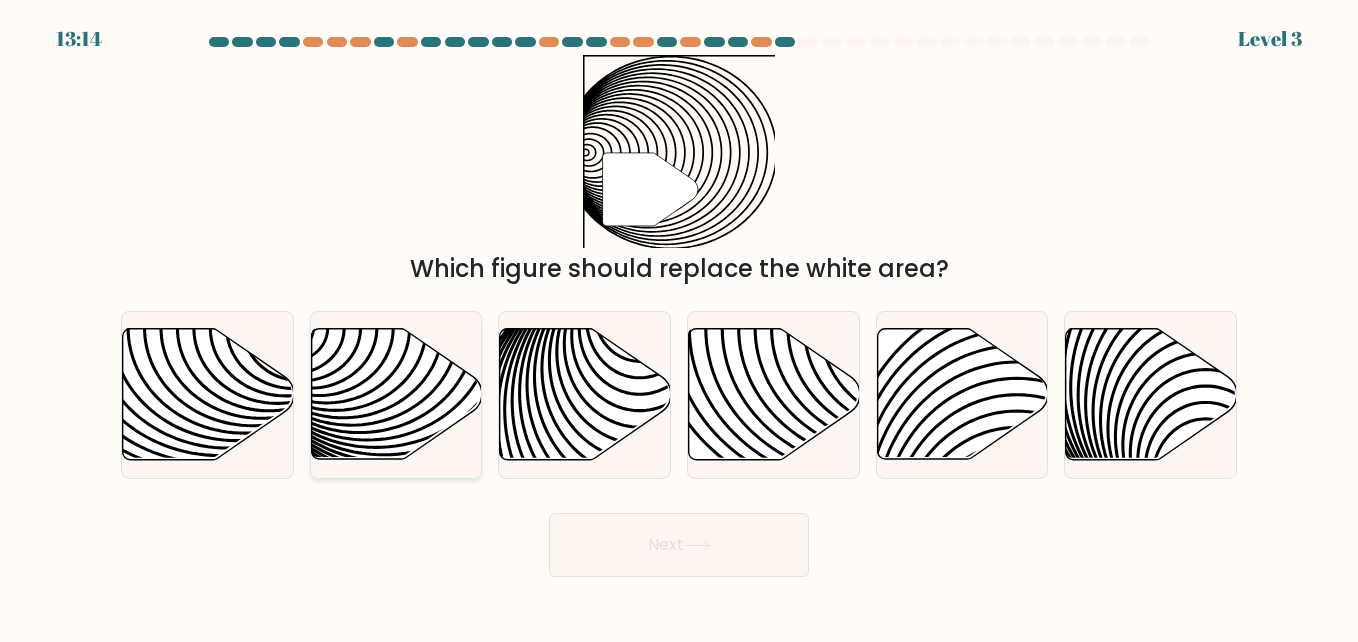 click 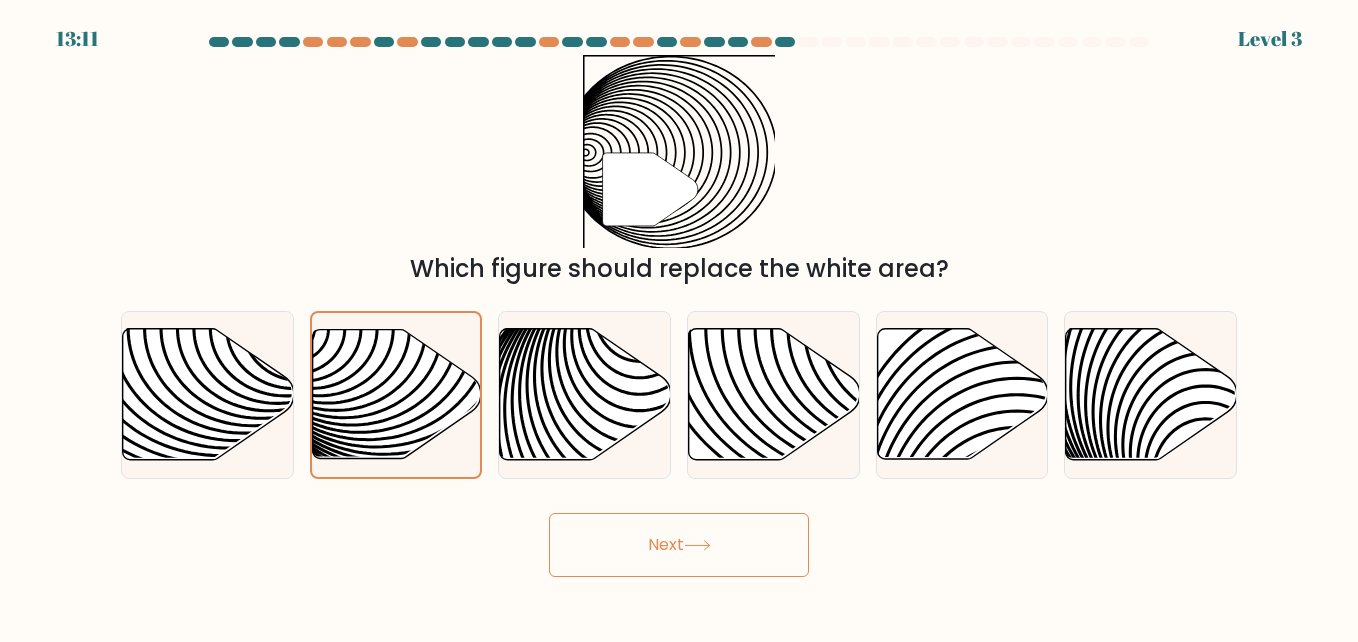 click on "Next" at bounding box center (679, 545) 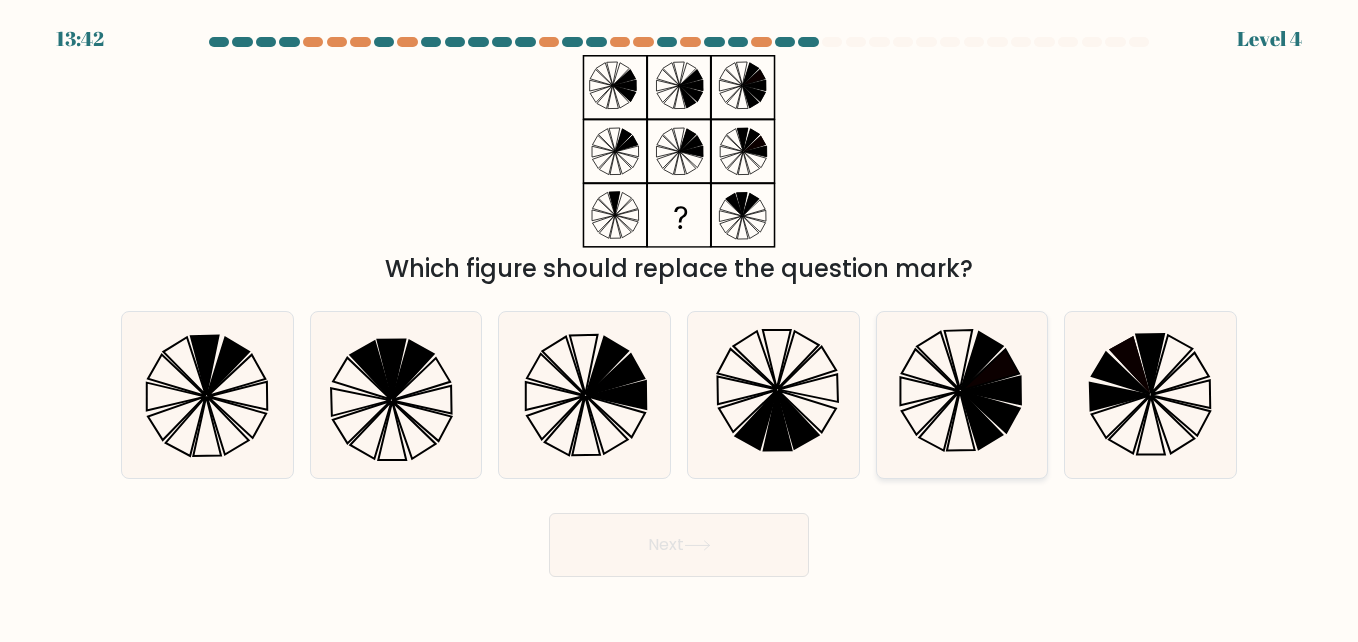 click 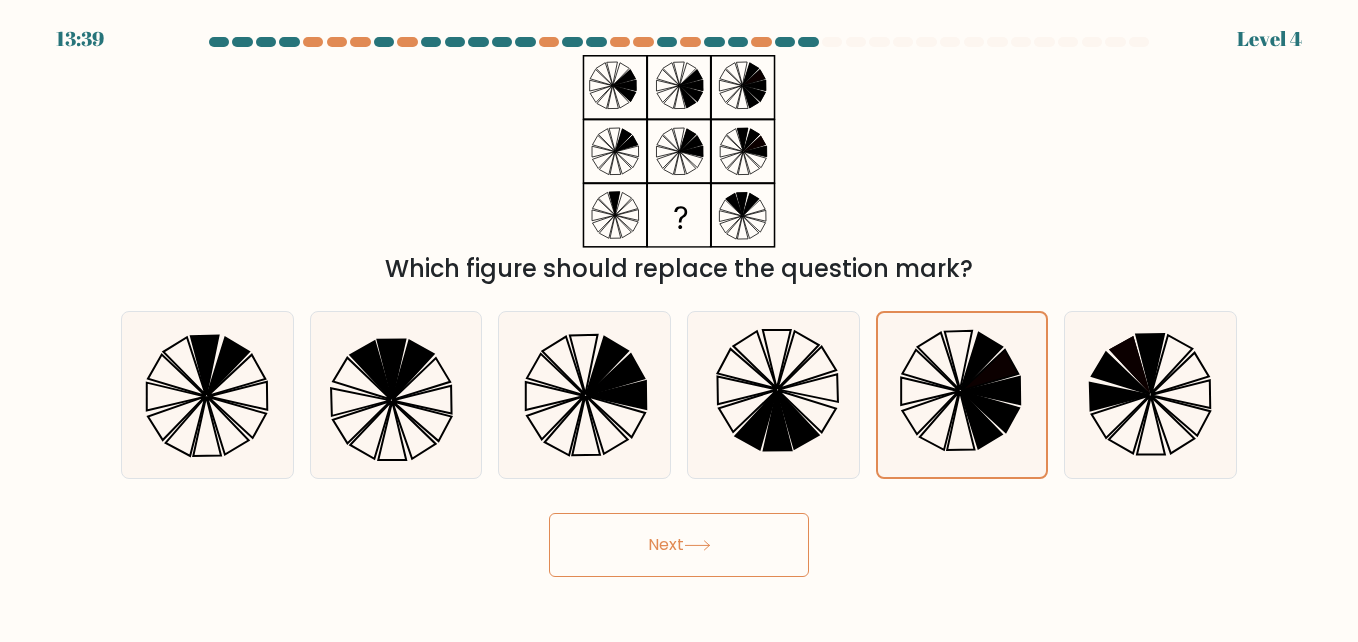 click 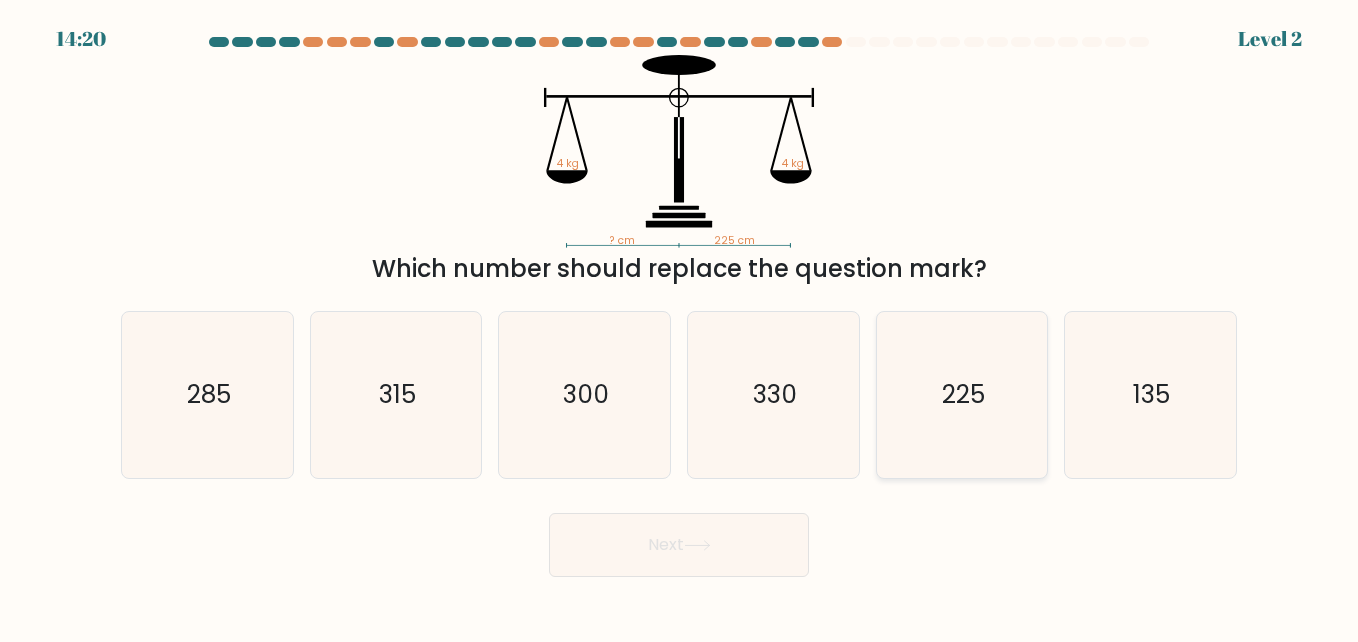 click on "225" 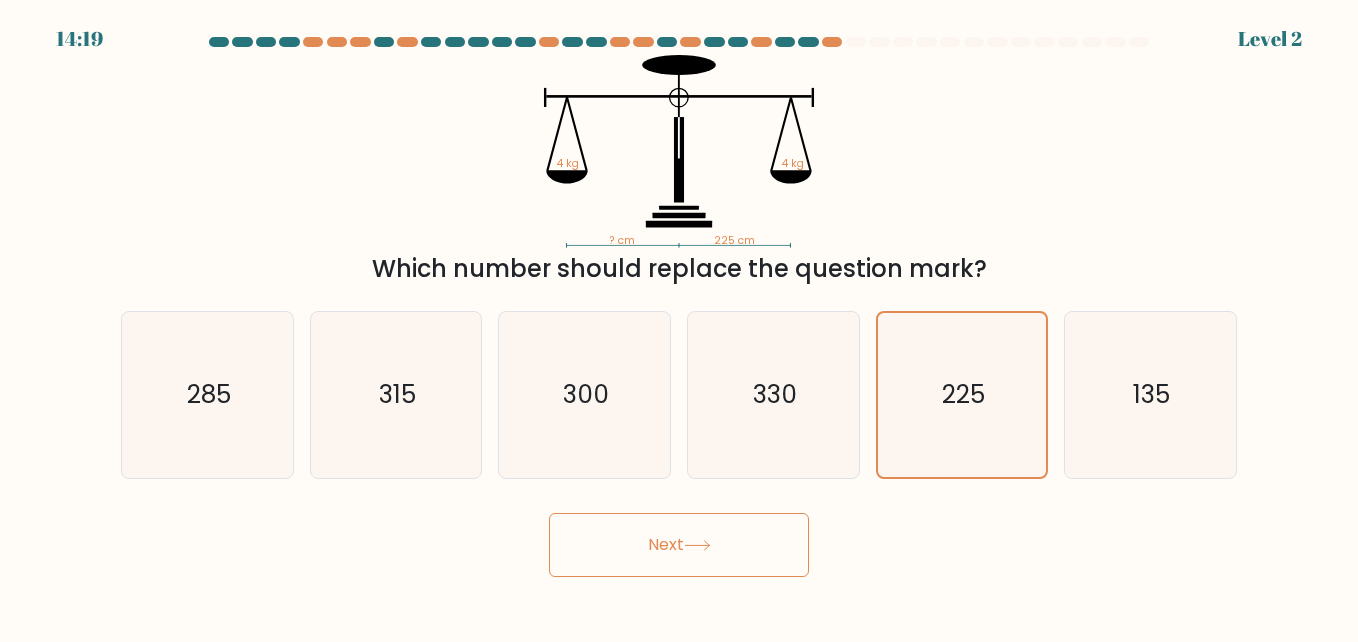 click 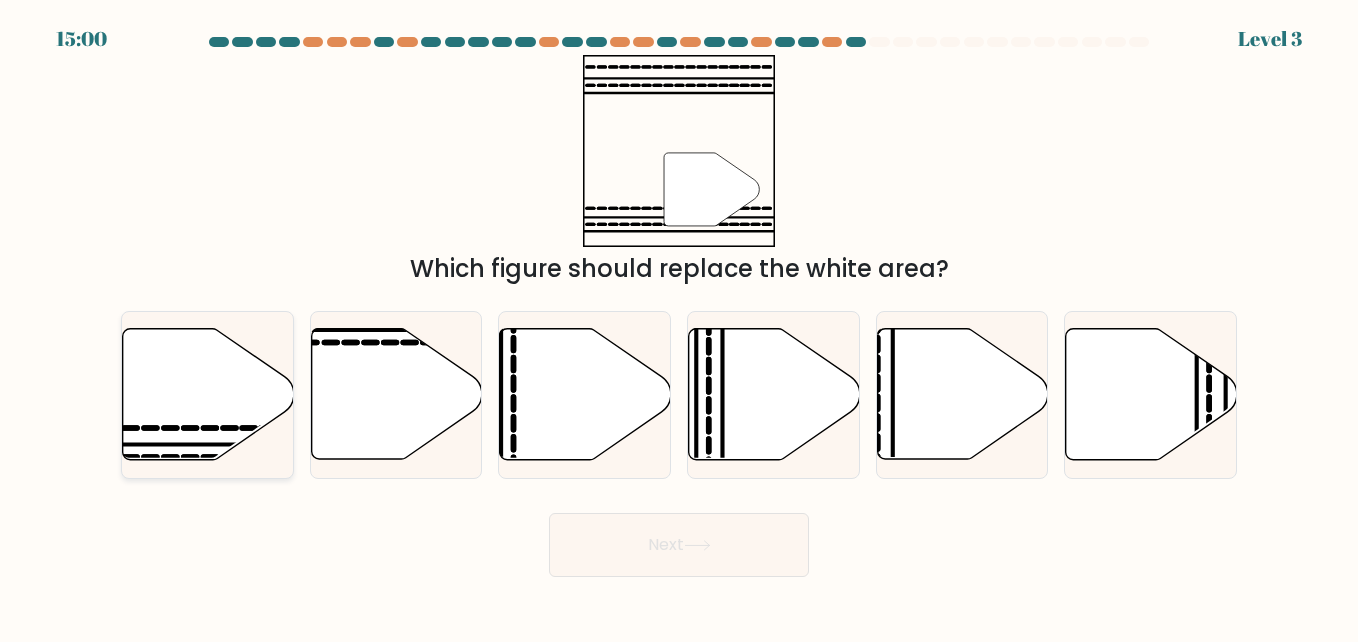 click 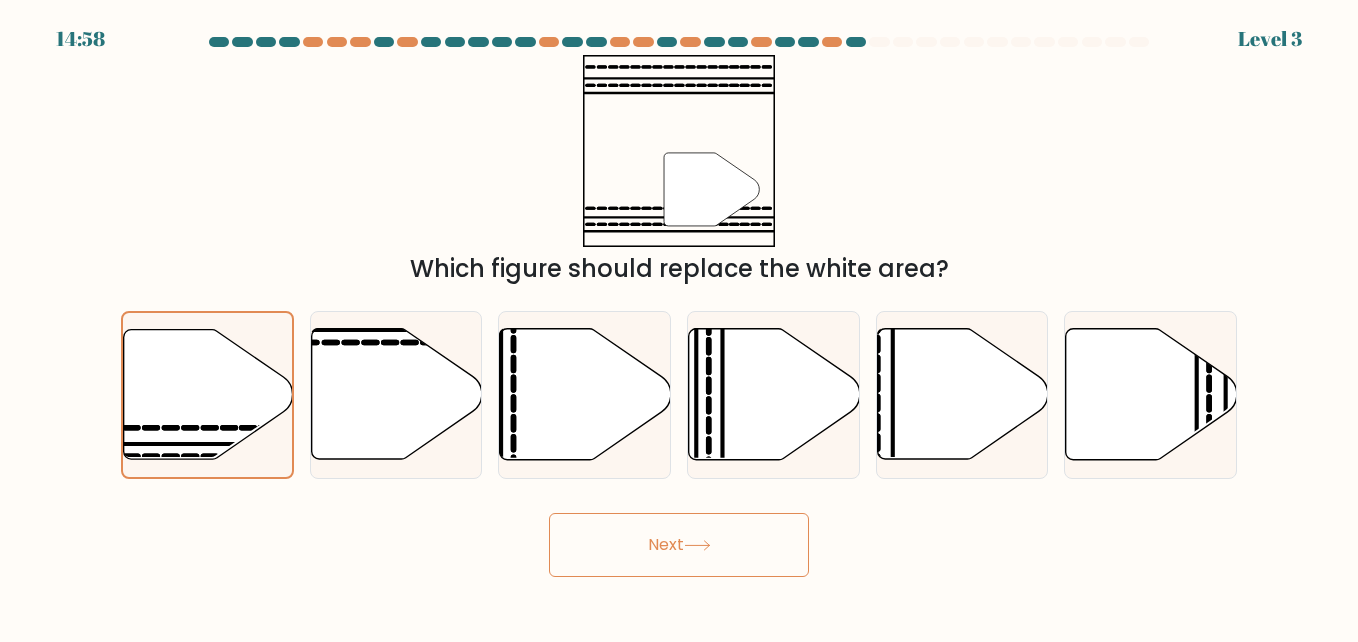 click on "Next" at bounding box center [679, 545] 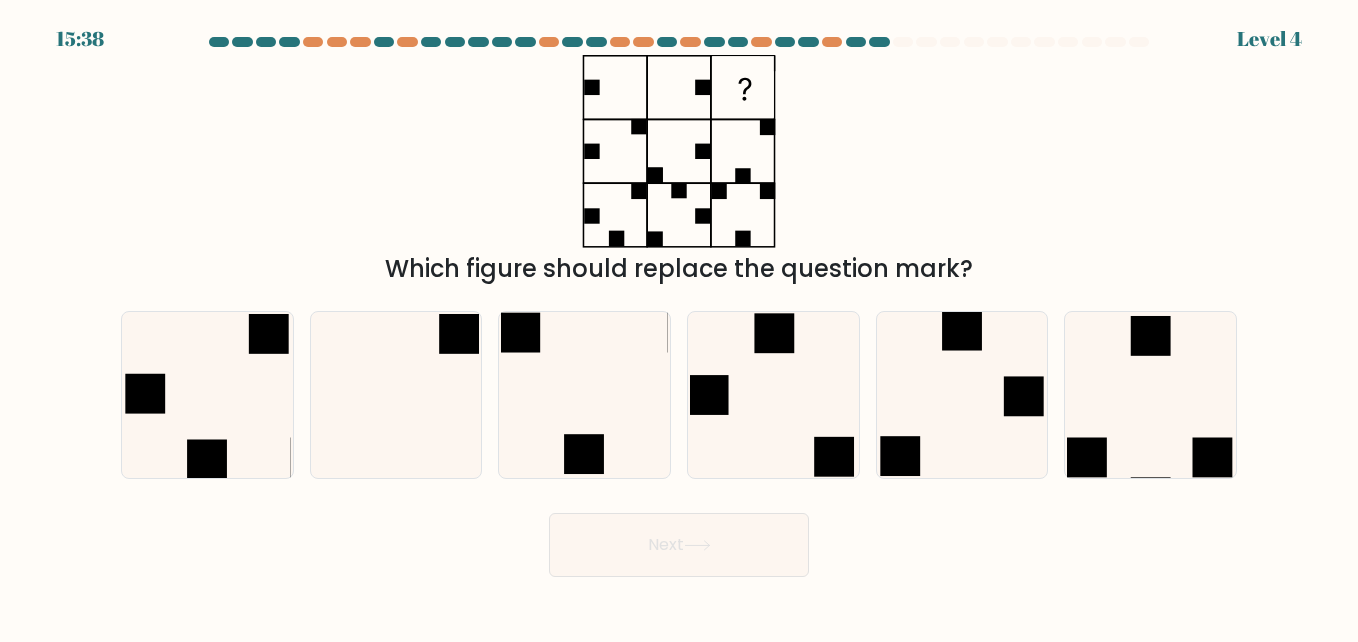 click on "f." at bounding box center (1150, 395) 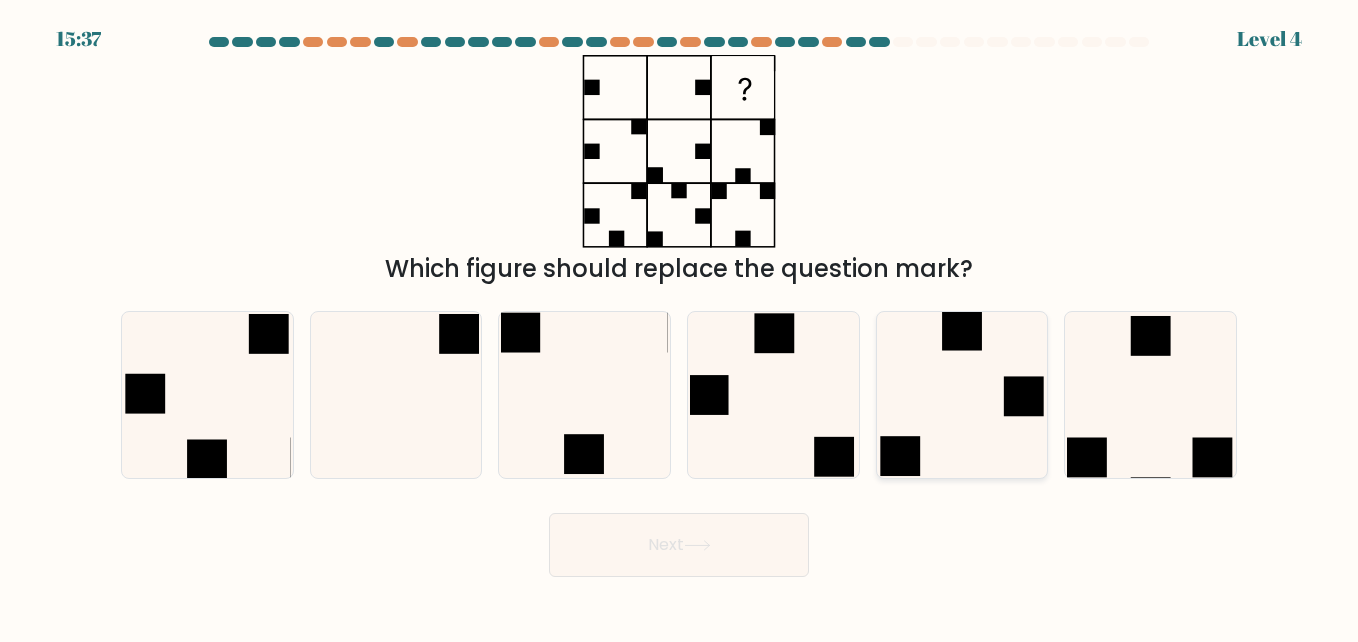 click 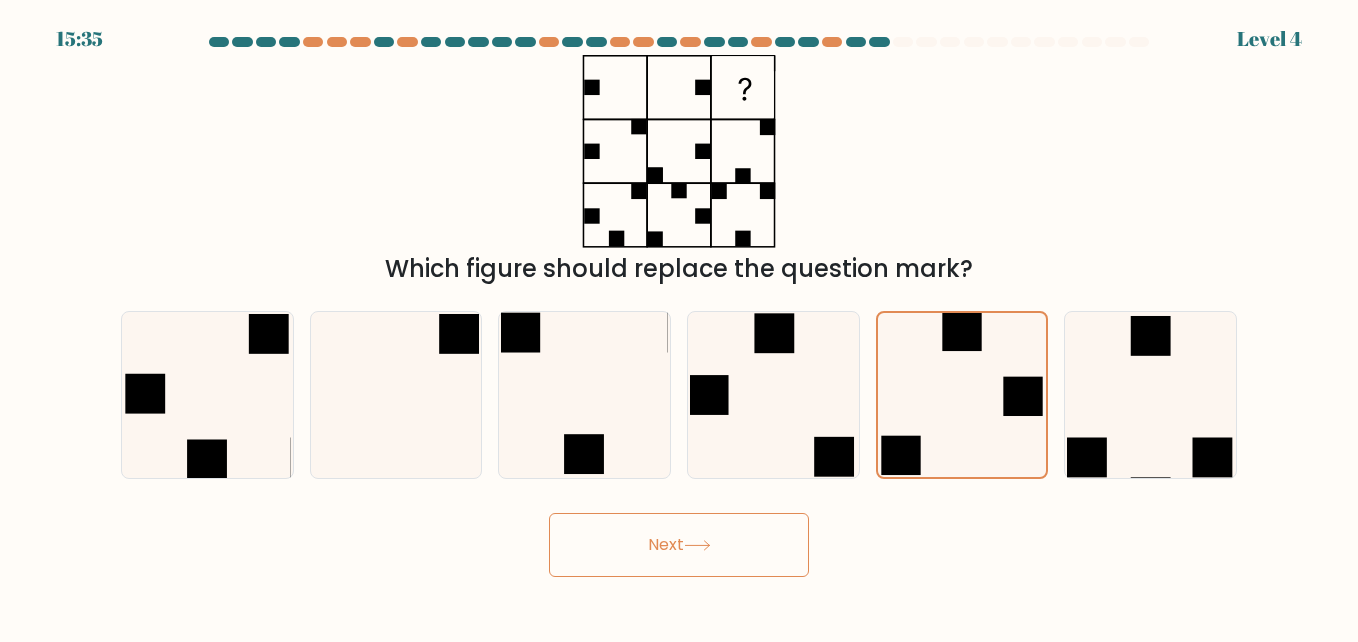 click on "Next" at bounding box center [679, 545] 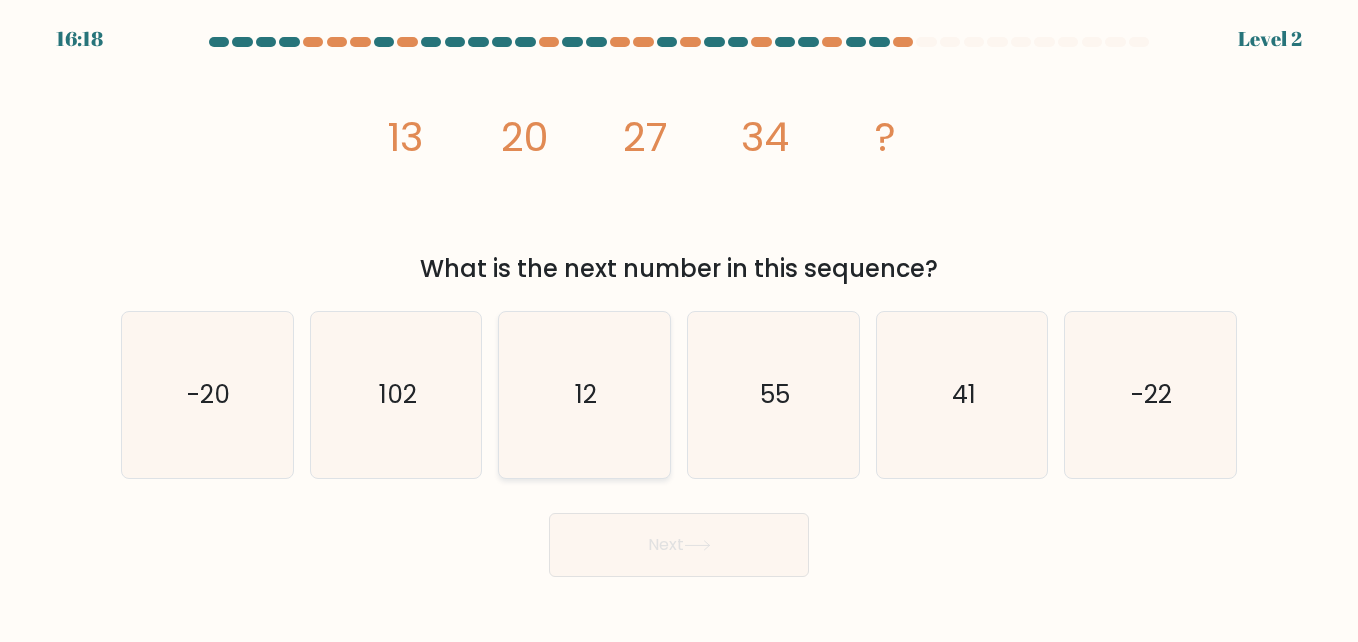 click on "12" 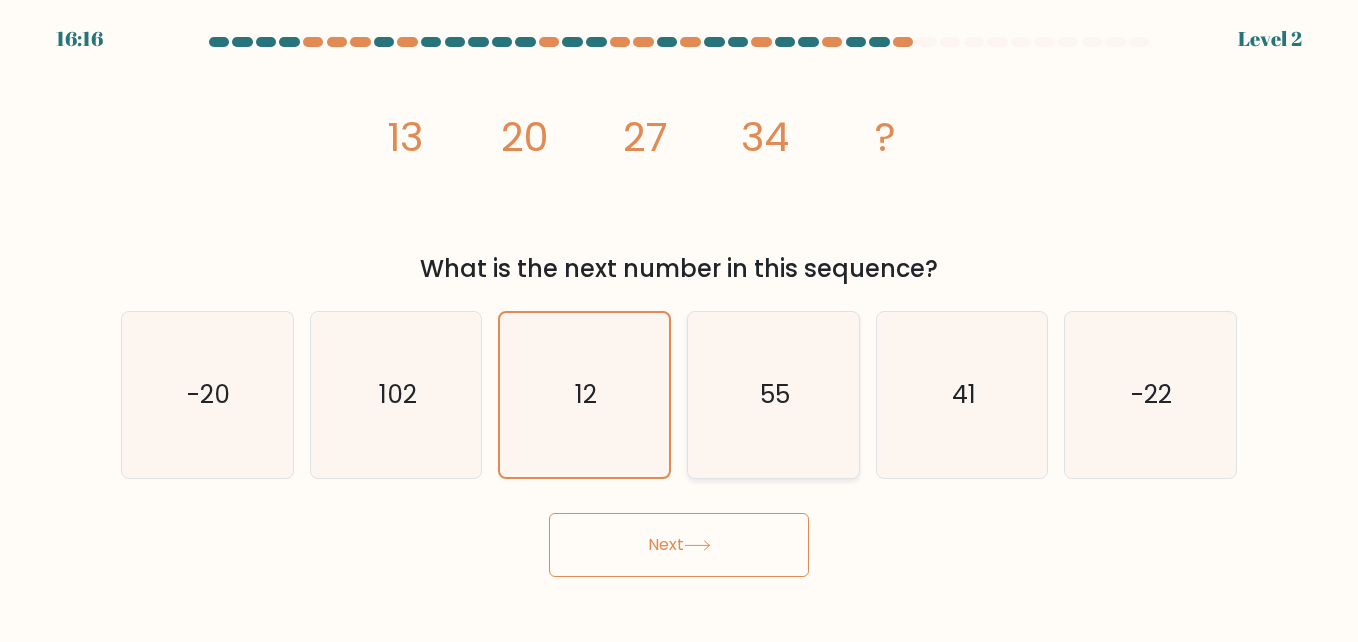click on "55" 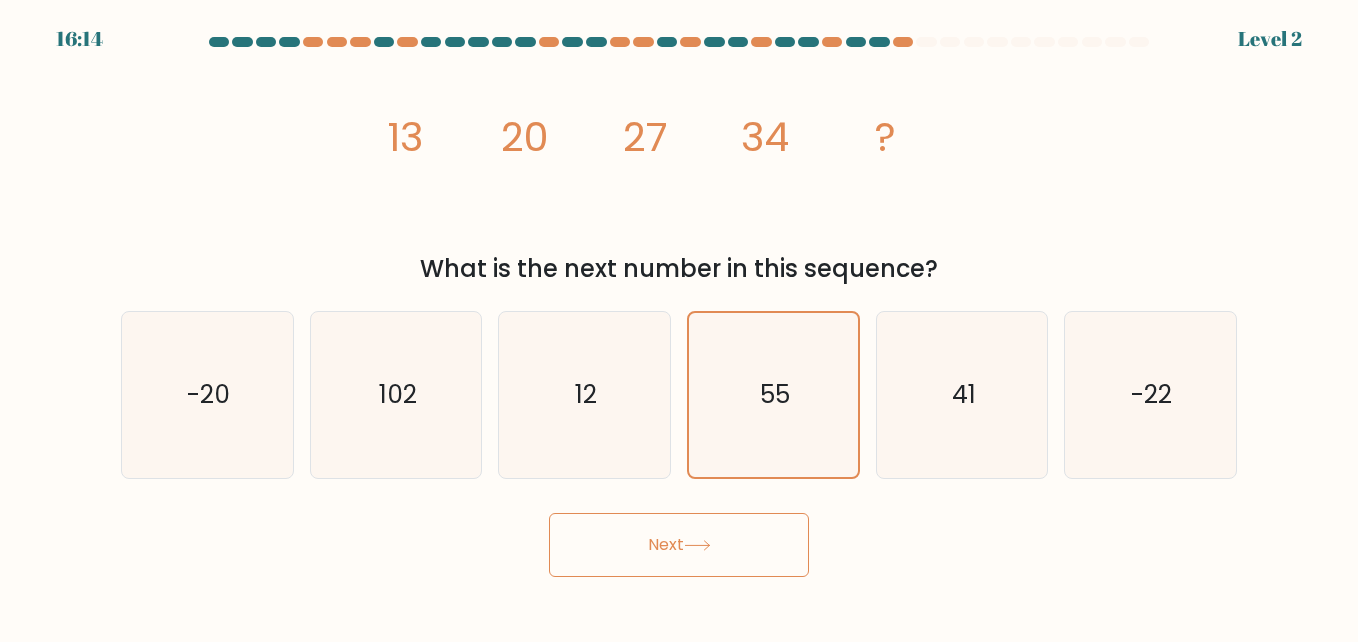 click 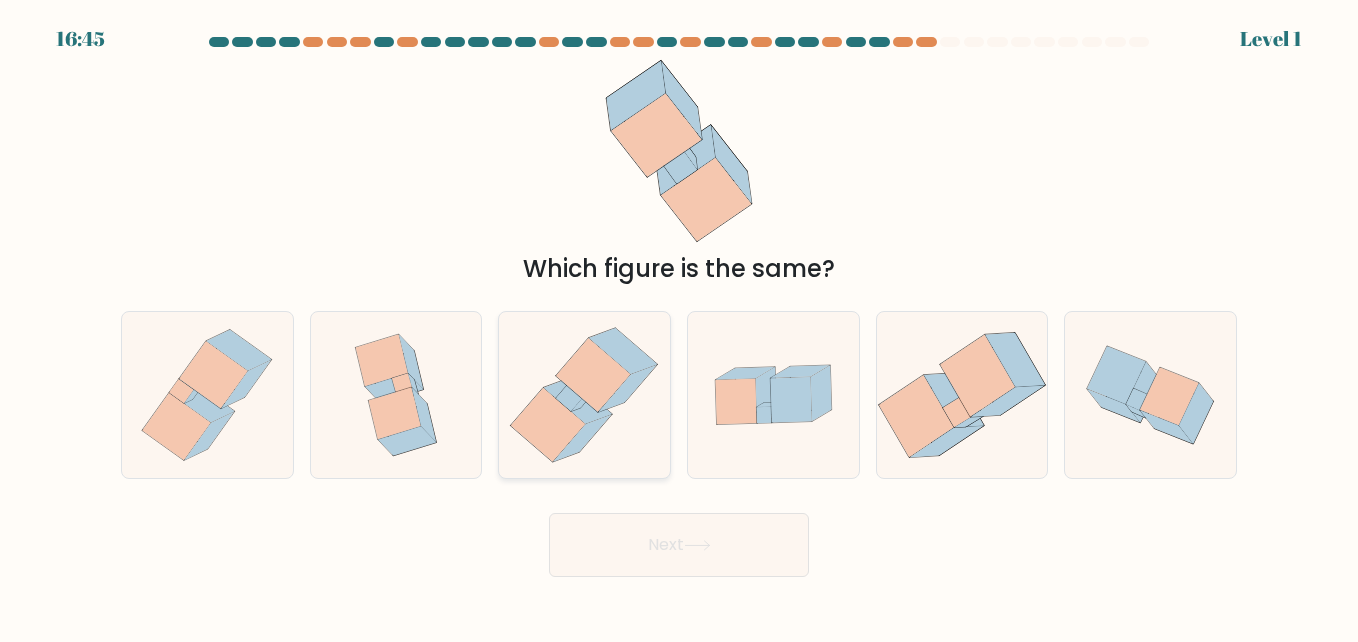 click 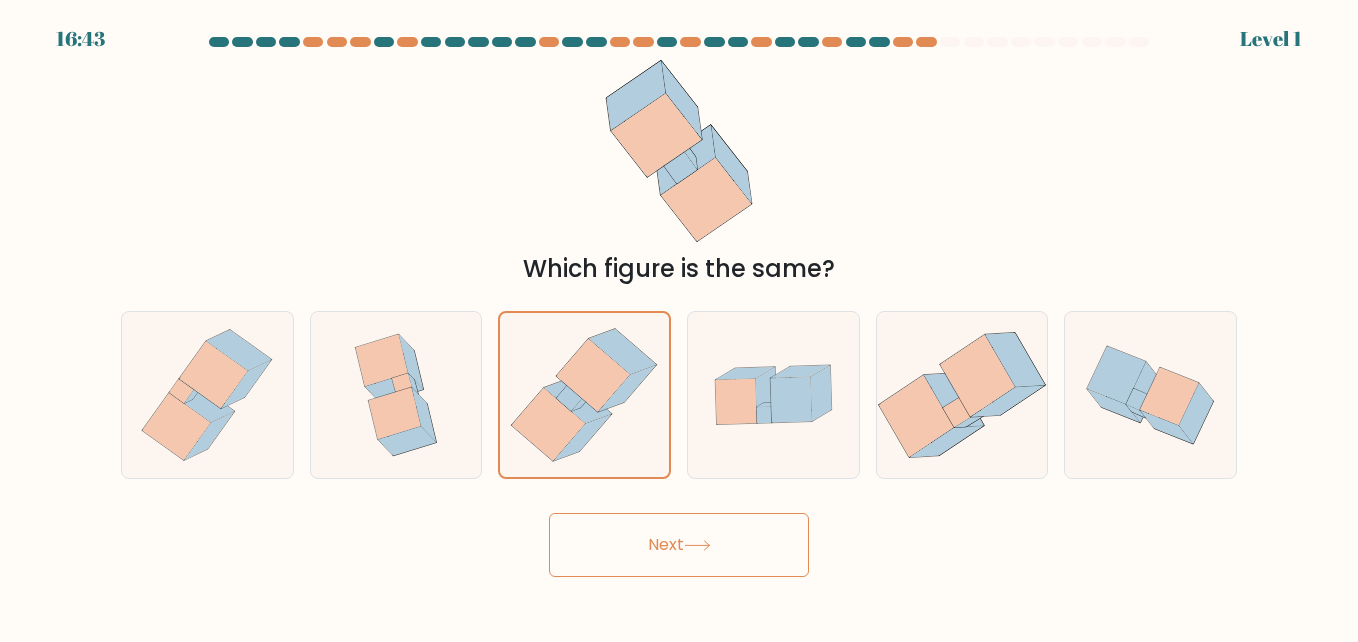 click on "Next" at bounding box center [679, 545] 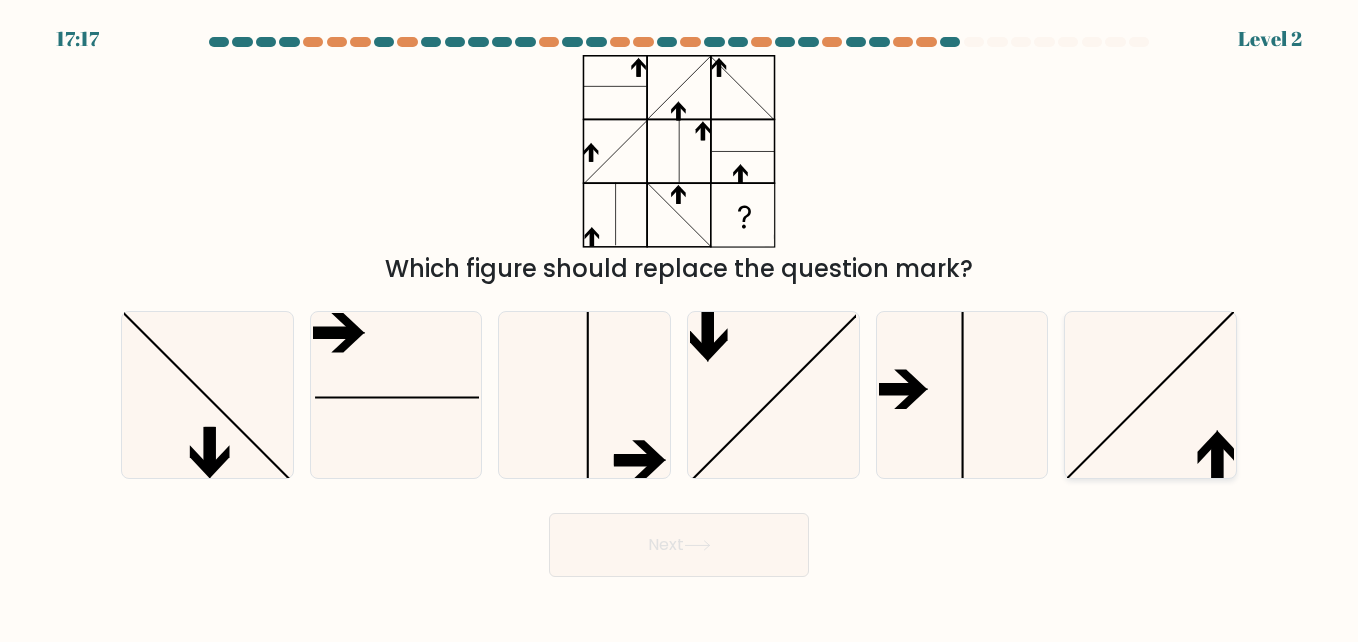 click 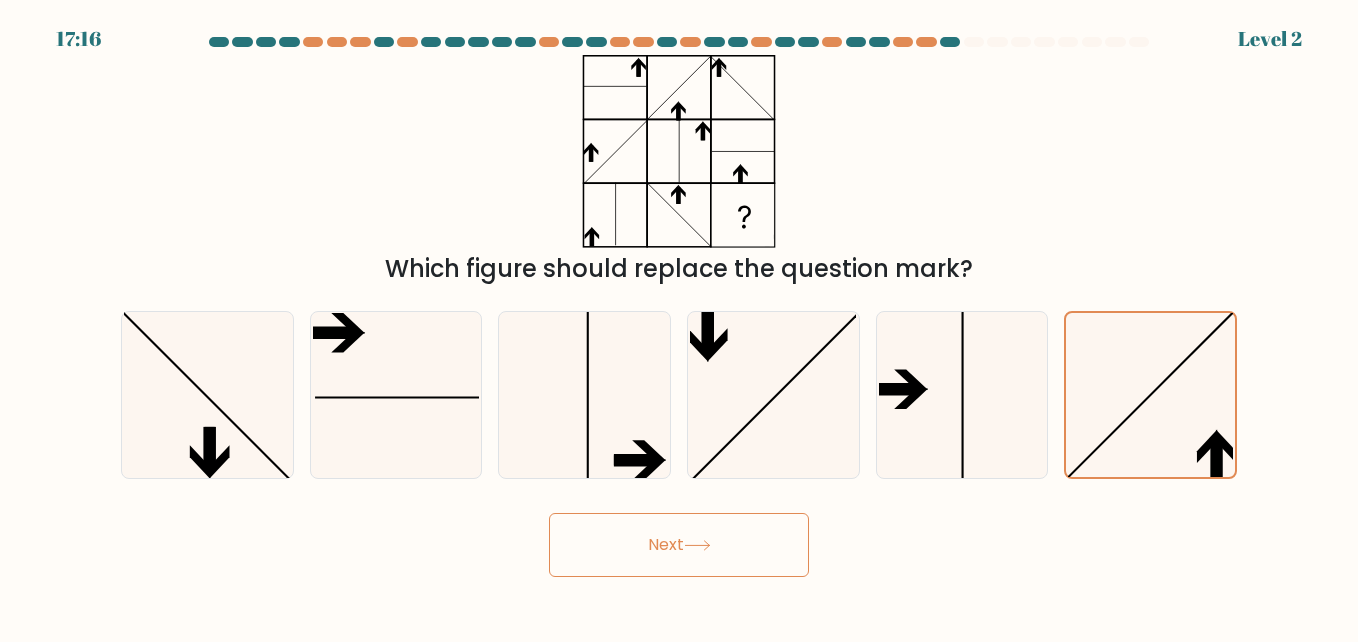 click 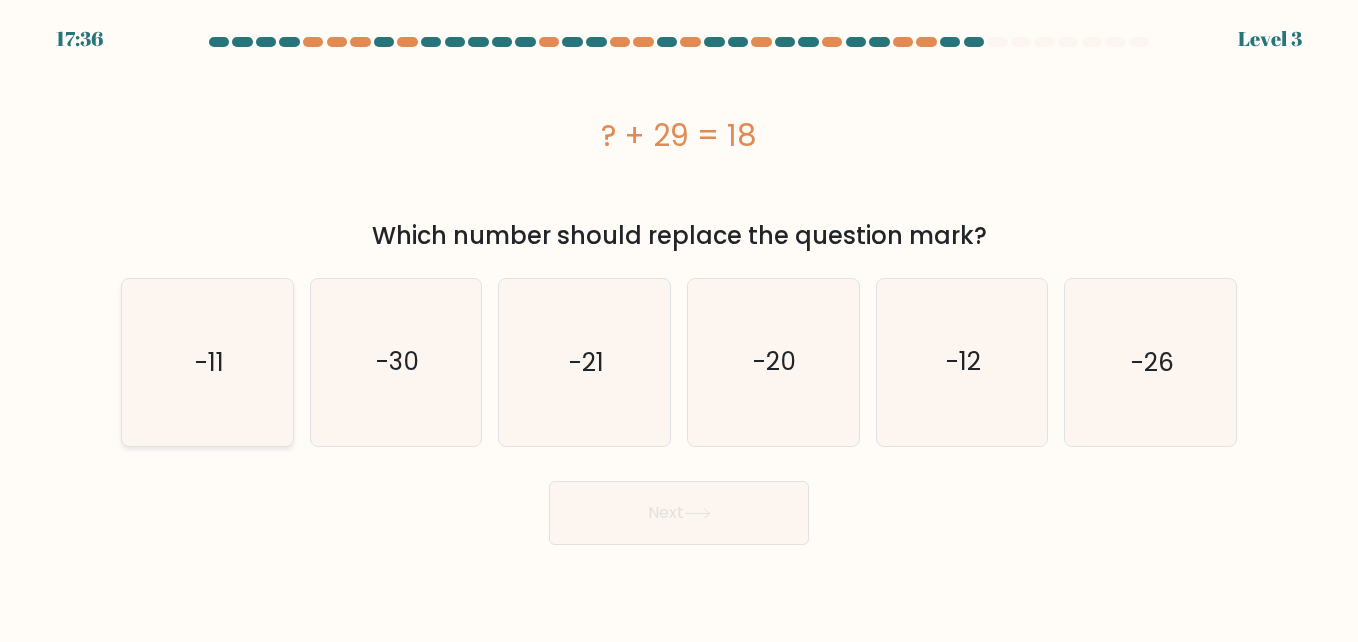 click on "-11" 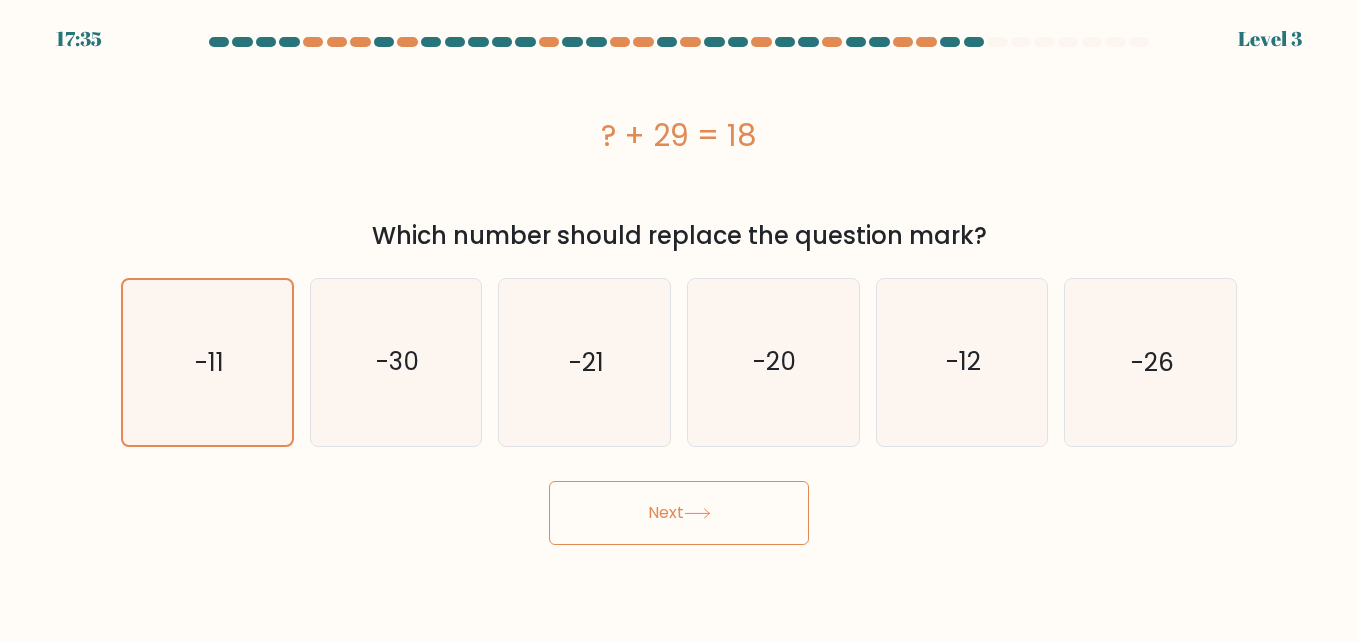 click on "Next" at bounding box center [679, 513] 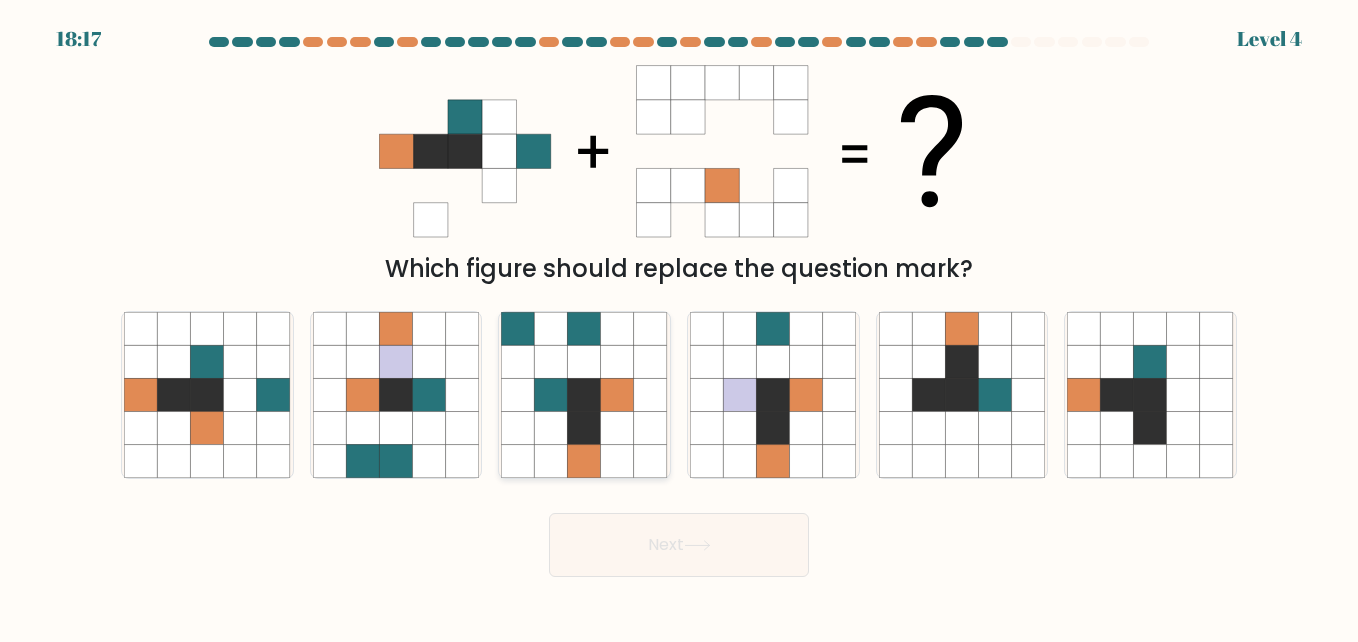 click 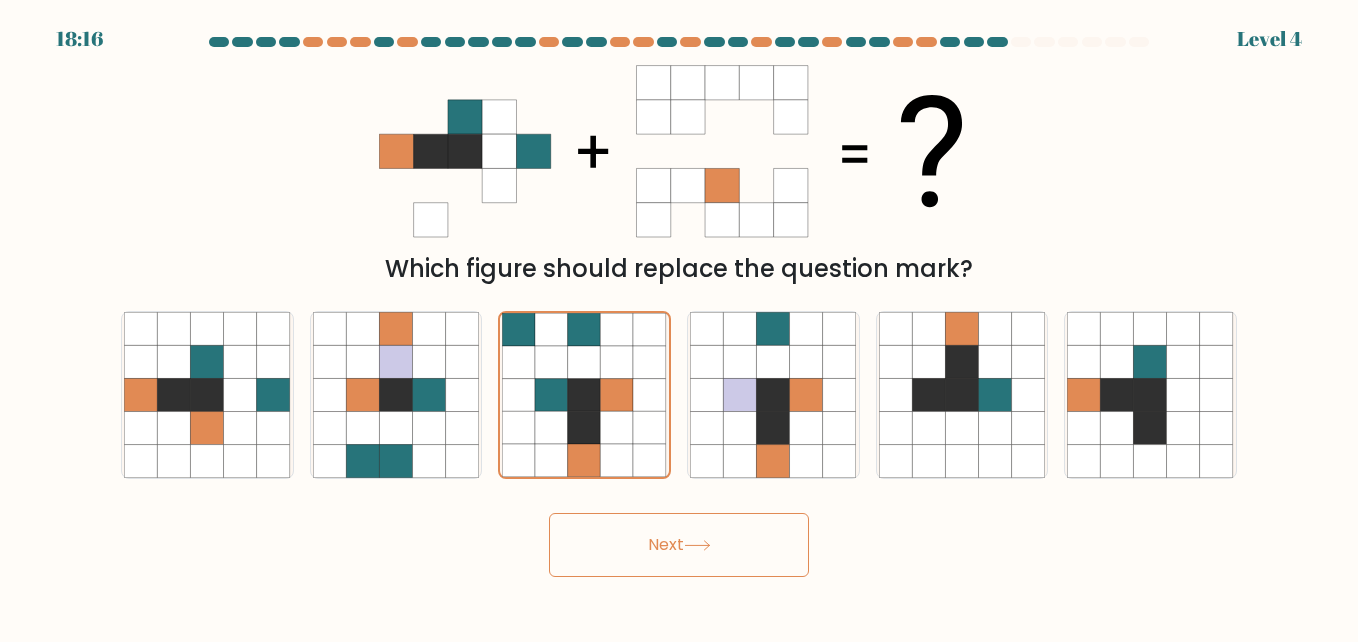 click on "Next" at bounding box center (679, 545) 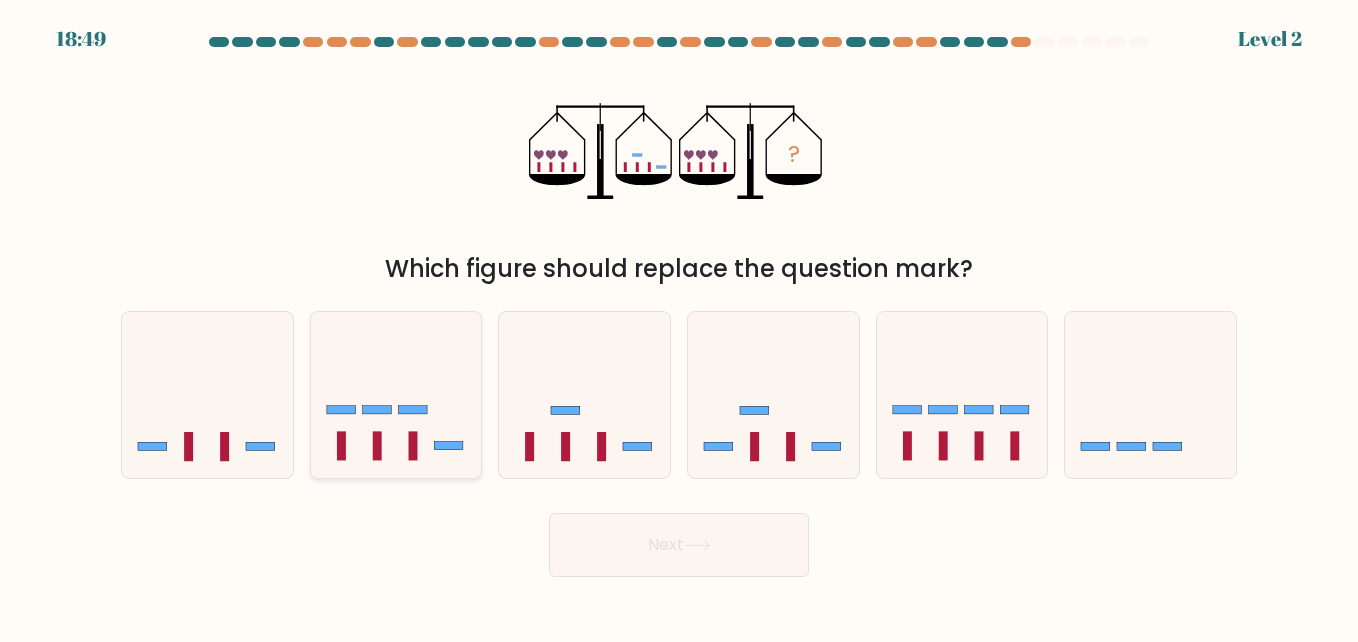click 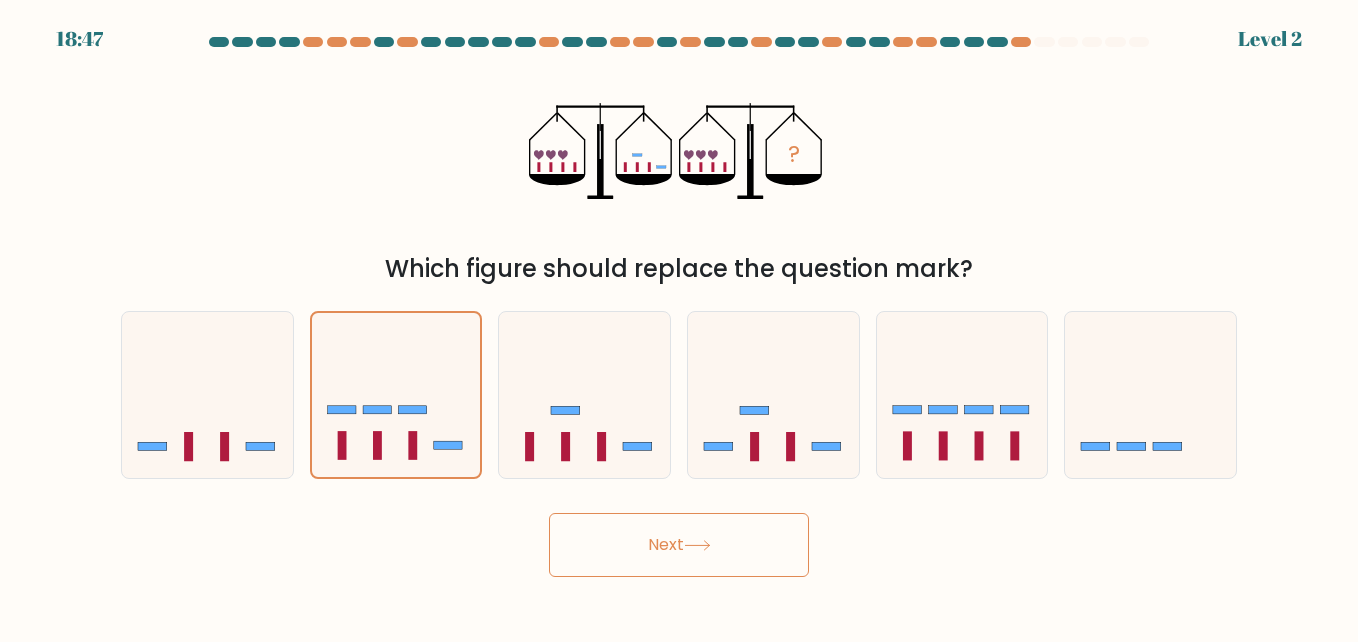 click on "Next" at bounding box center [679, 545] 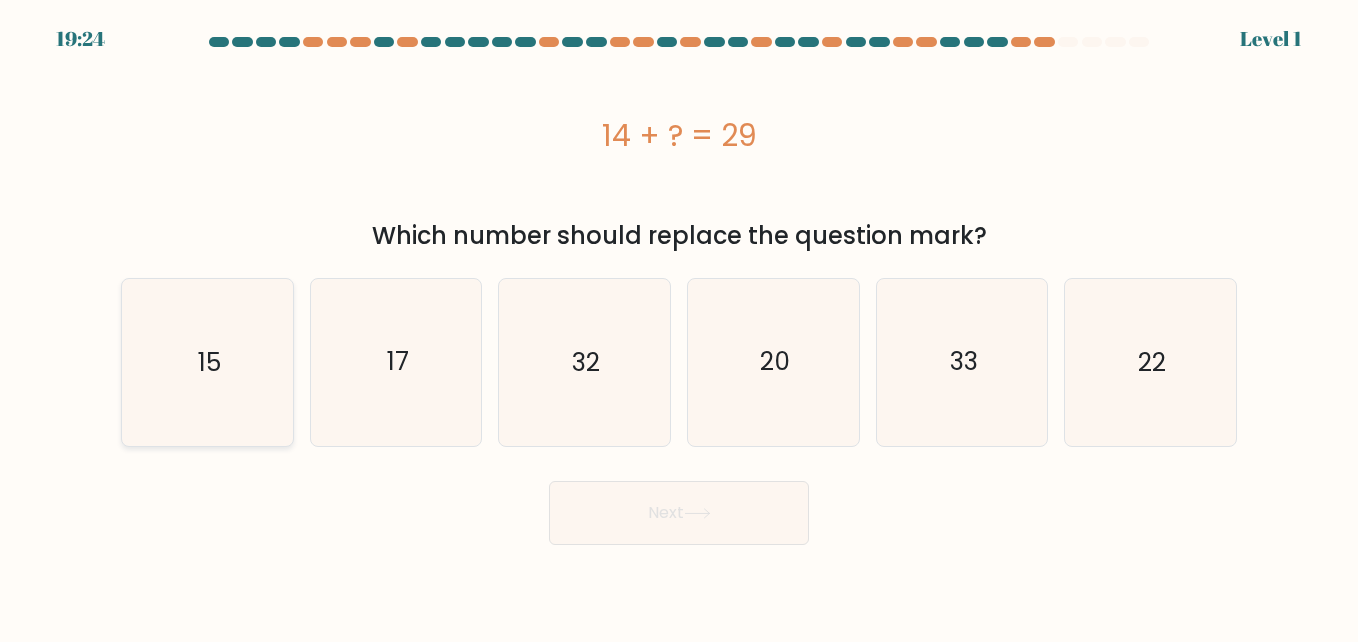 click on "15" 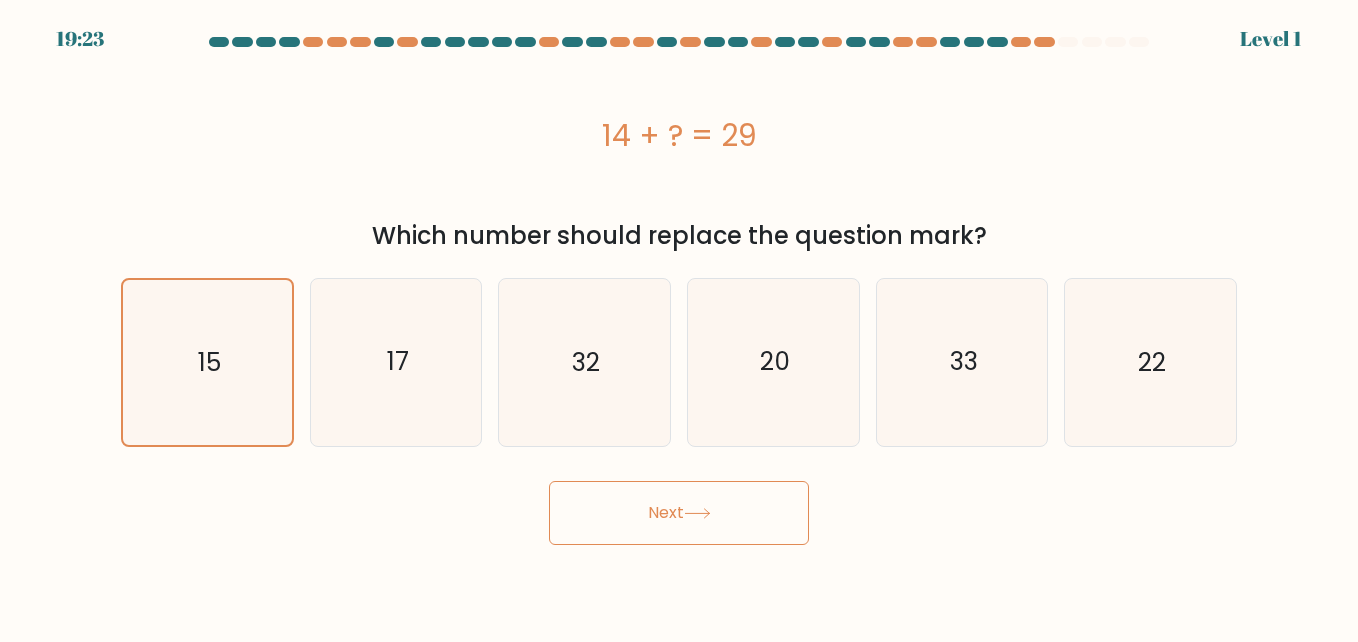 click on "Next" at bounding box center (679, 513) 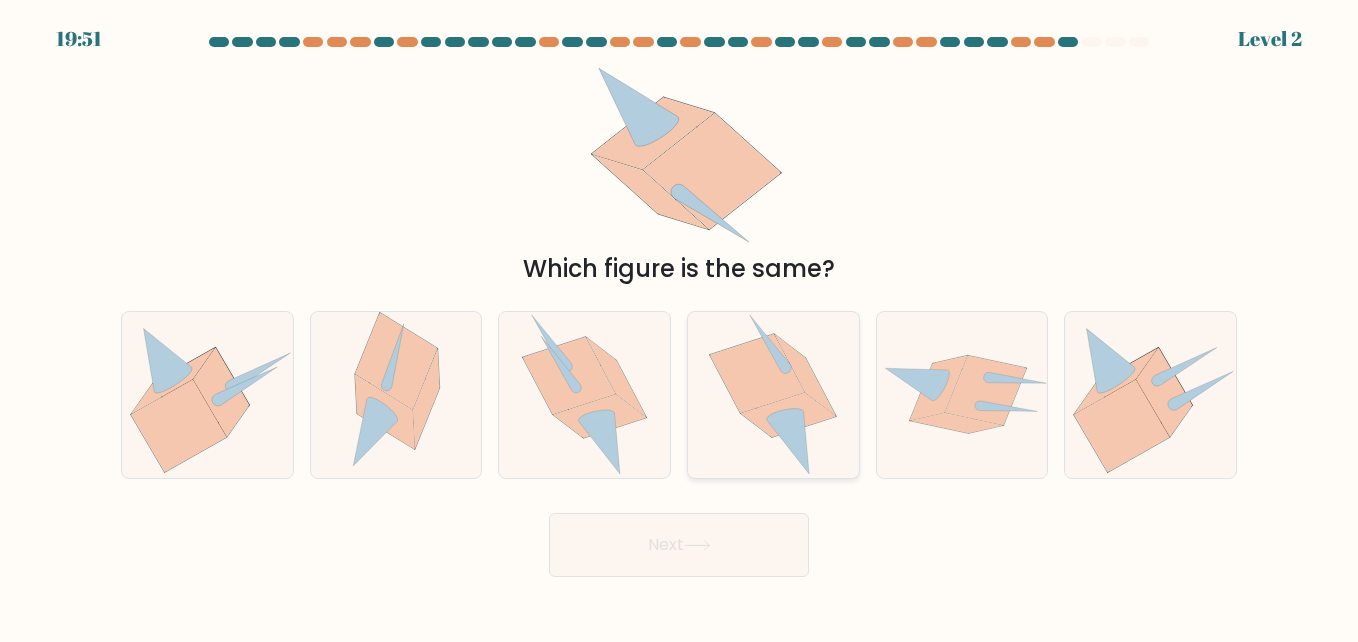 click 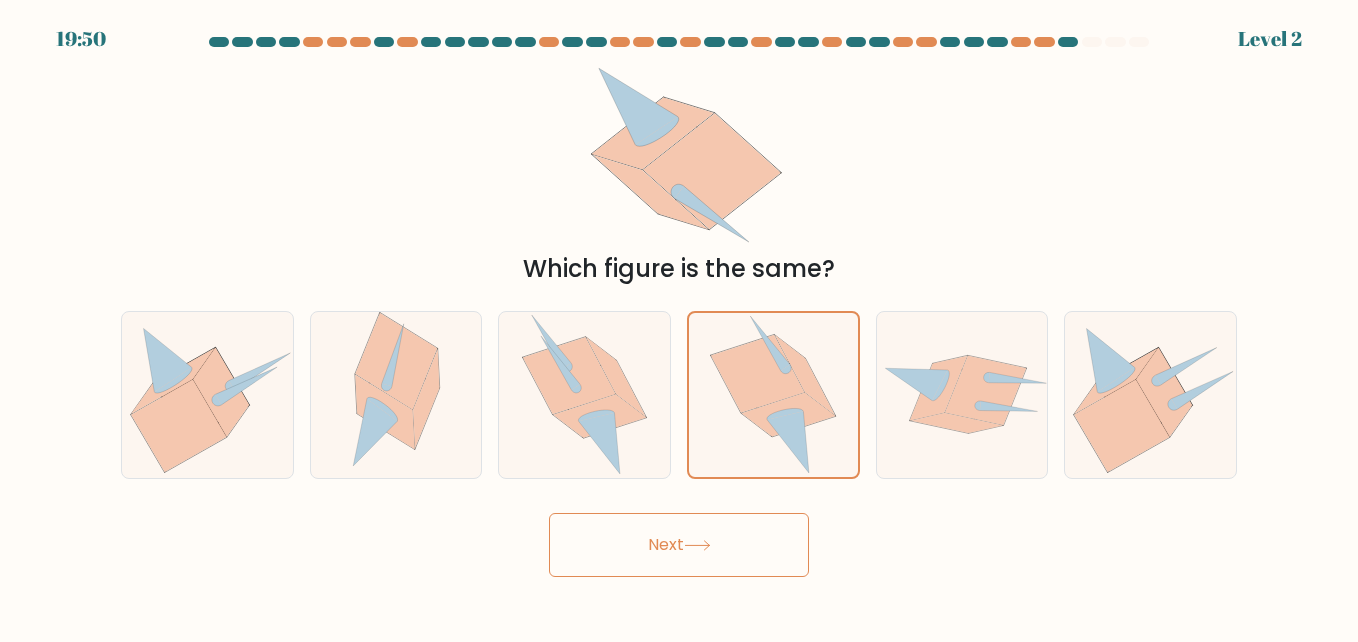 click on "19:50
Level 2" at bounding box center (679, 321) 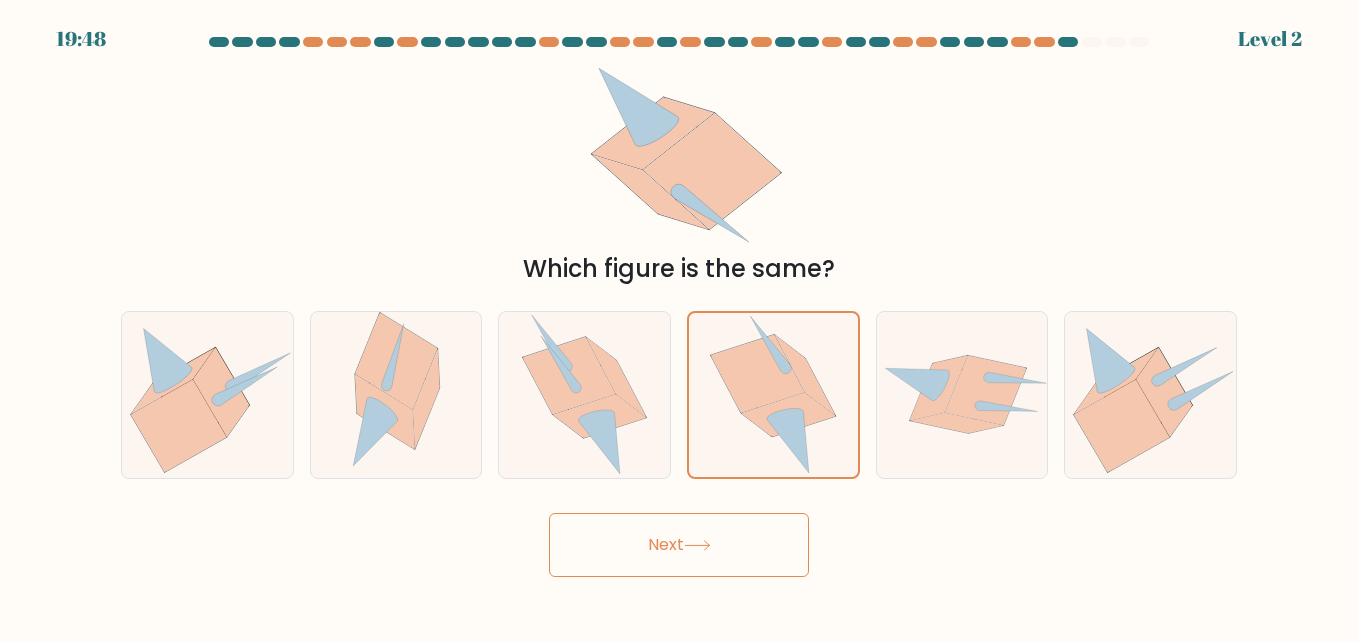 click on "Next" at bounding box center [679, 545] 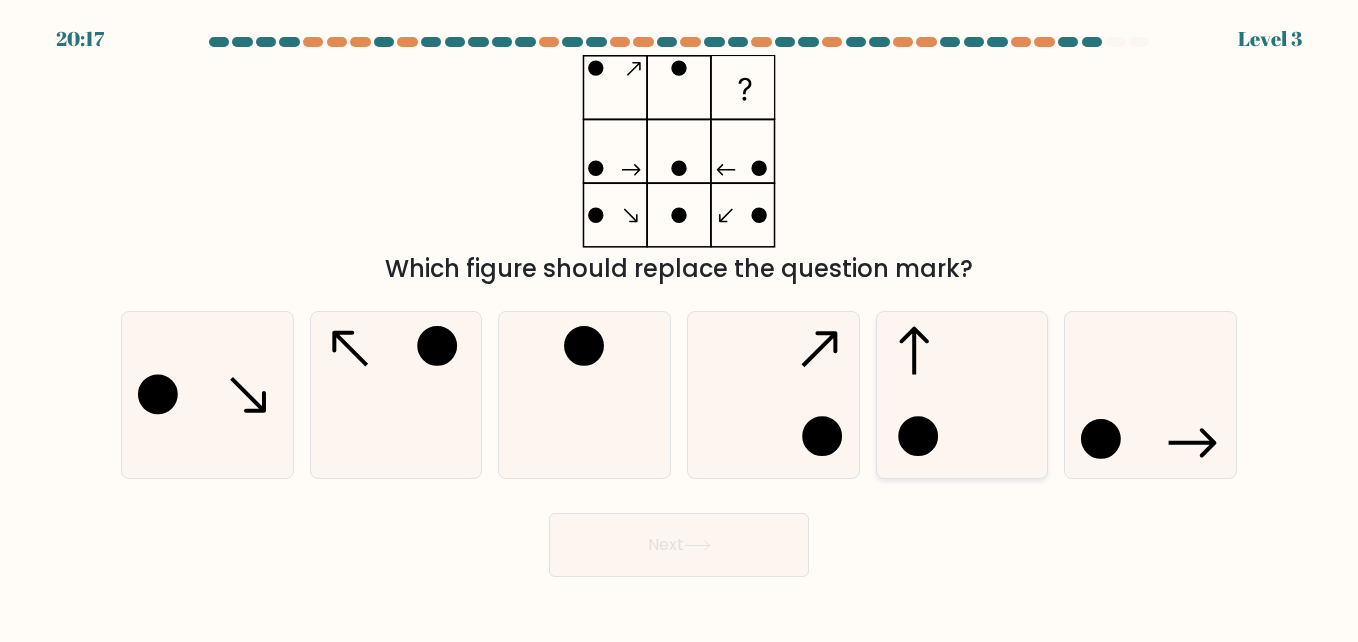 click 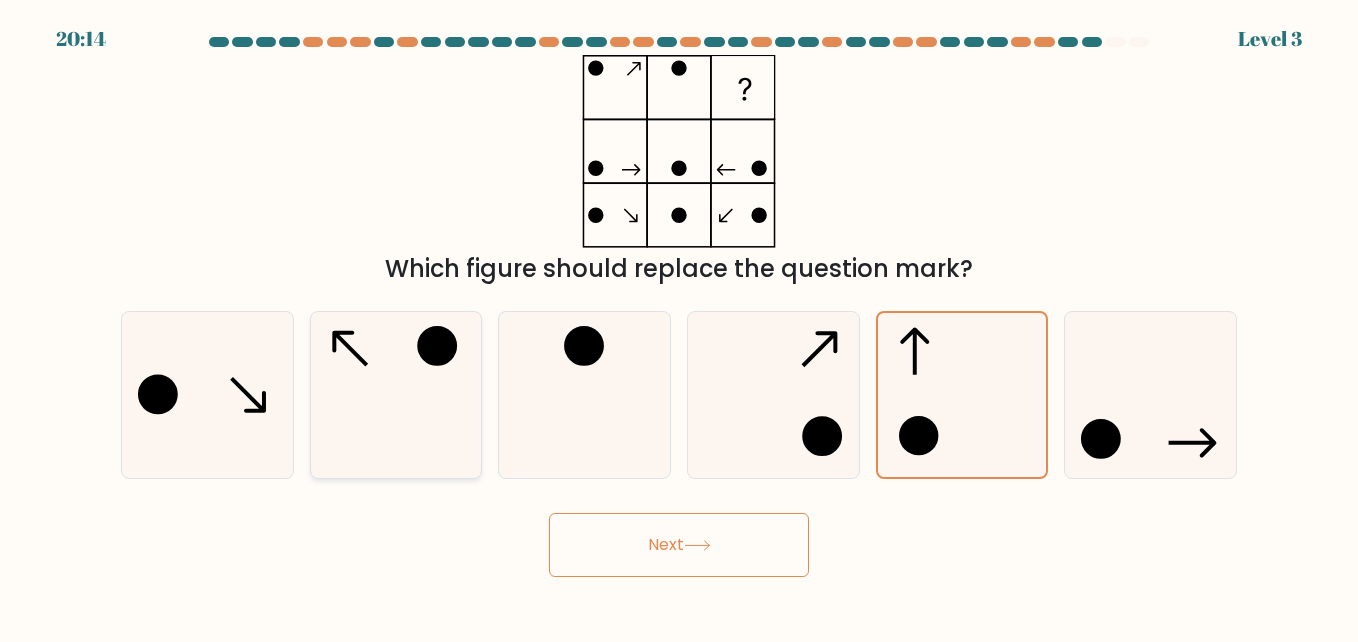 click 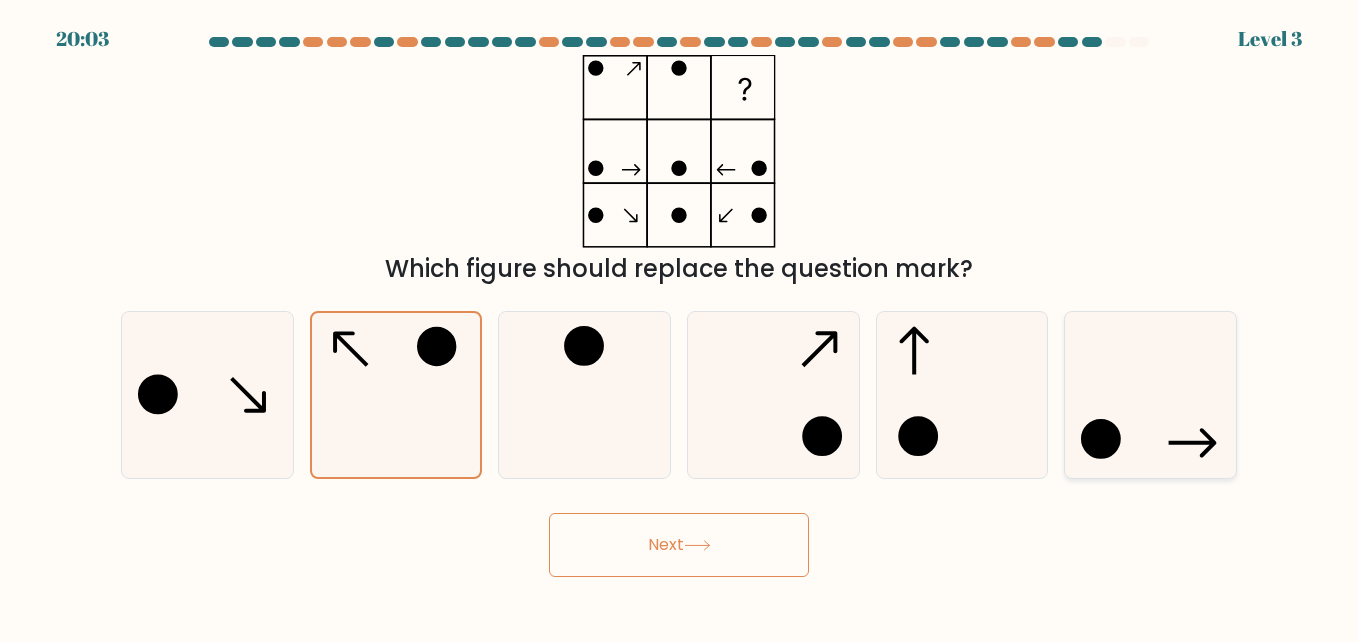 click 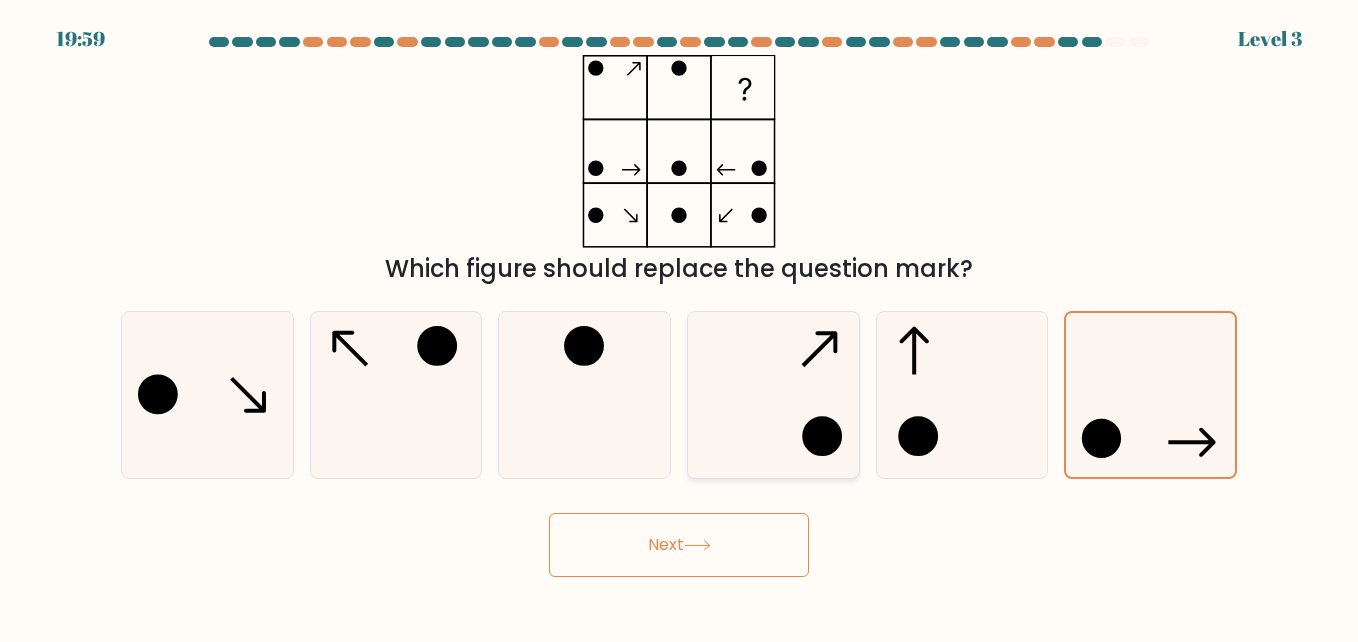 click 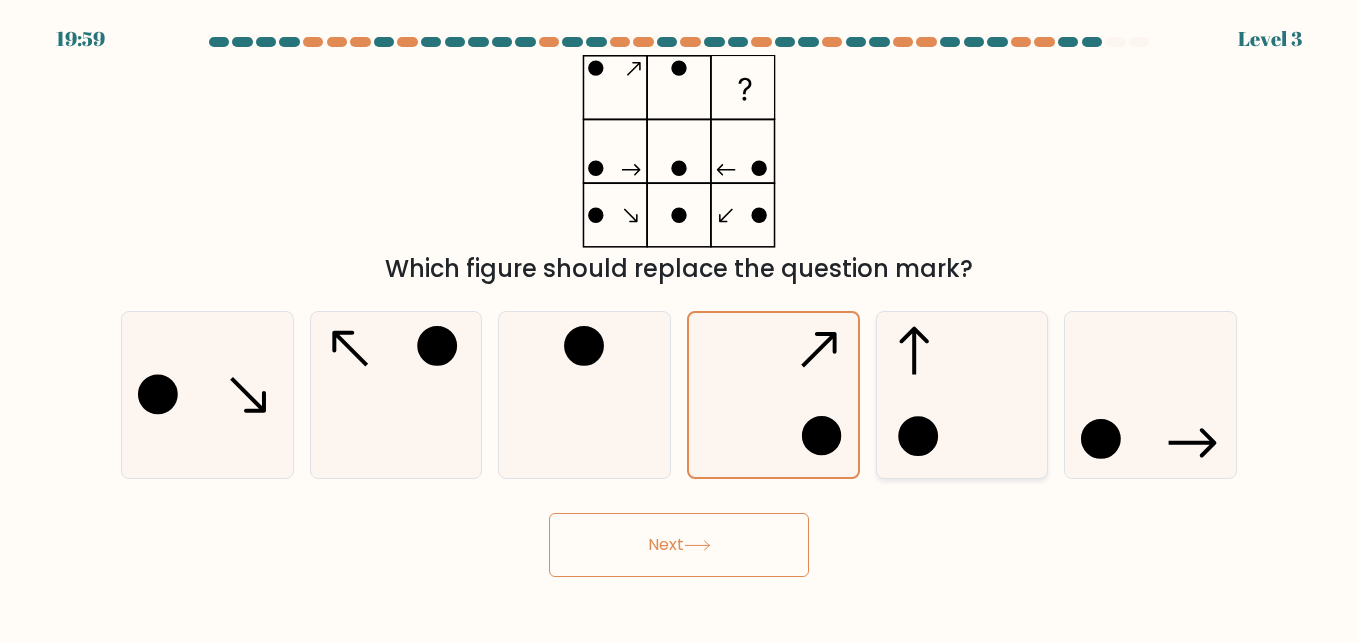 click 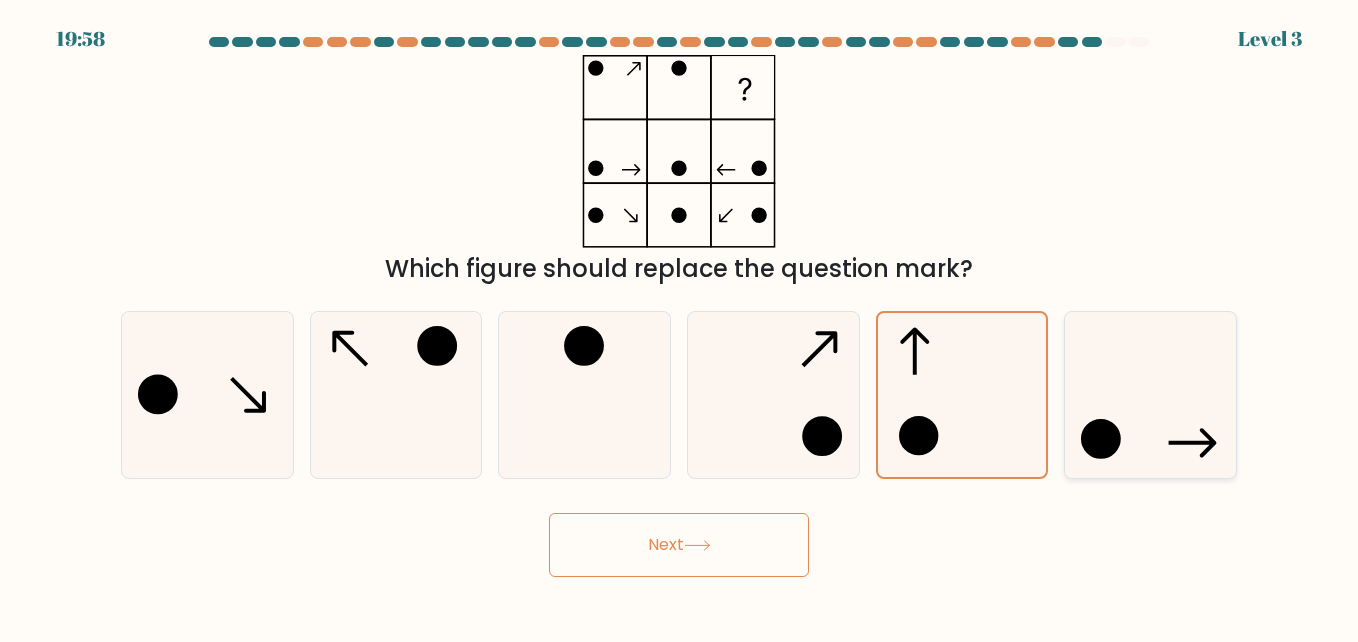 click 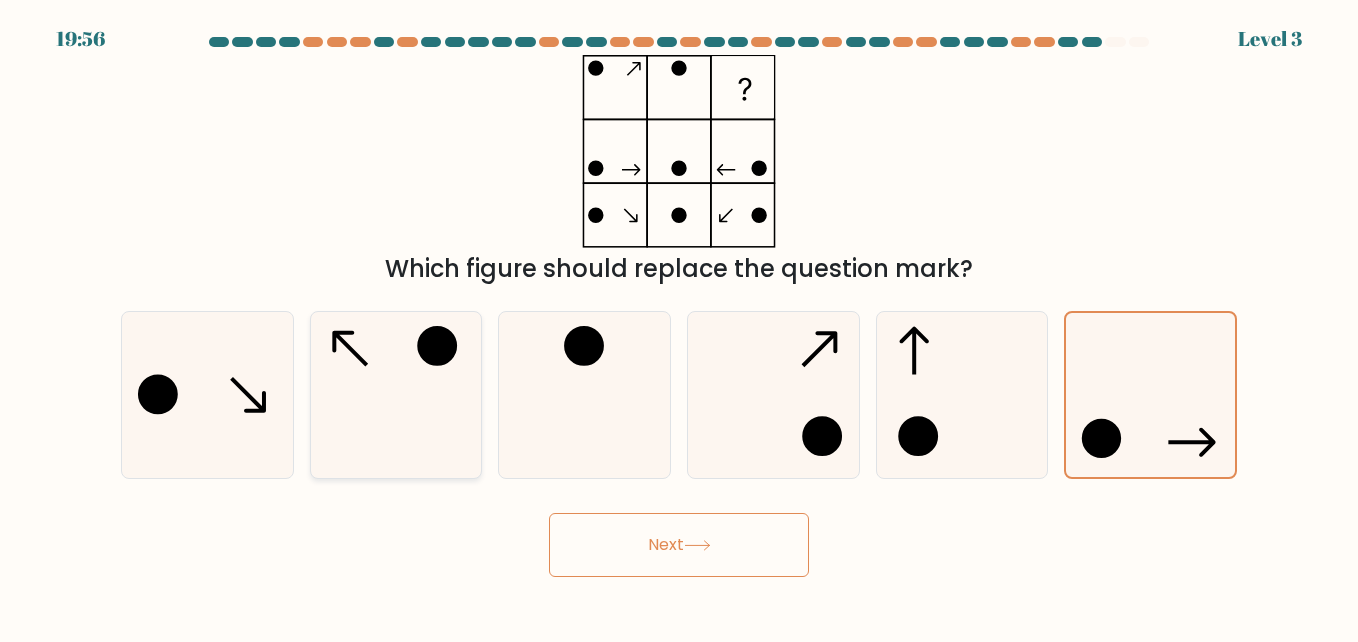 click 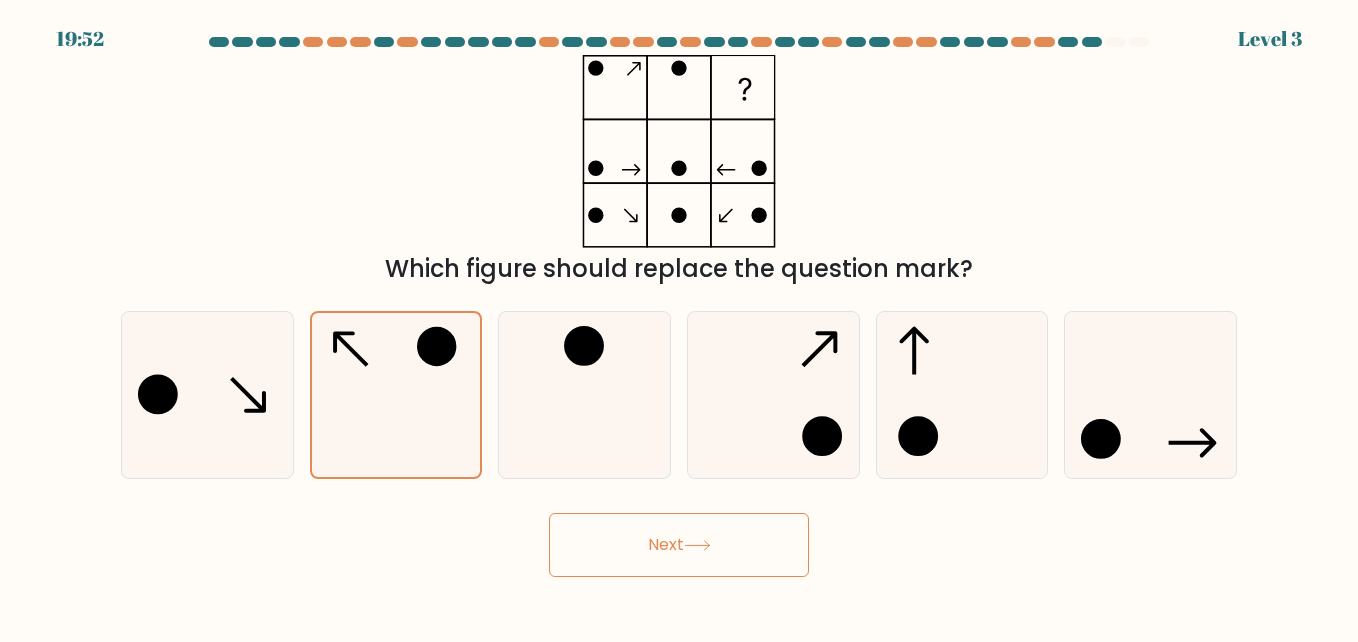 click on "Next" at bounding box center [679, 545] 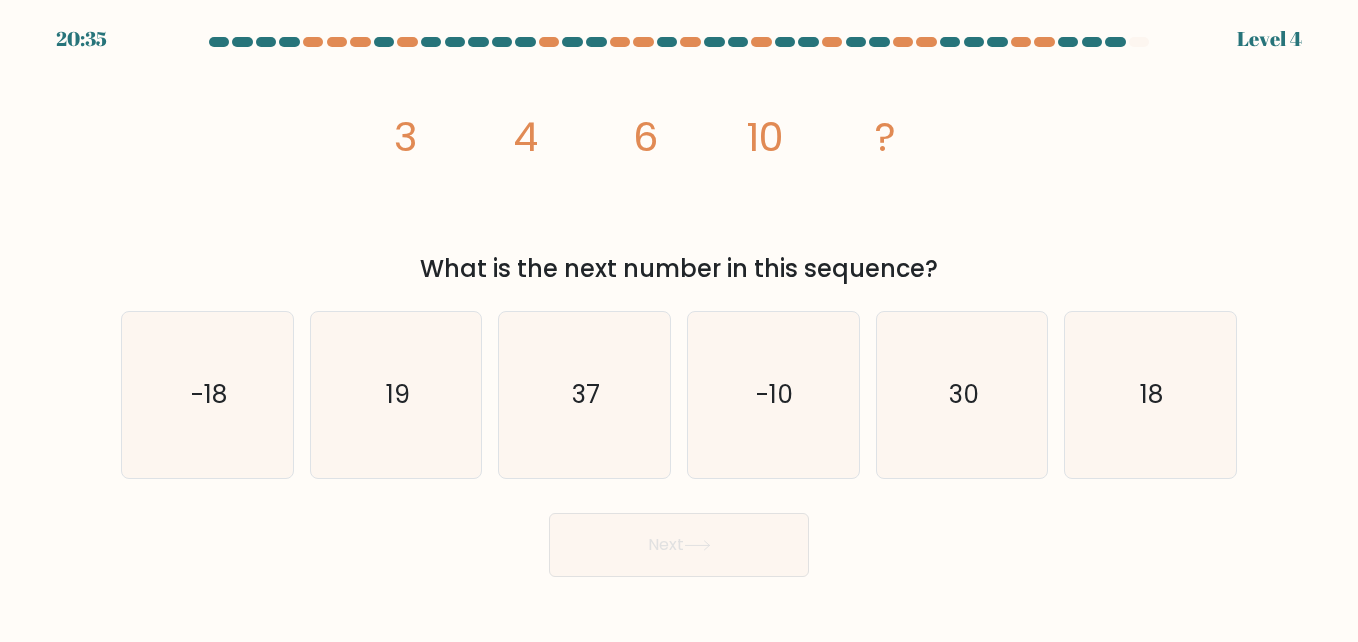 click on "Next" at bounding box center (679, 545) 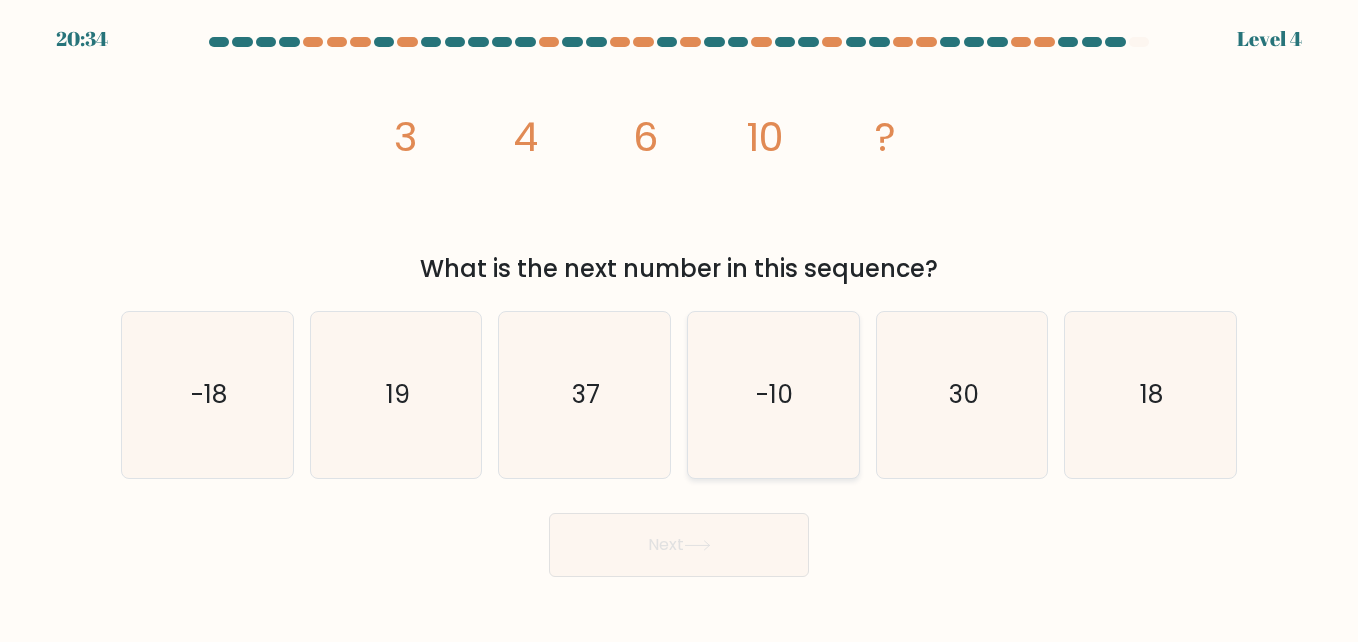 click on "-10" 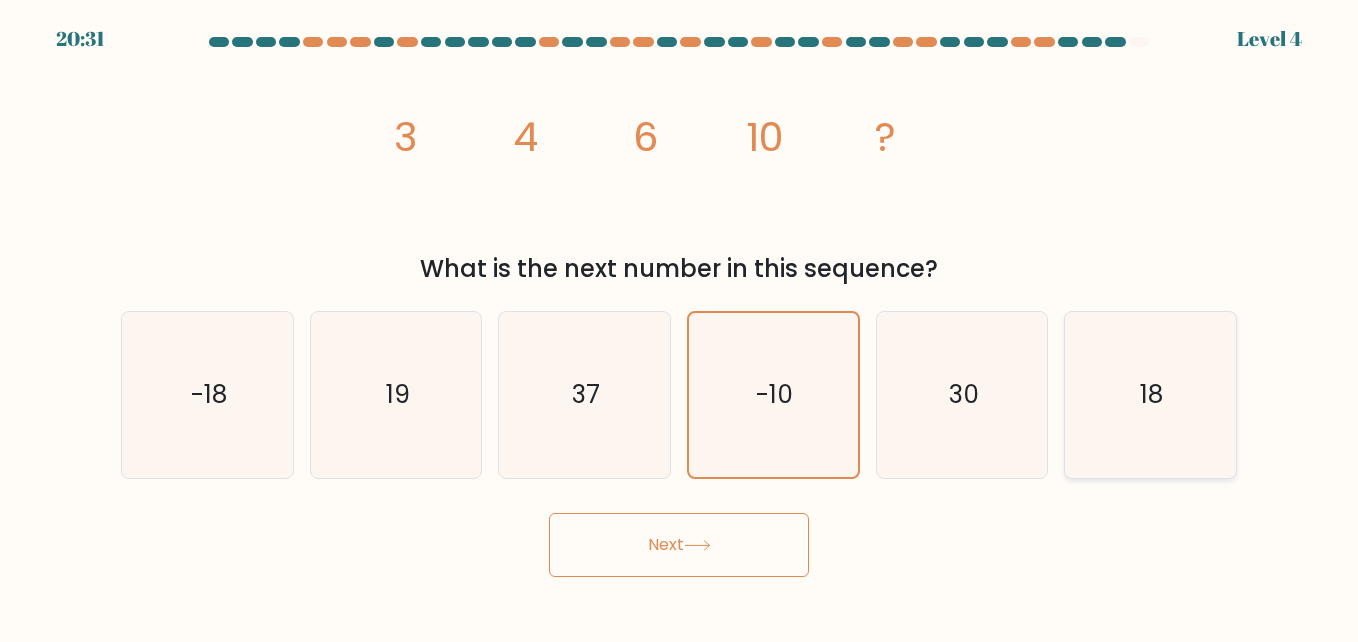 click on "18" 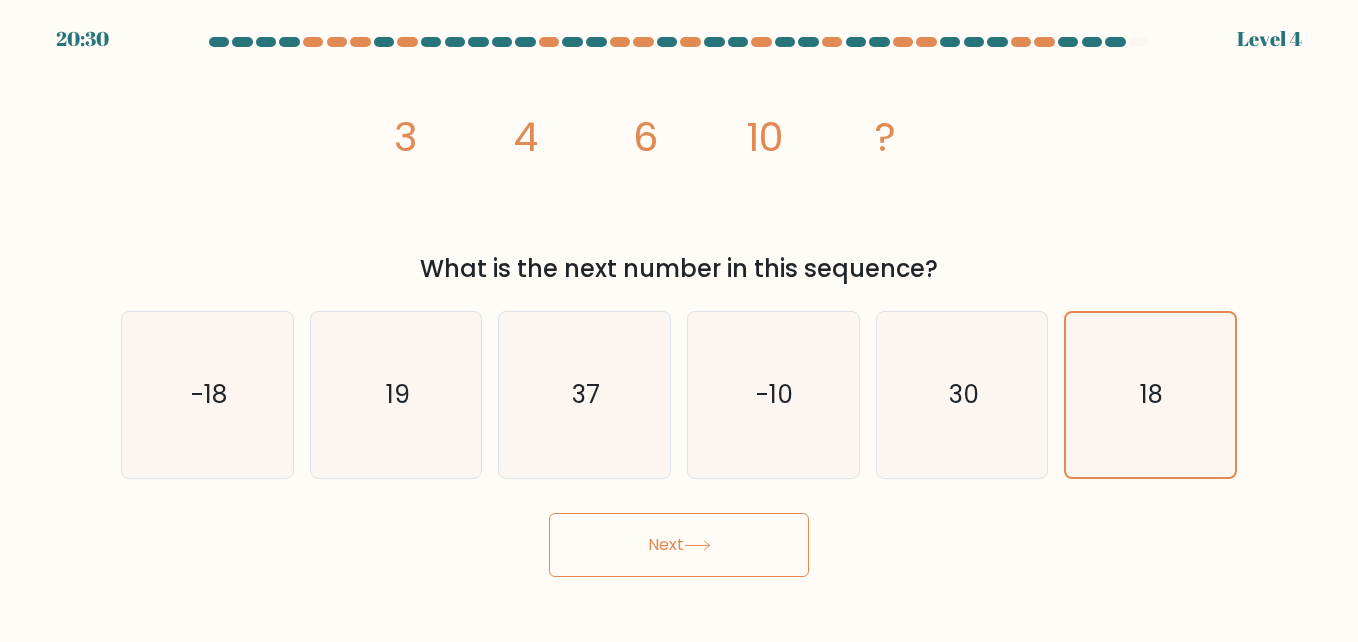 click 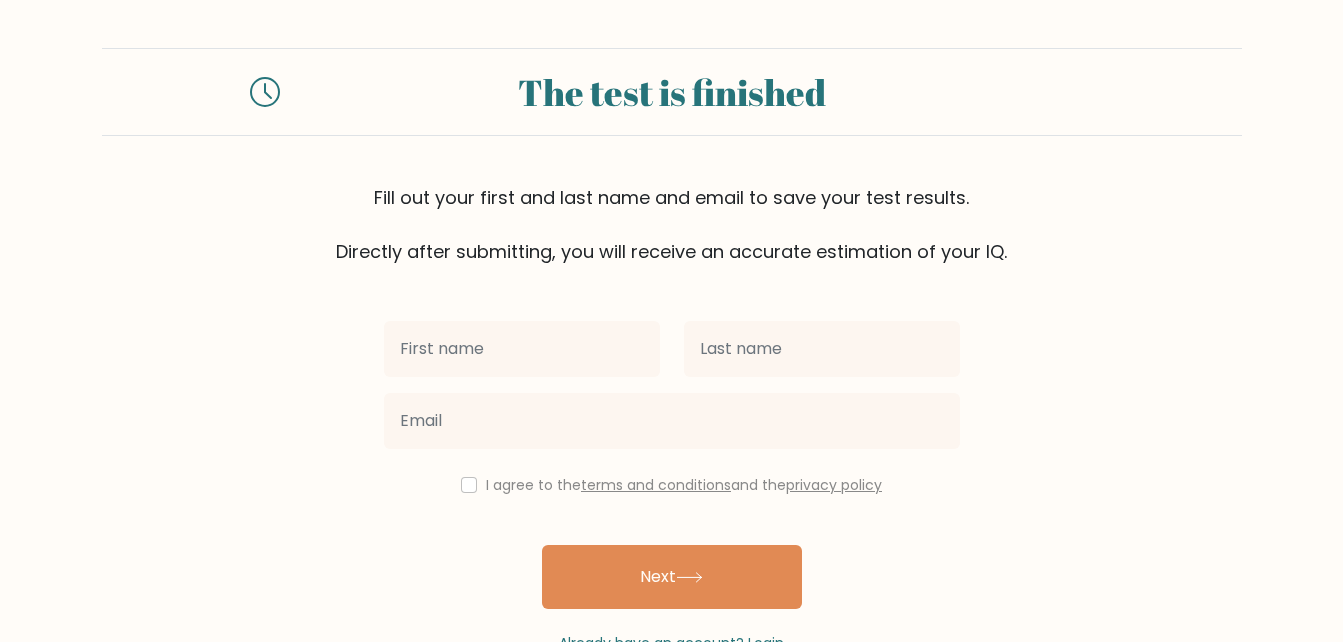 scroll, scrollTop: 0, scrollLeft: 0, axis: both 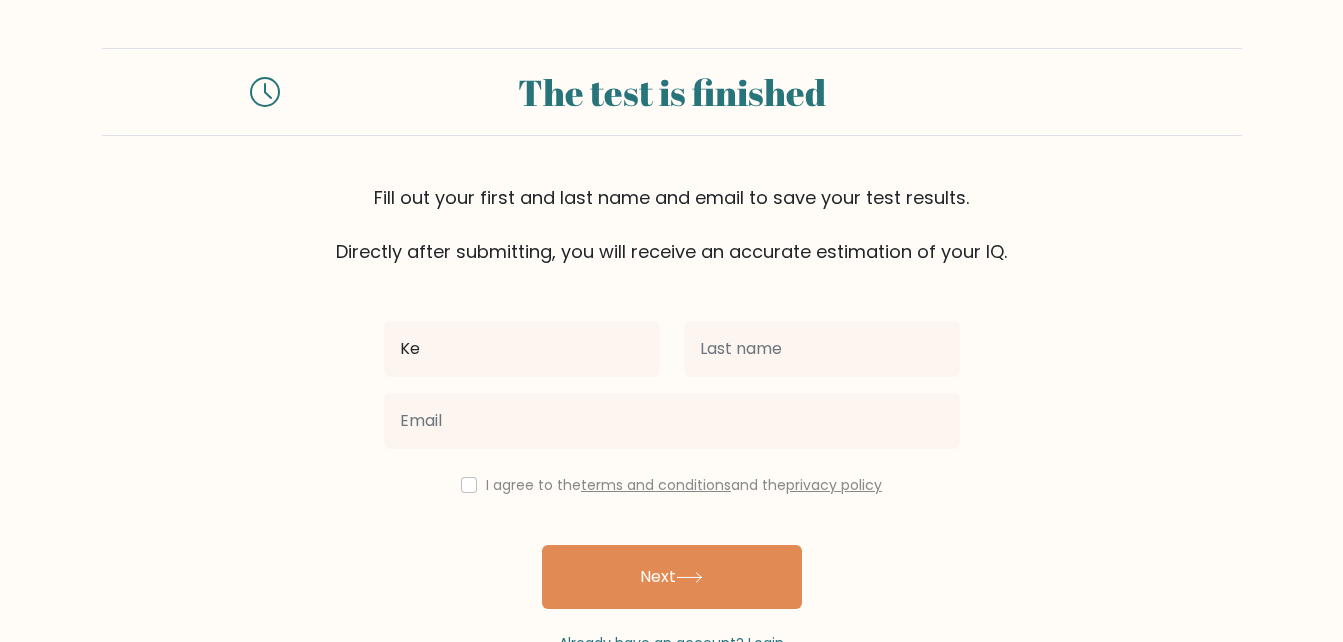 type on "K" 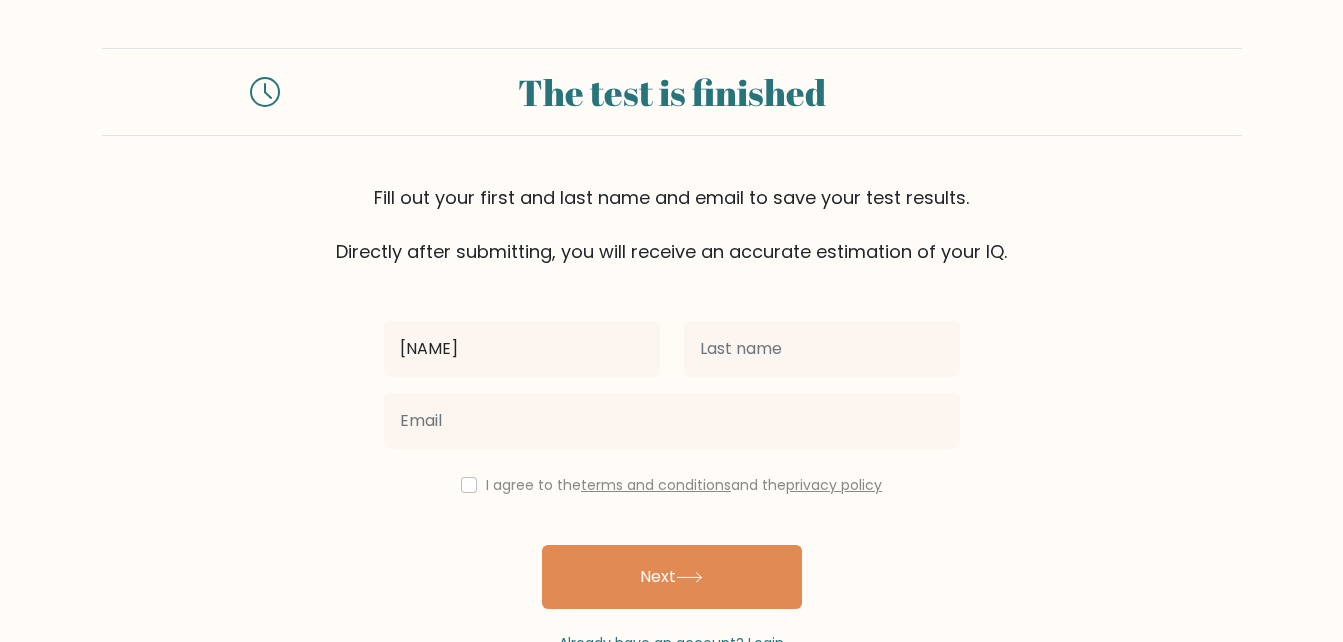 type on "Adu" 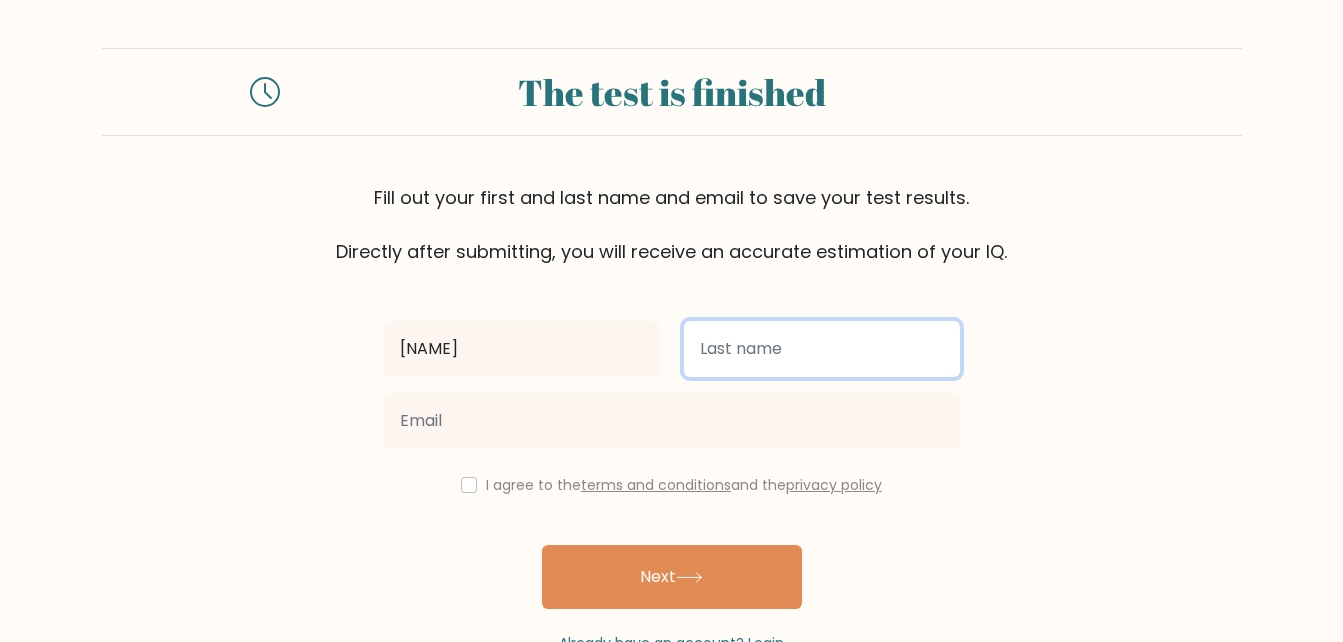 click at bounding box center [822, 349] 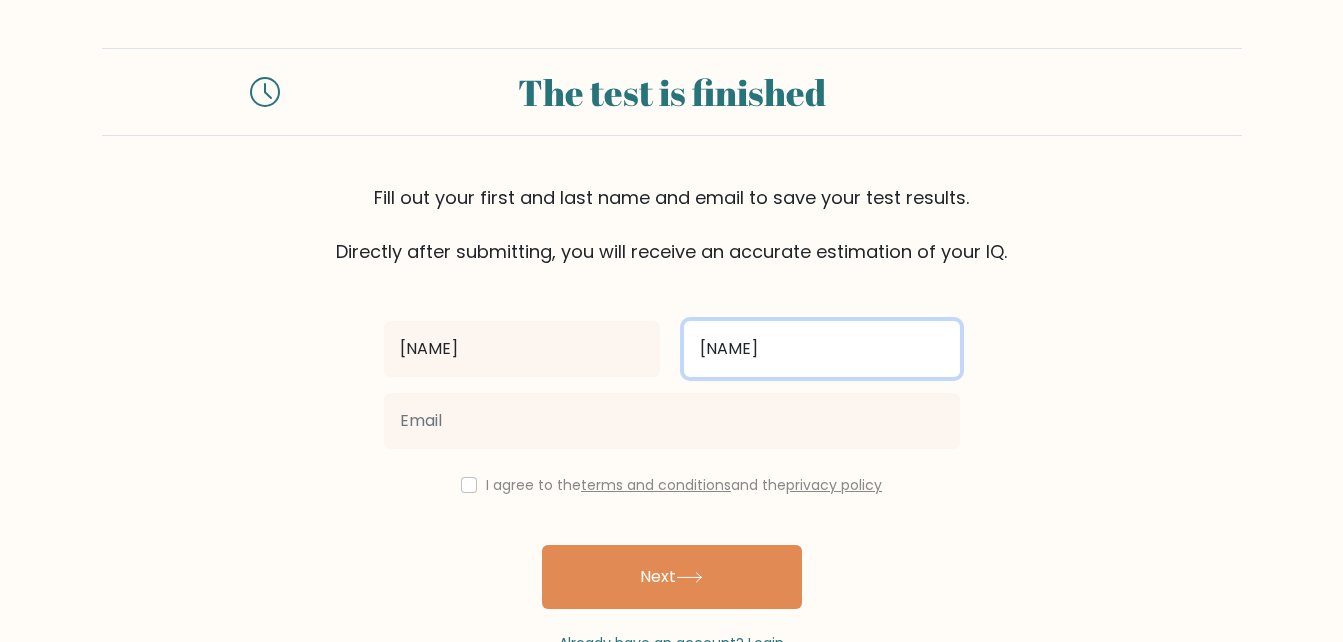 type on "[NAME]" 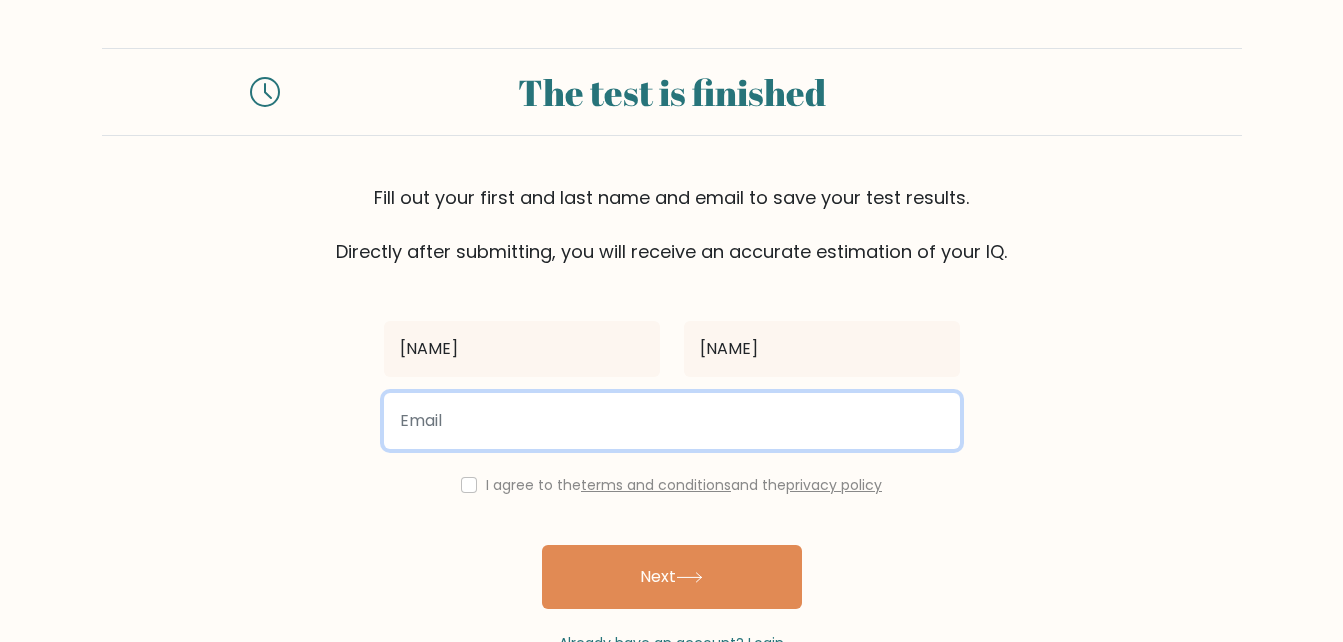 click at bounding box center [672, 421] 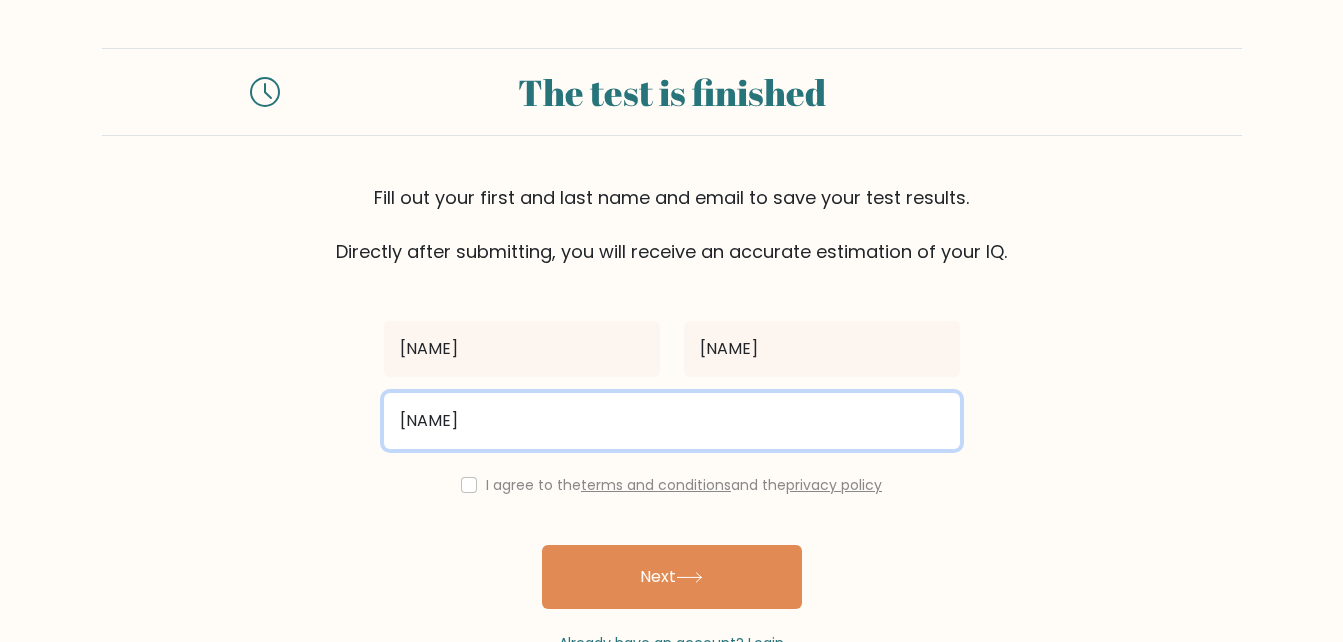 type on "kadusakyi@yahoo.com" 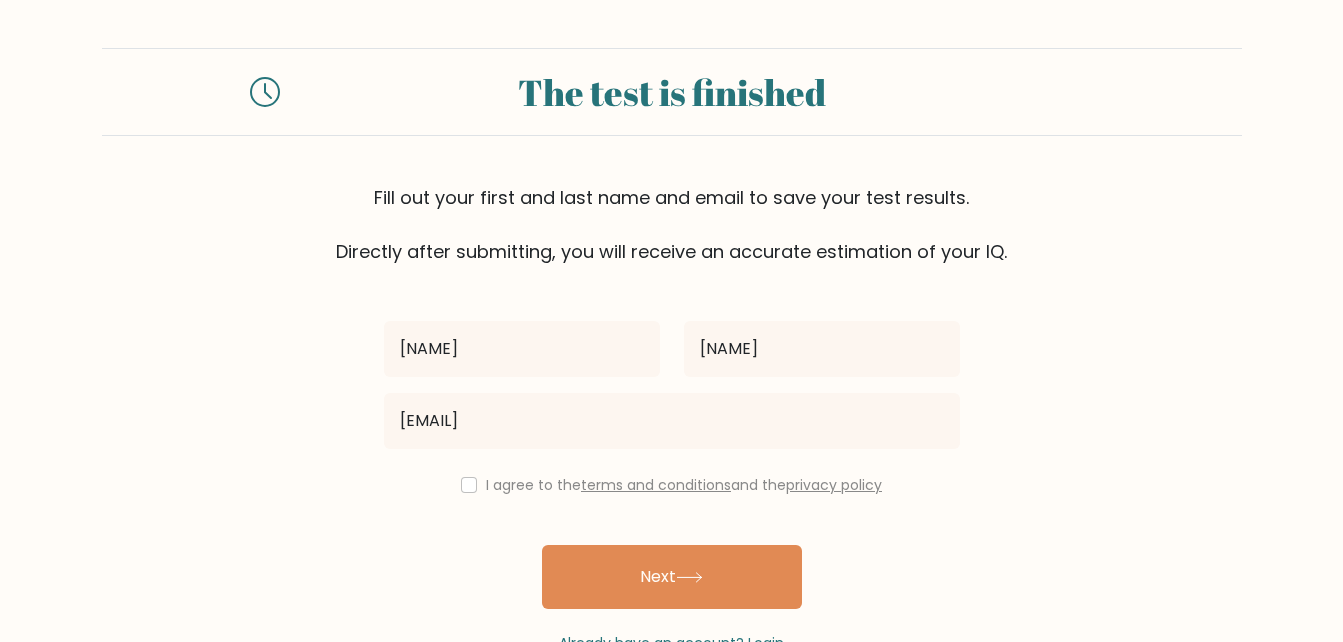 click on "I agree to the  terms and conditions  and the  privacy policy" at bounding box center [672, 485] 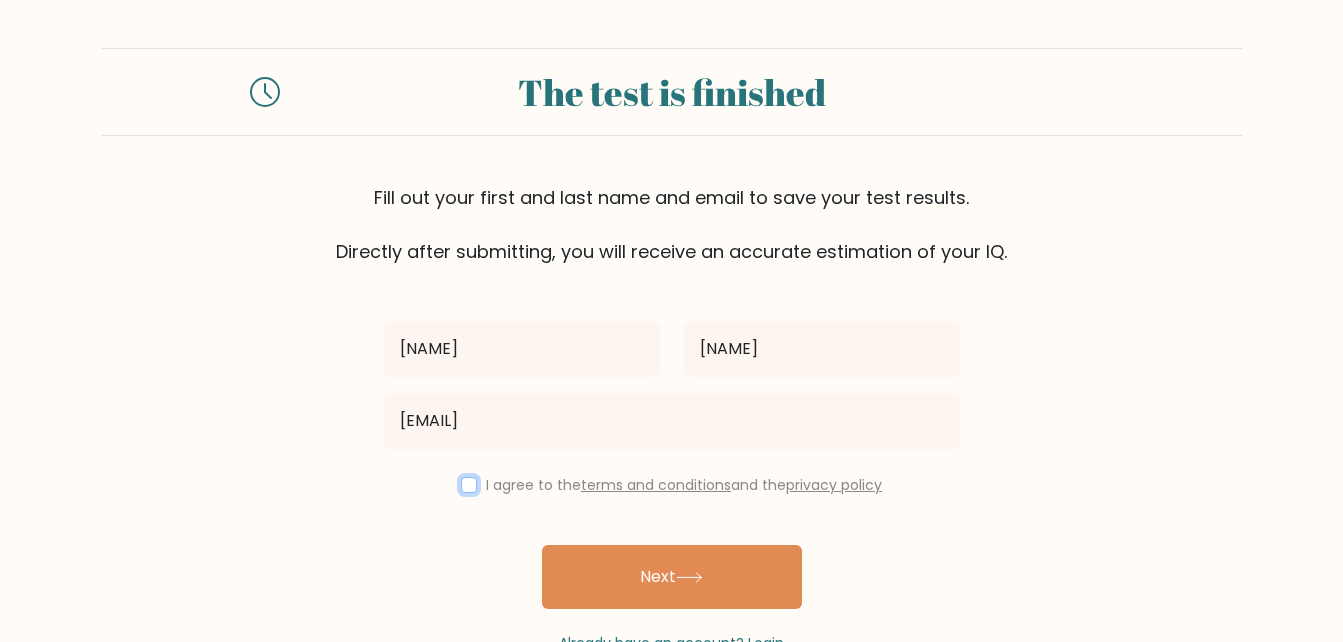 click at bounding box center [469, 485] 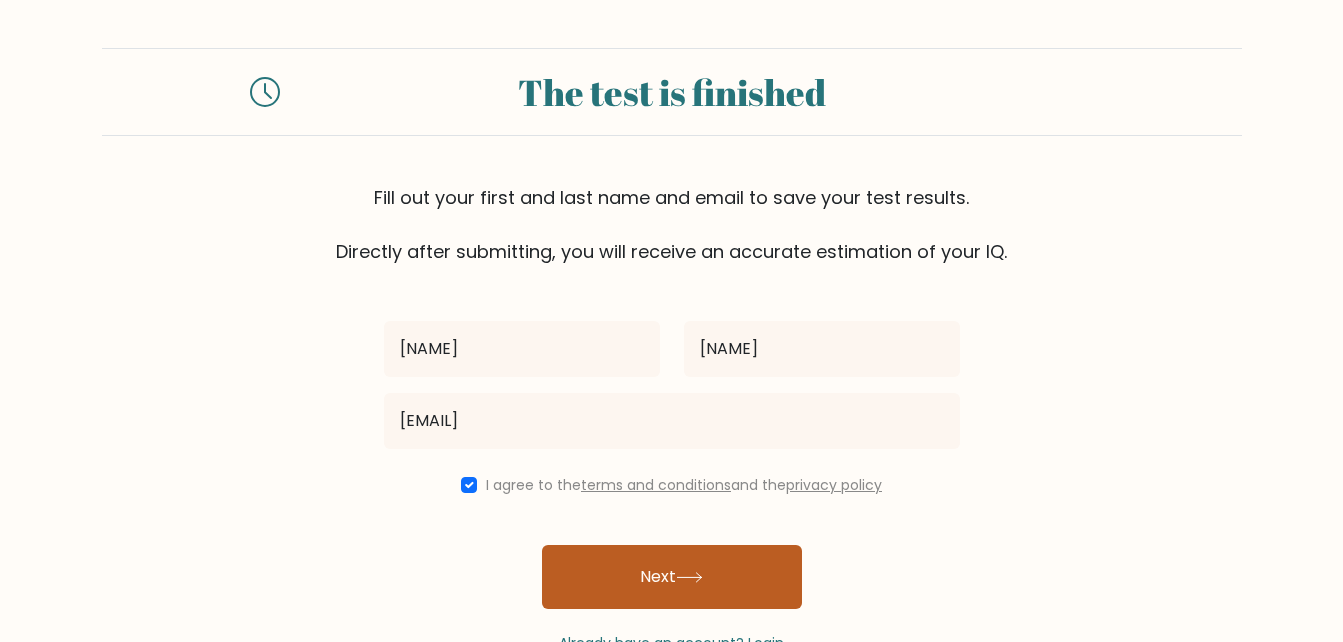 click on "Next" at bounding box center (672, 577) 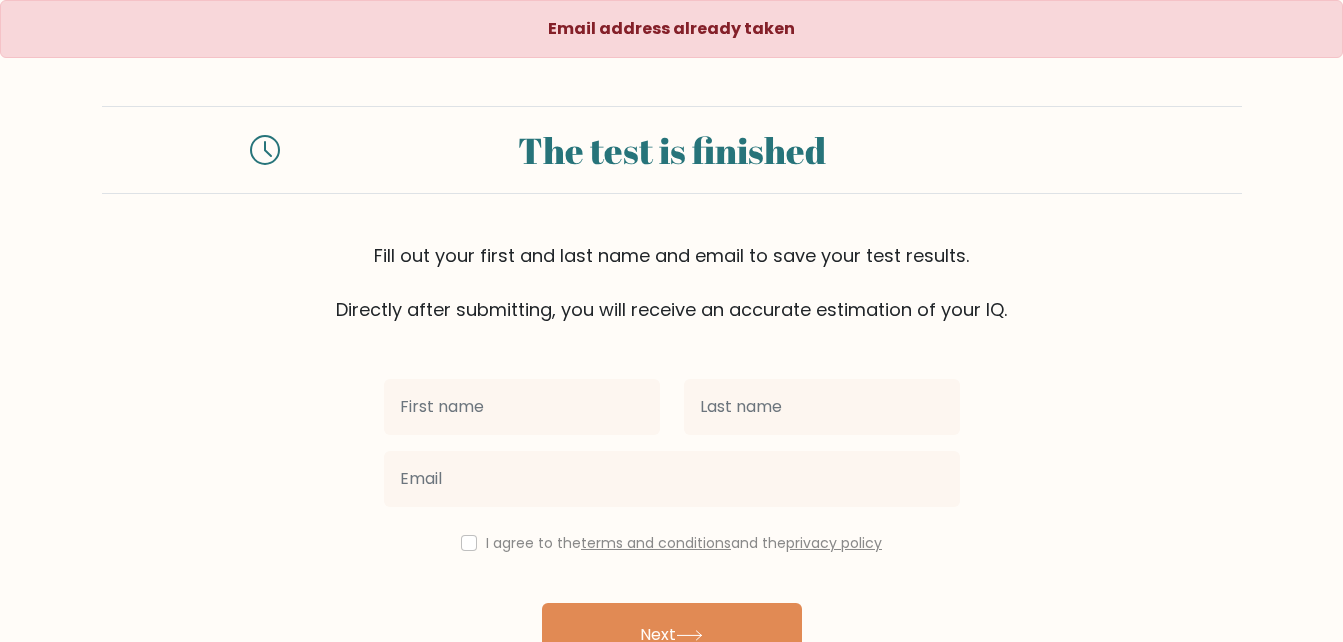 scroll, scrollTop: 0, scrollLeft: 0, axis: both 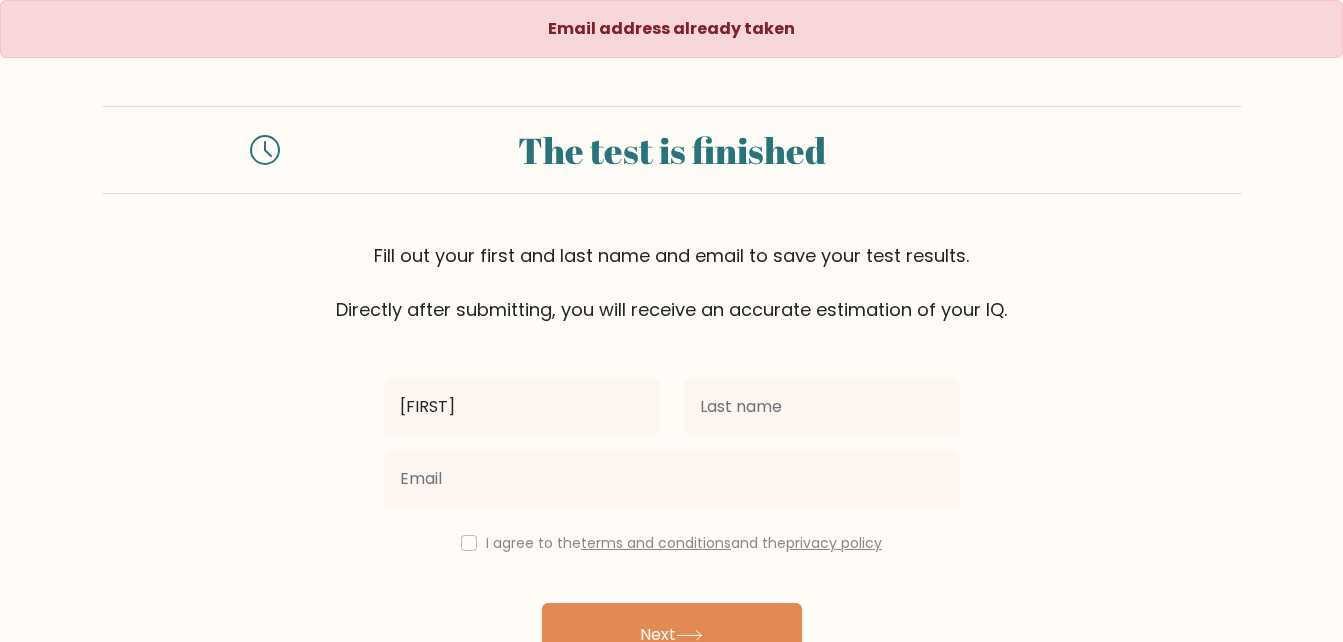 type on "[NAME]" 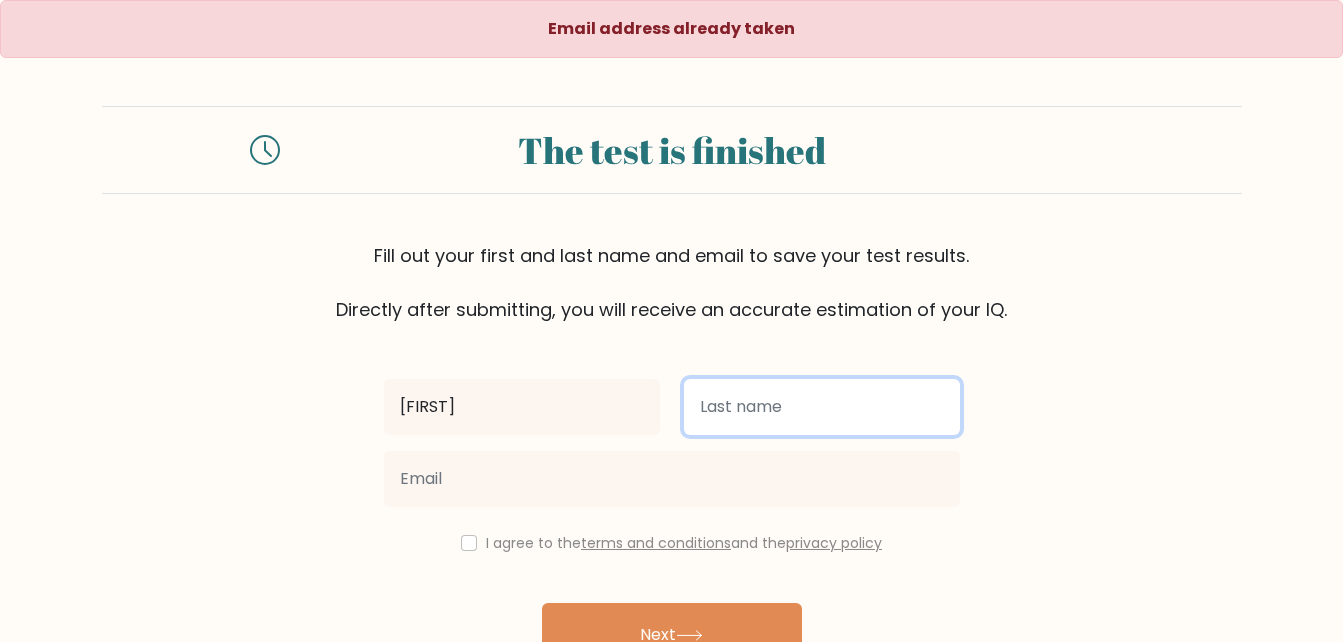 click at bounding box center [822, 407] 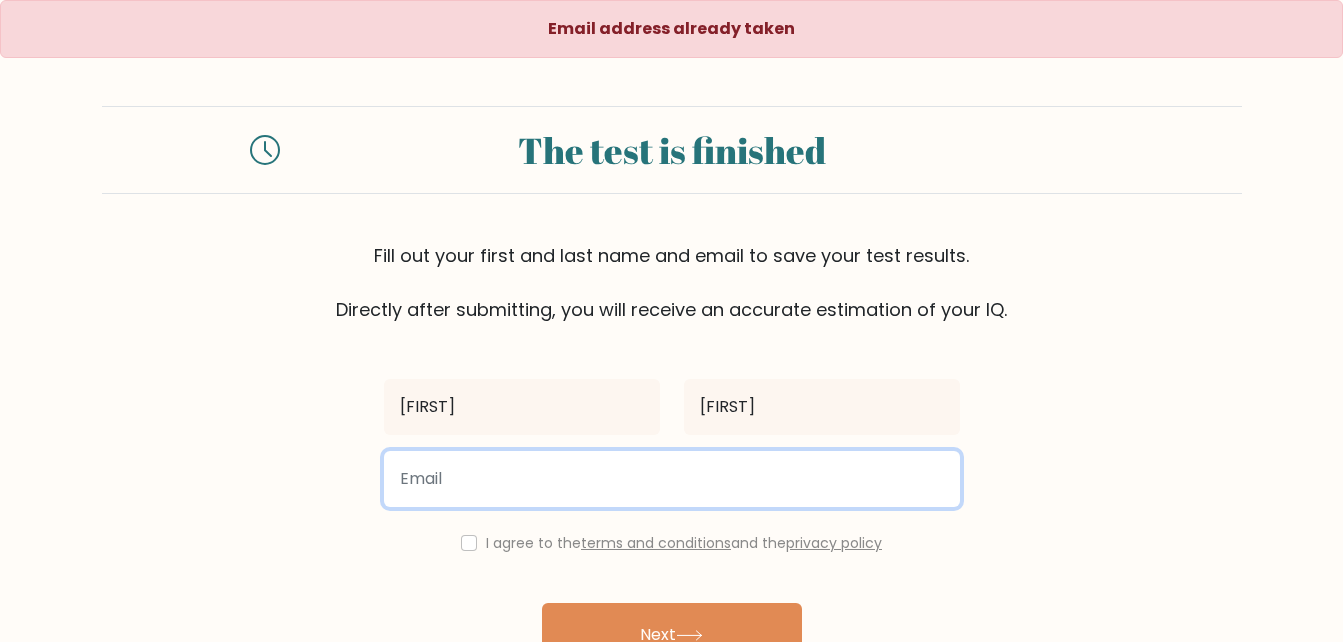 type on "[EMAIL]" 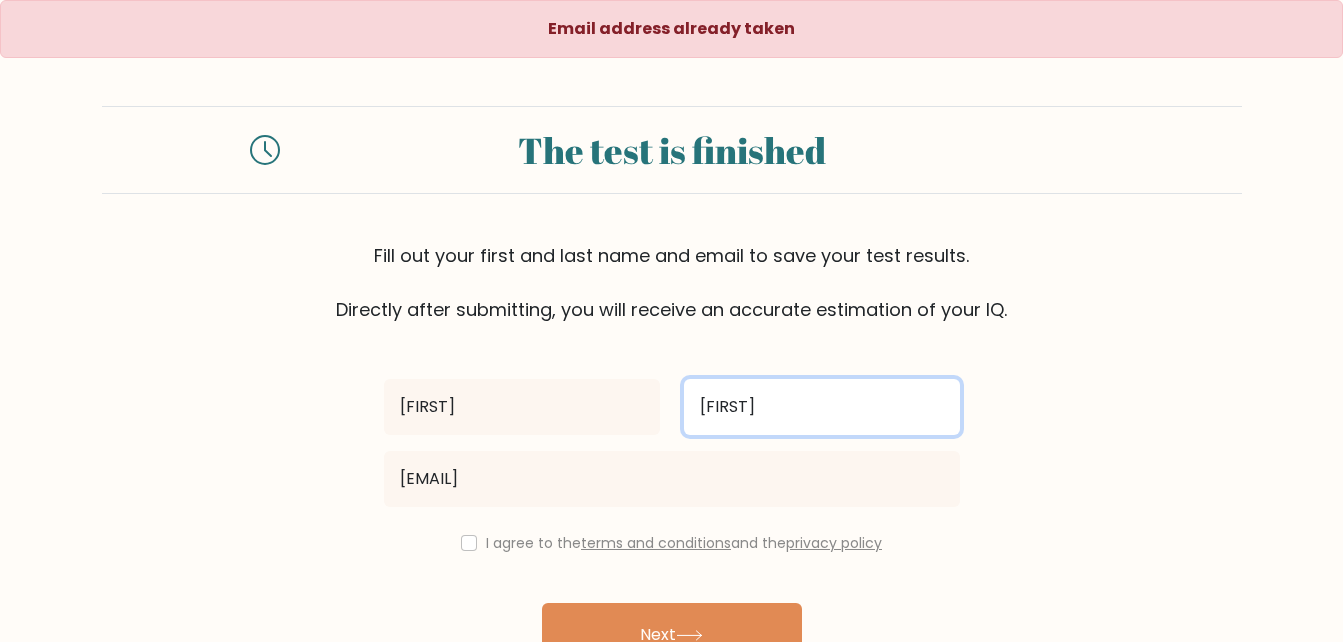 drag, startPoint x: 777, startPoint y: 394, endPoint x: 641, endPoint y: 431, distance: 140.94325 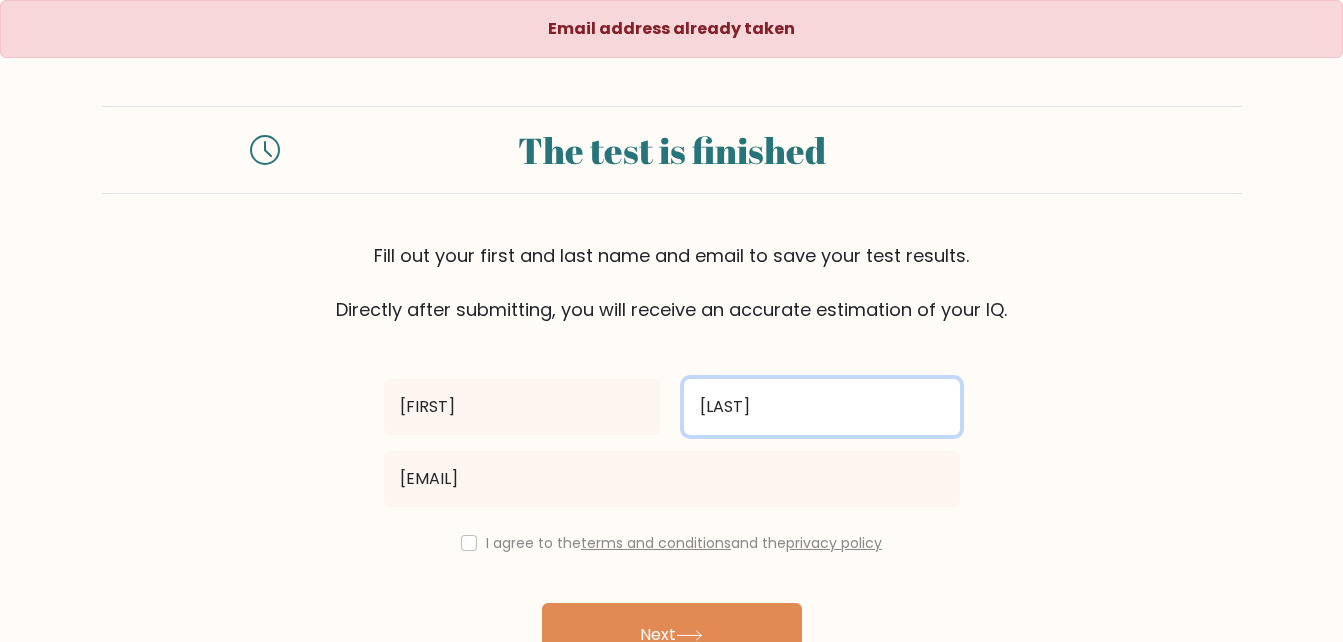 click on "Next" at bounding box center (672, 635) 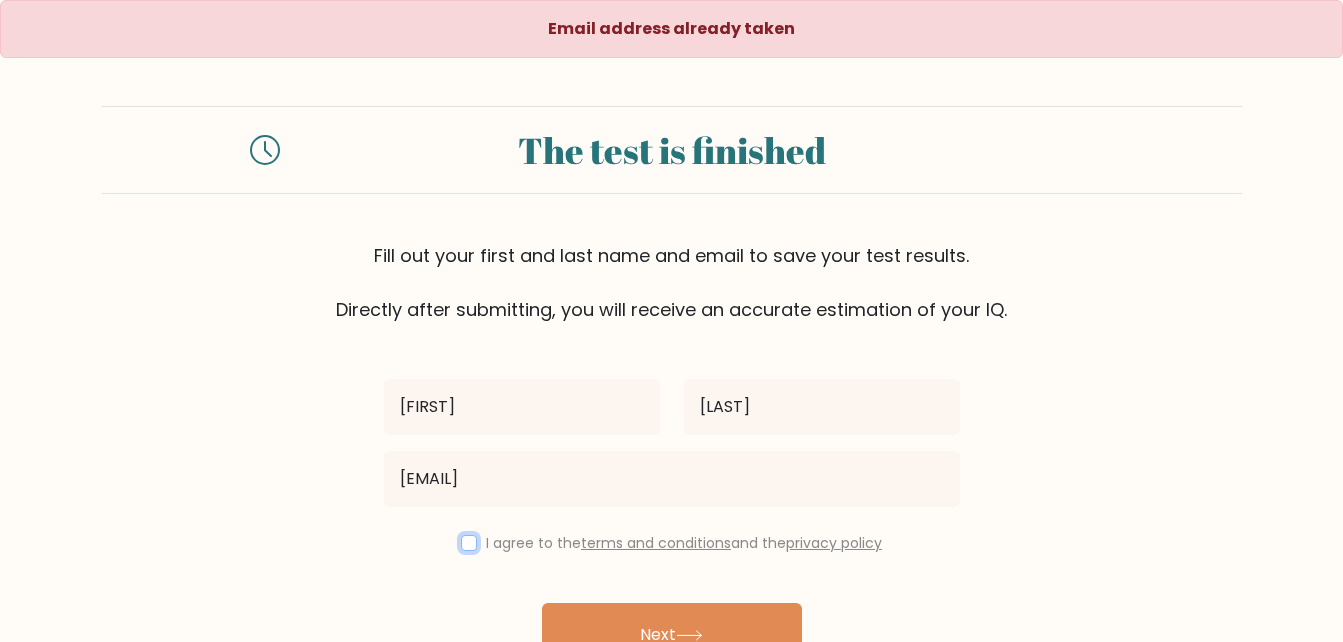 click at bounding box center (469, 543) 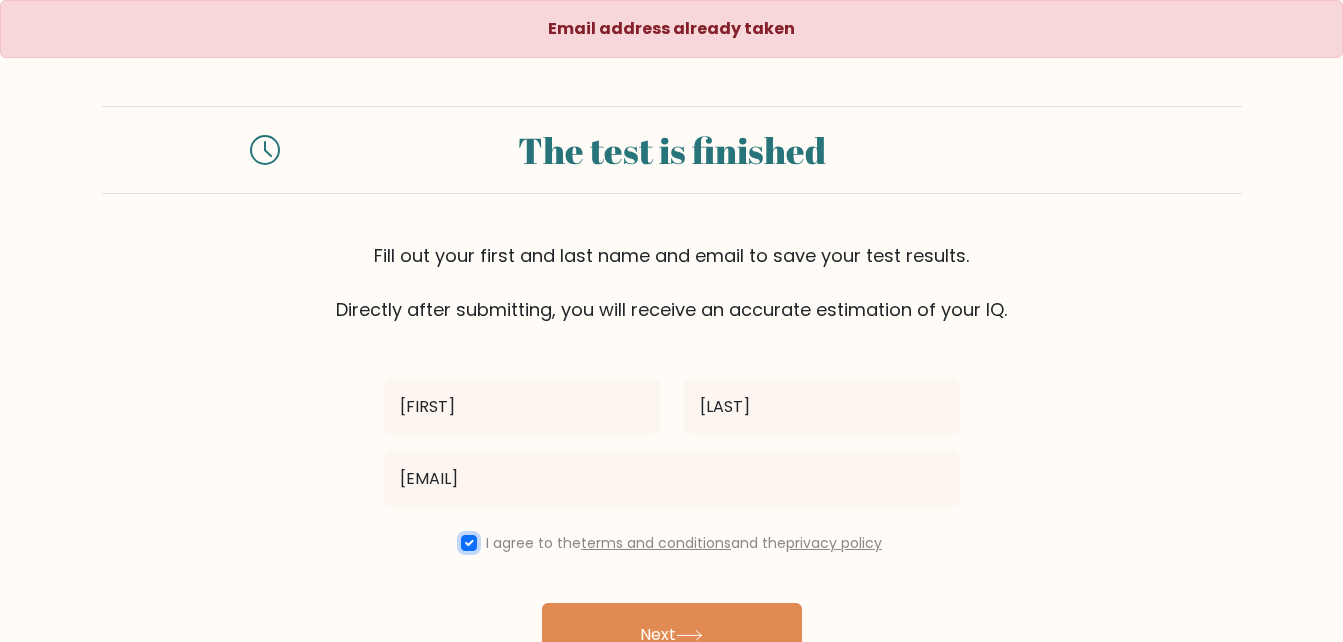 scroll, scrollTop: 118, scrollLeft: 0, axis: vertical 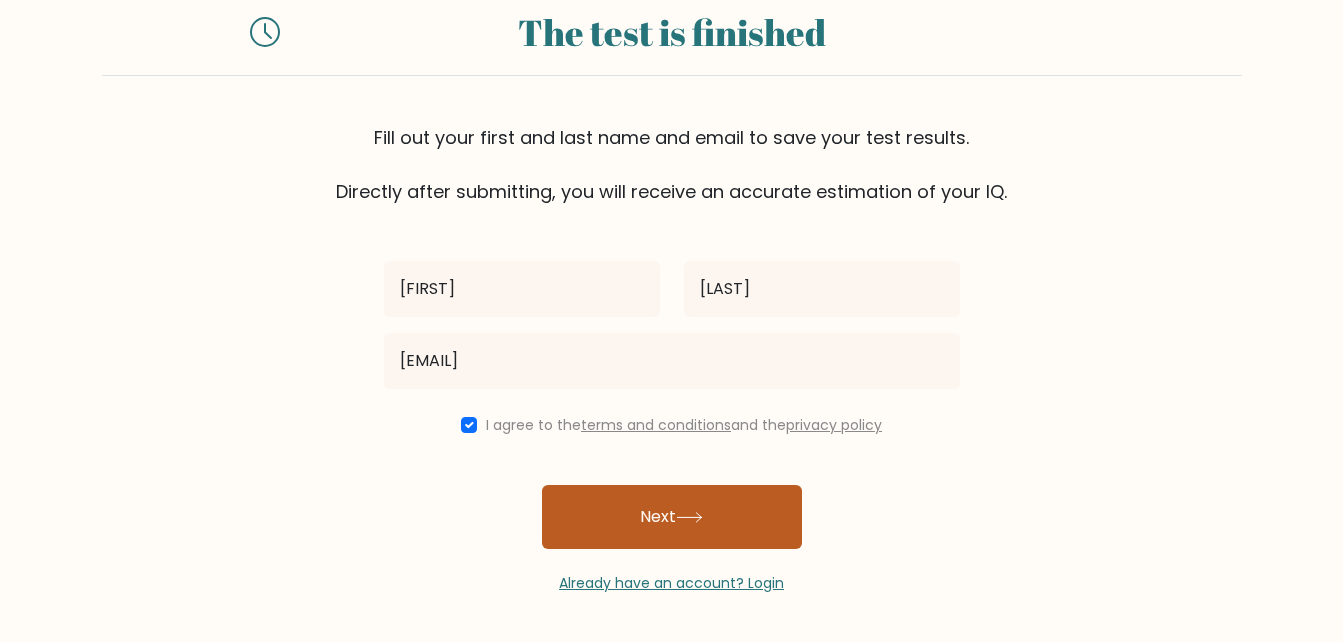 click on "Next" at bounding box center [672, 517] 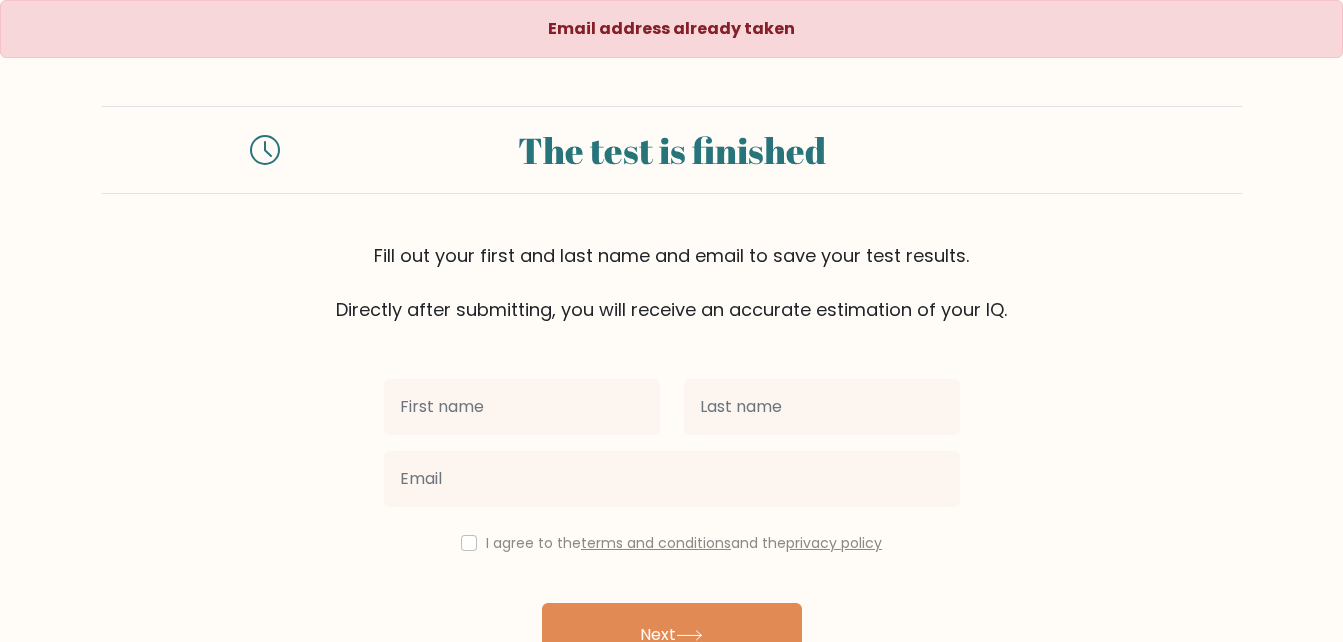 scroll, scrollTop: 118, scrollLeft: 0, axis: vertical 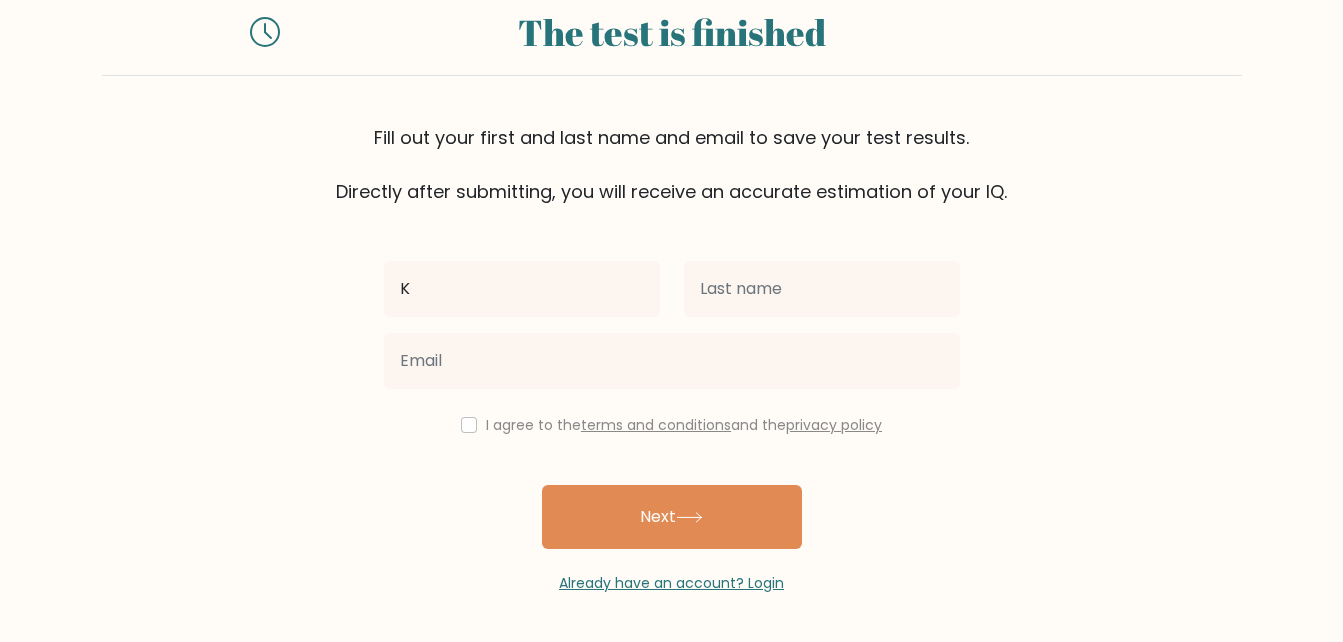 type on "[NAME]" 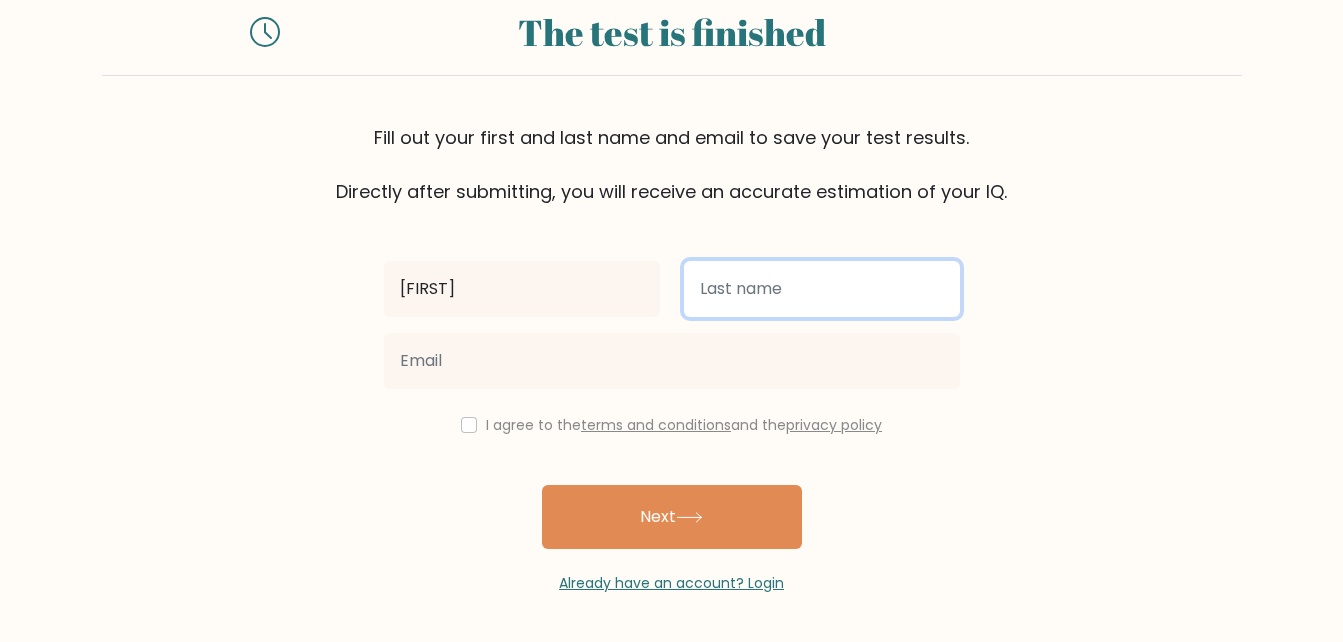 type on "Adu Sakyi" 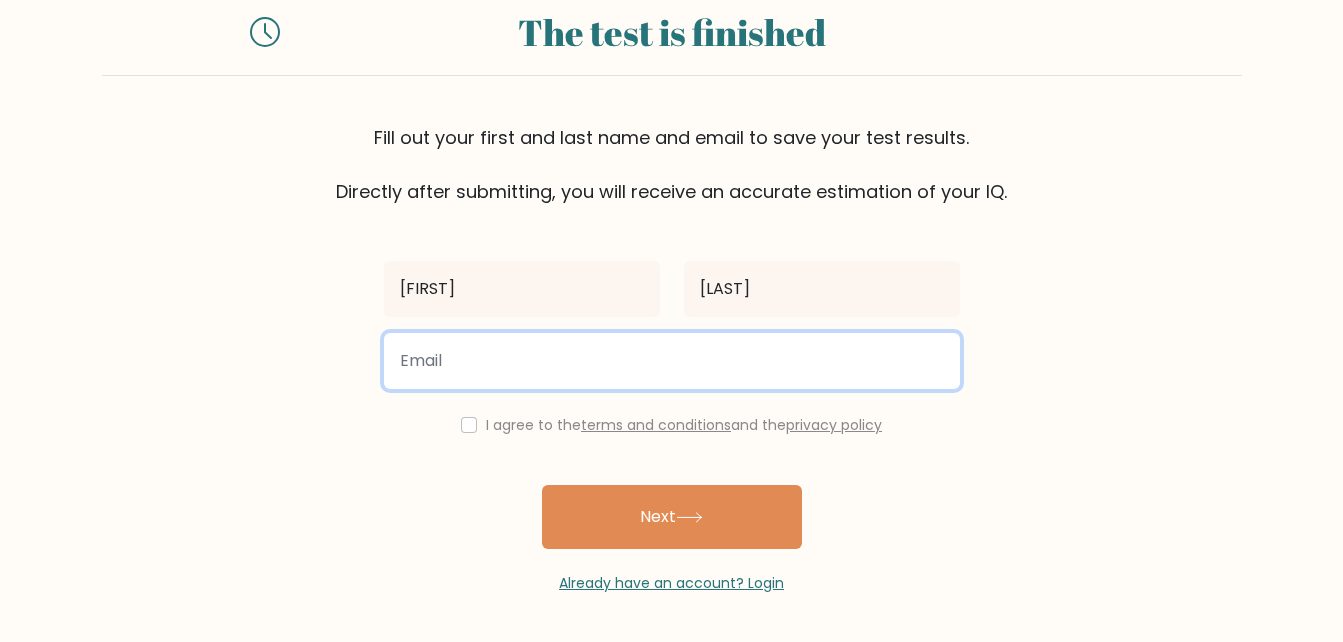 type on "[EMAIL]" 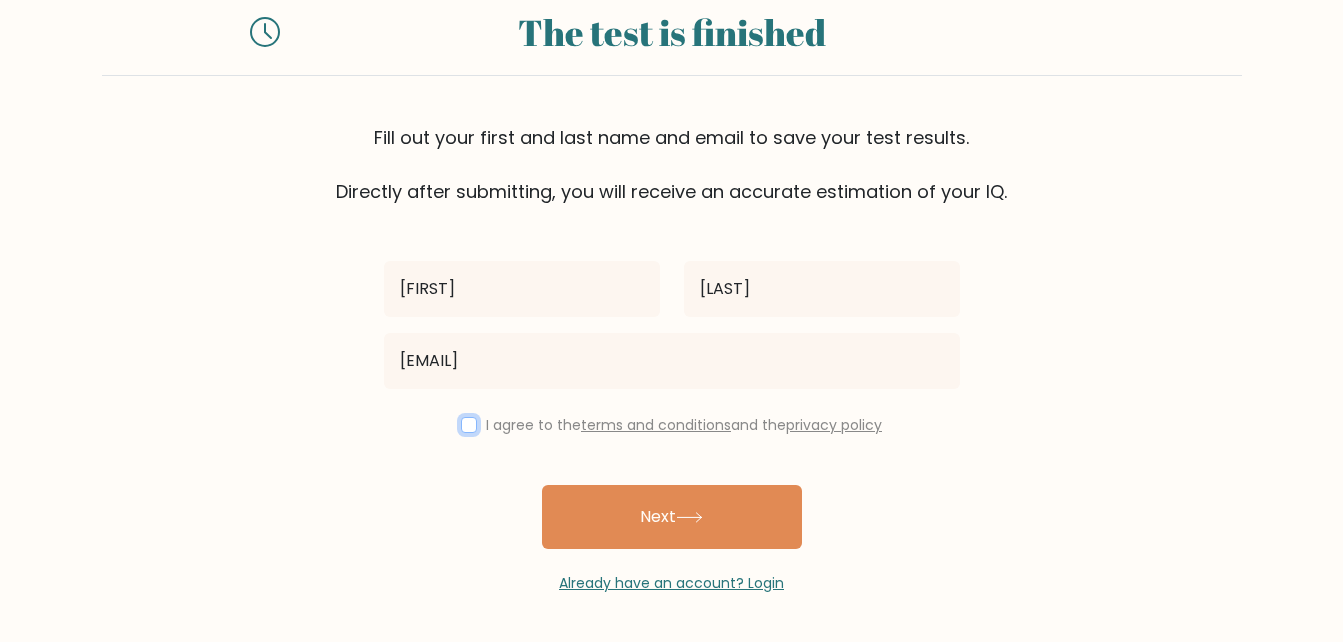 click at bounding box center [469, 425] 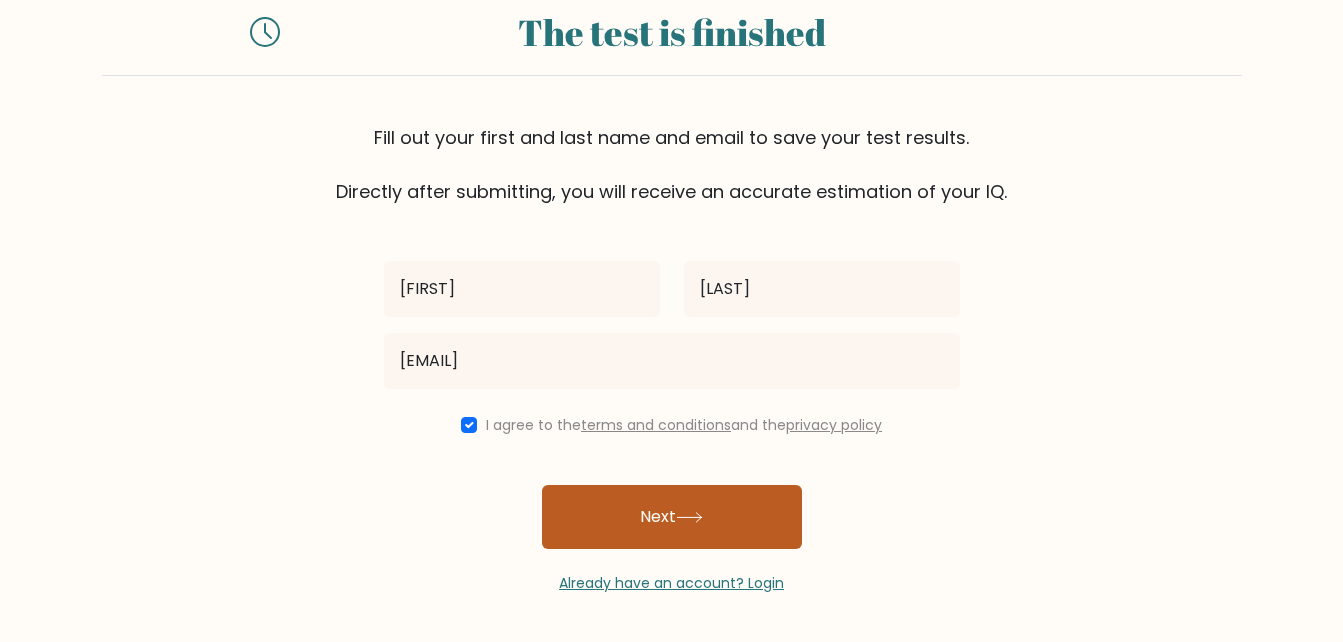 click on "Next" at bounding box center [672, 517] 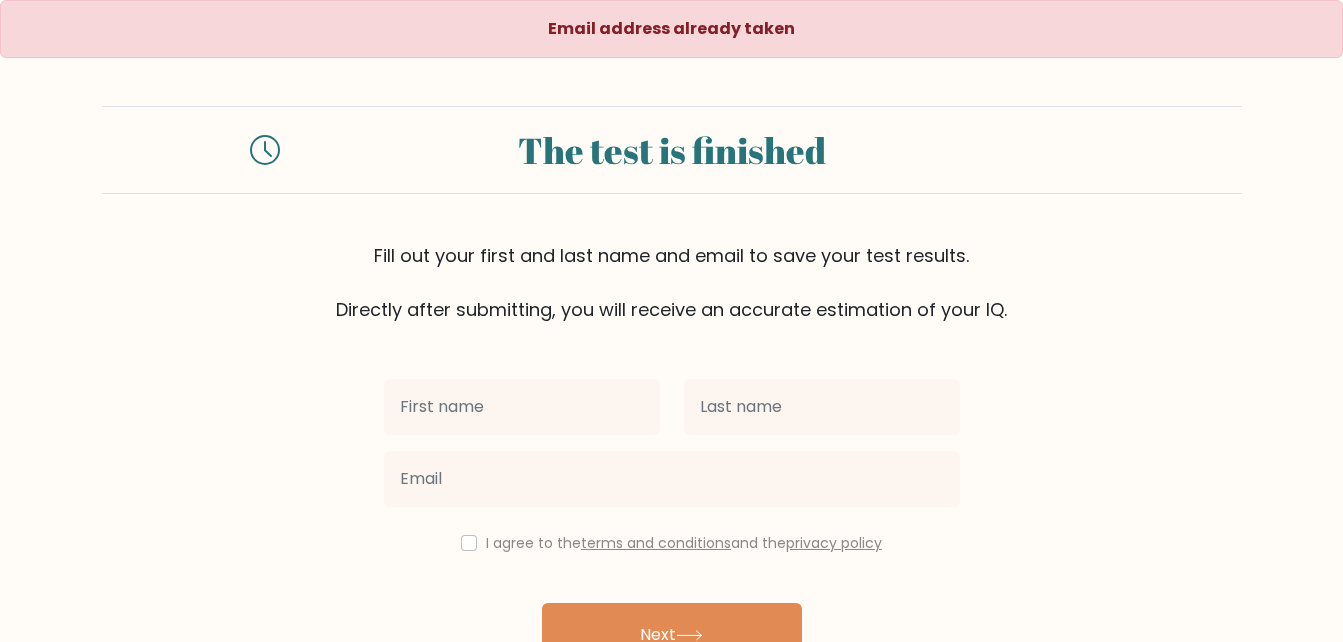 scroll, scrollTop: 0, scrollLeft: 0, axis: both 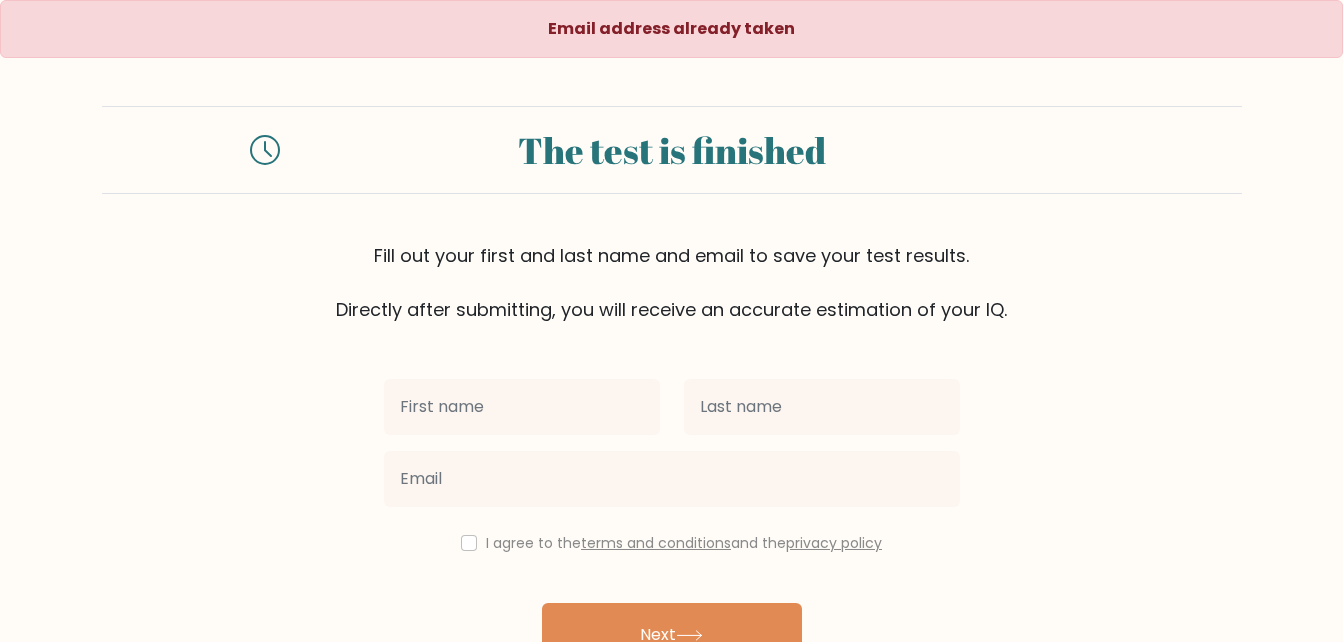 type on "[FIRST]" 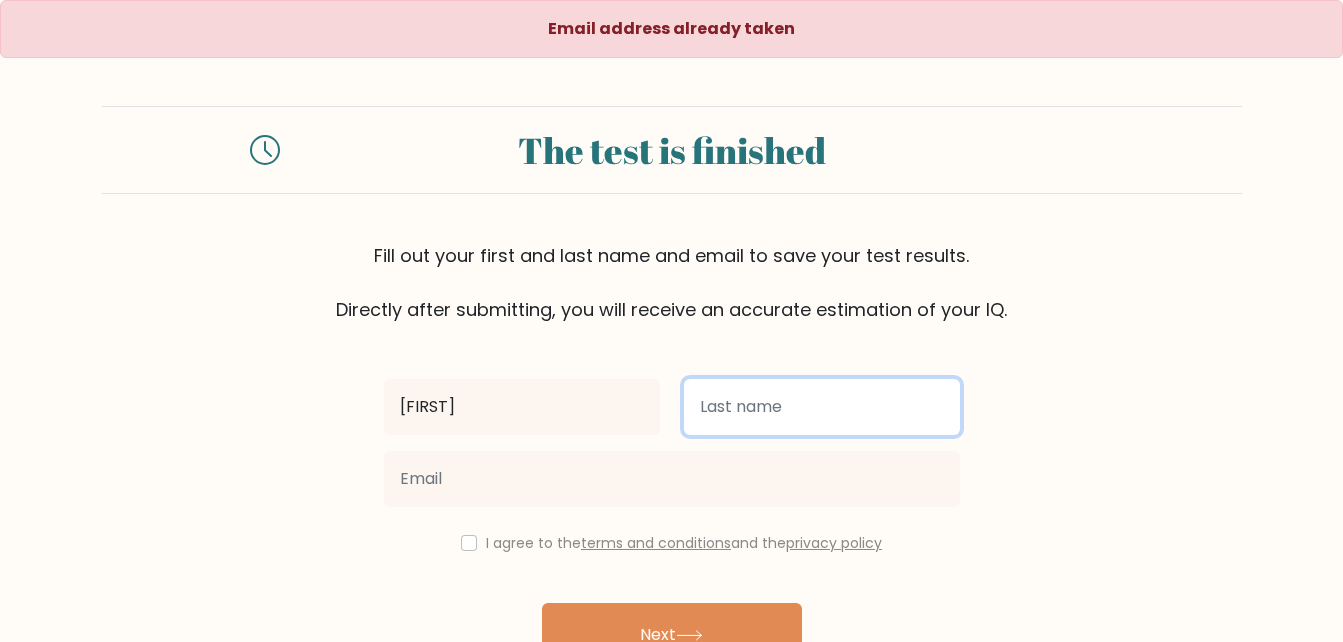 type on "[FIRST] [LAST]" 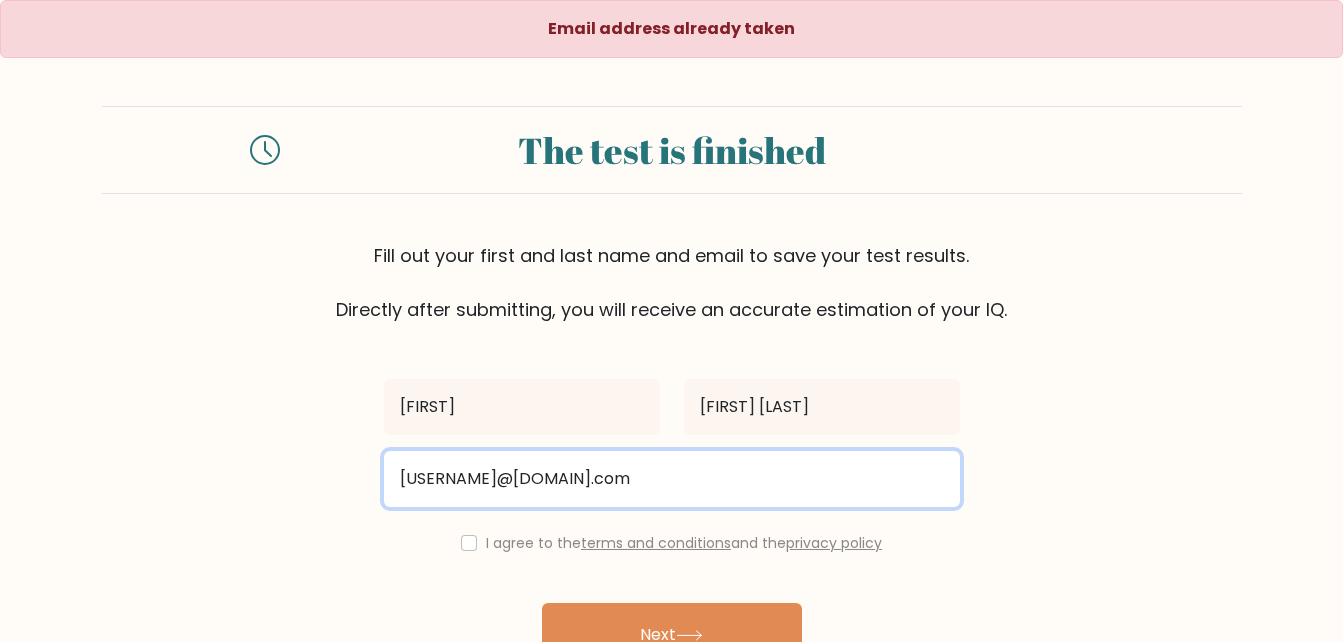click on "[USERNAME]@[DOMAIN].com" at bounding box center [672, 479] 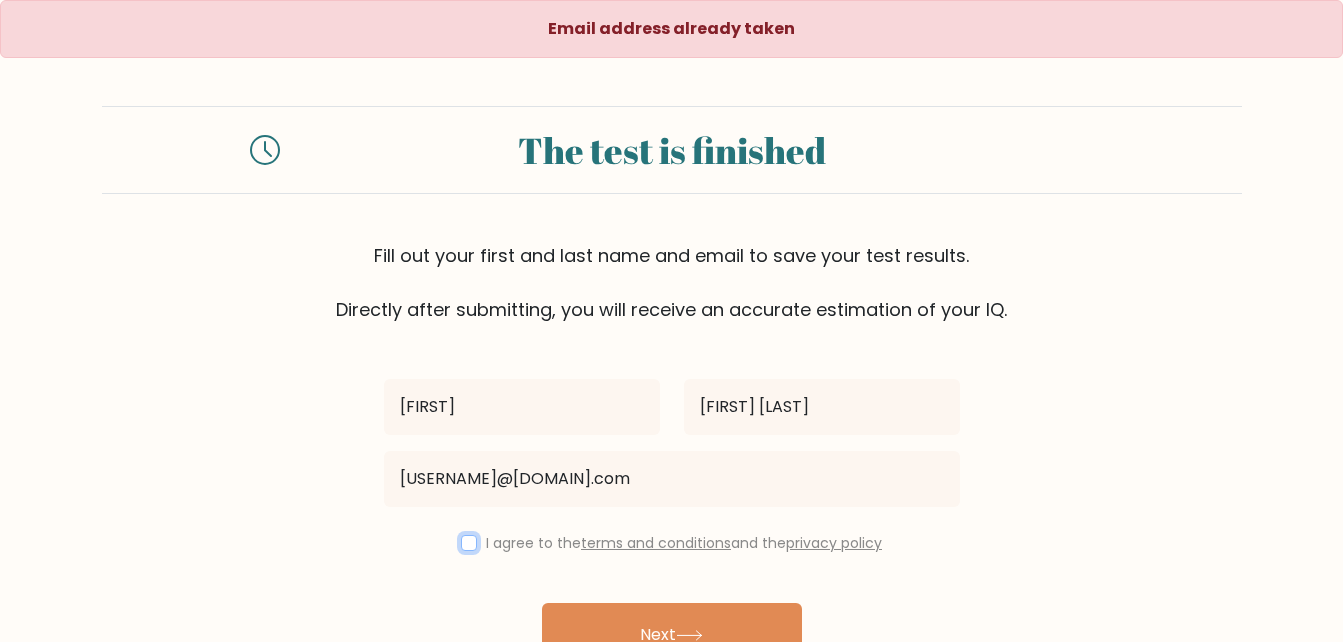 click at bounding box center (469, 543) 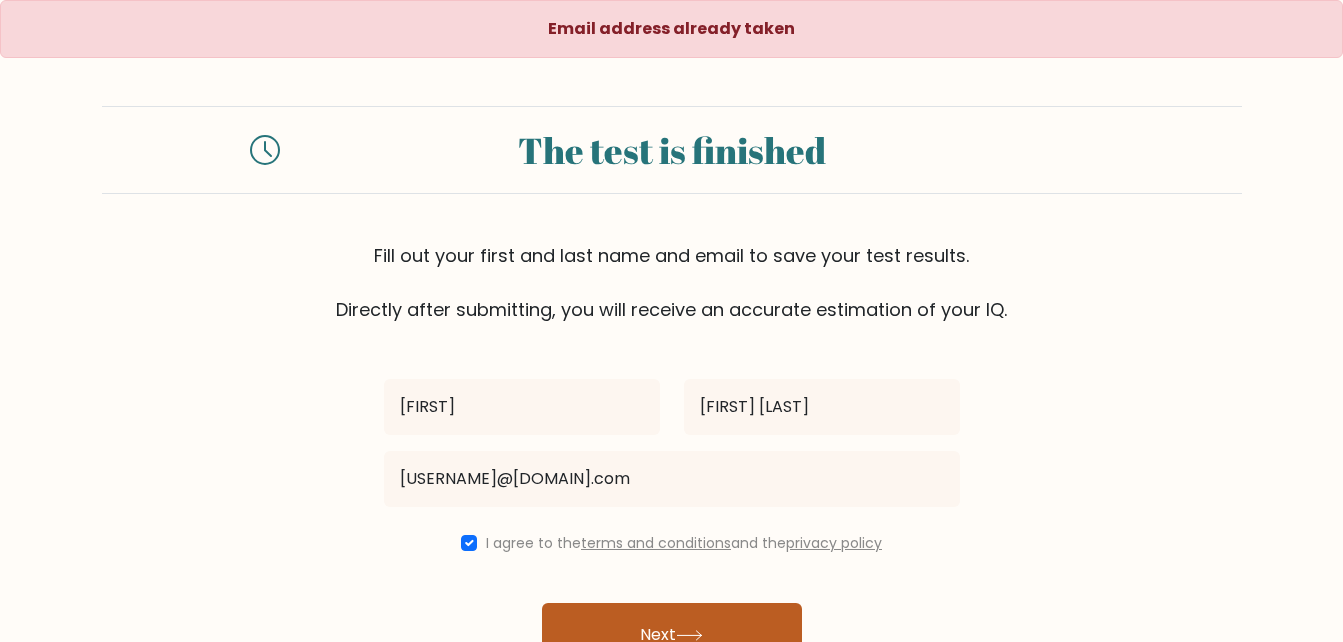 click on "Next" at bounding box center (672, 635) 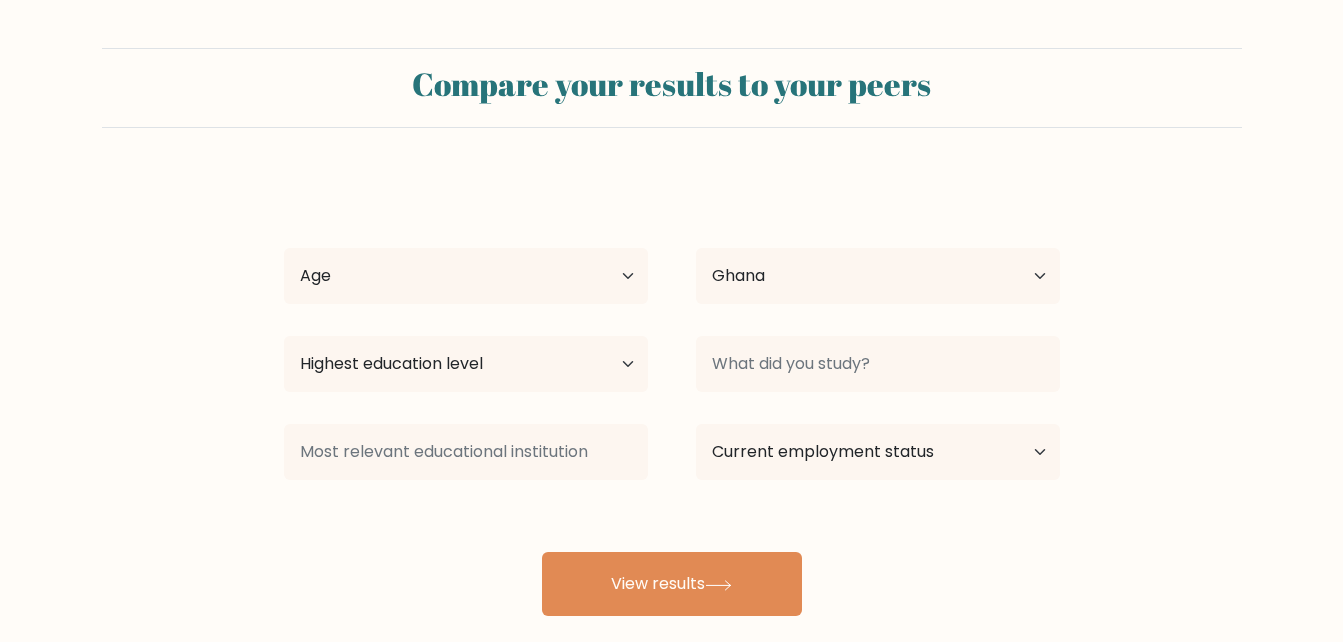 select on "GH" 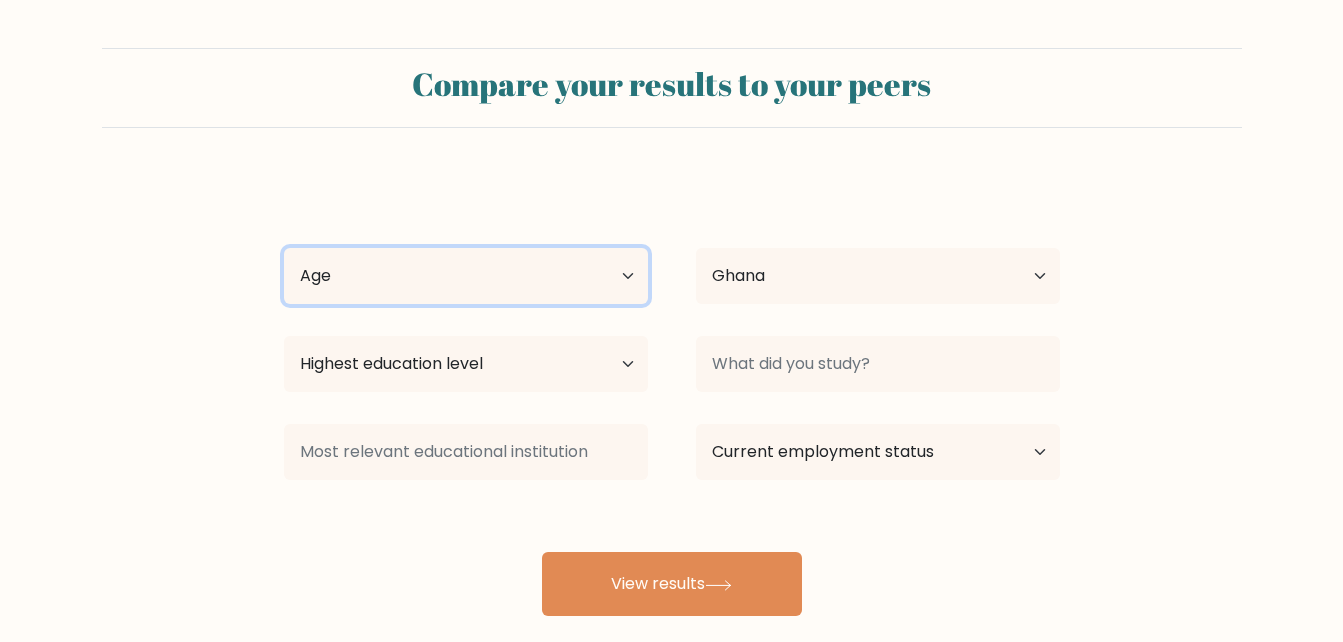 click on "Age
Under 18 years old
18-24 years old
25-34 years old
35-44 years old
45-54 years old
55-64 years old
65 years old and above" at bounding box center [466, 276] 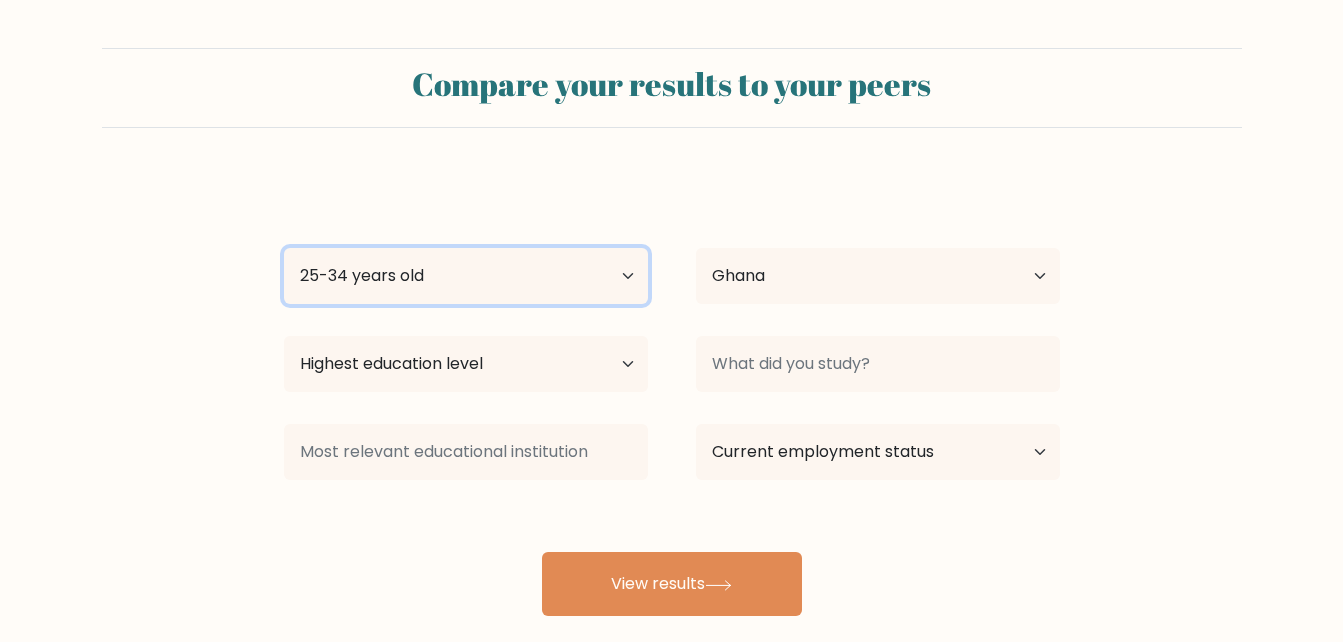 click on "Age
Under 18 years old
18-24 years old
25-34 years old
35-44 years old
45-54 years old
55-64 years old
65 years old and above" at bounding box center [466, 276] 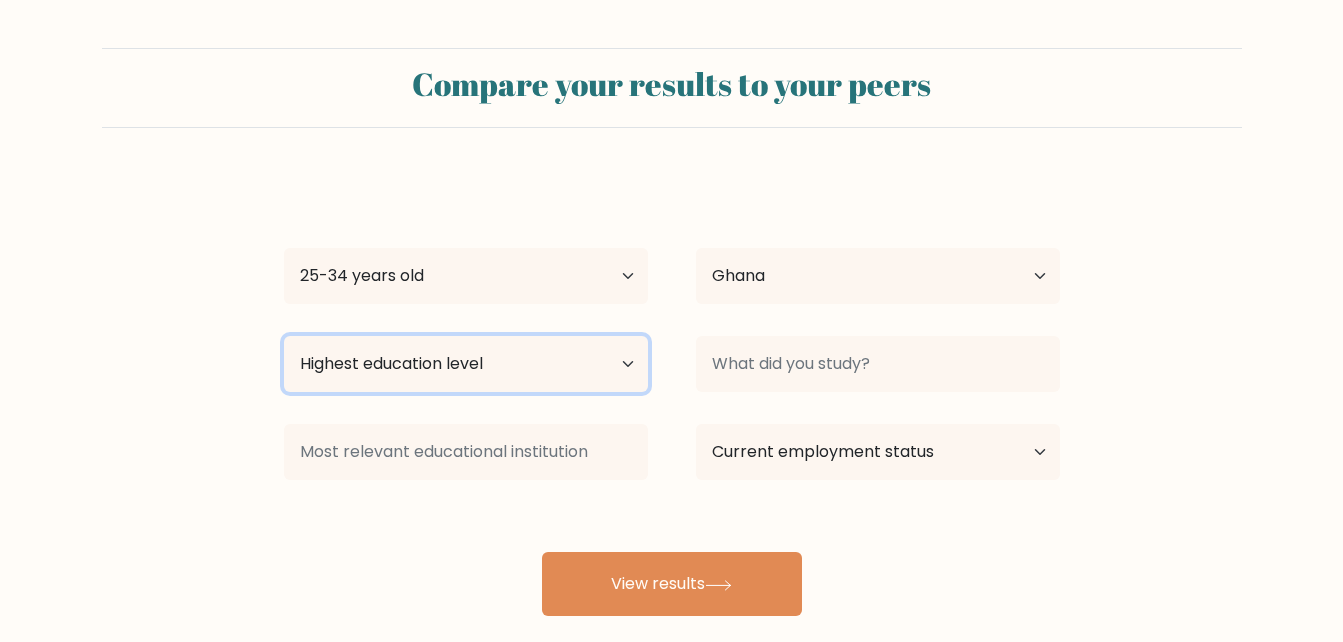 click on "Highest education level
No schooling
Primary
Lower Secondary
Upper Secondary
Occupation Specific
Bachelor's degree
Master's degree
Doctoral degree" at bounding box center (466, 364) 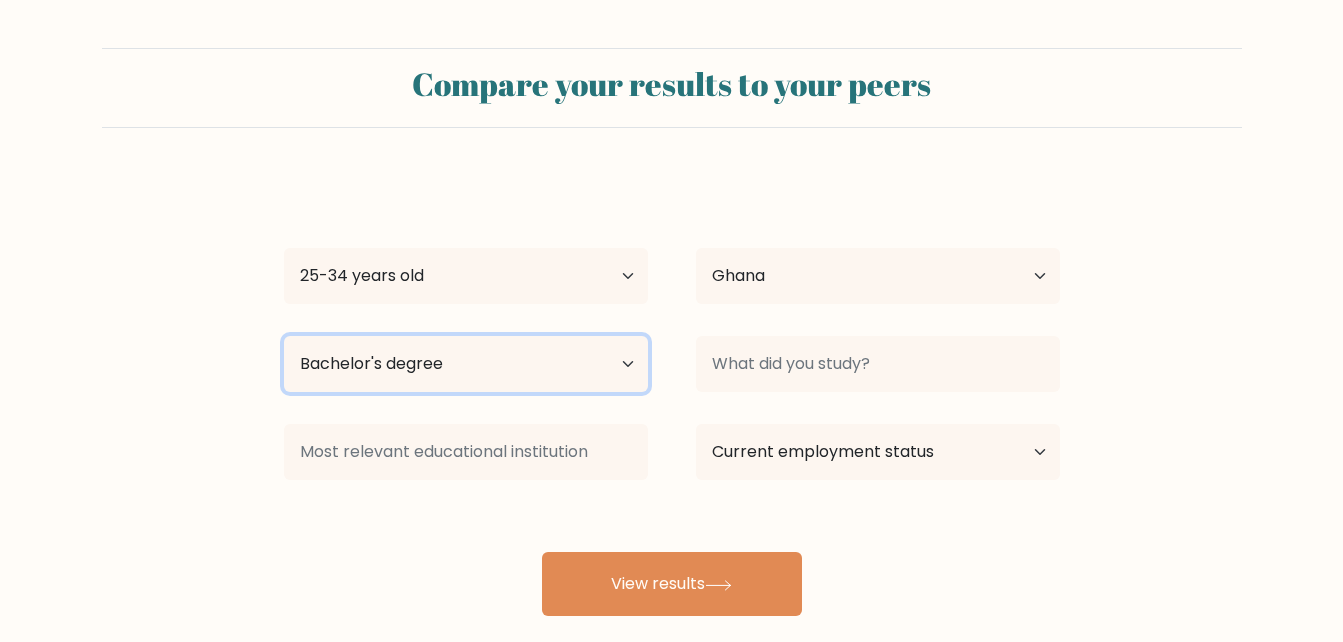 click on "Highest education level
No schooling
Primary
Lower Secondary
Upper Secondary
Occupation Specific
Bachelor's degree
Master's degree
Doctoral degree" at bounding box center (466, 364) 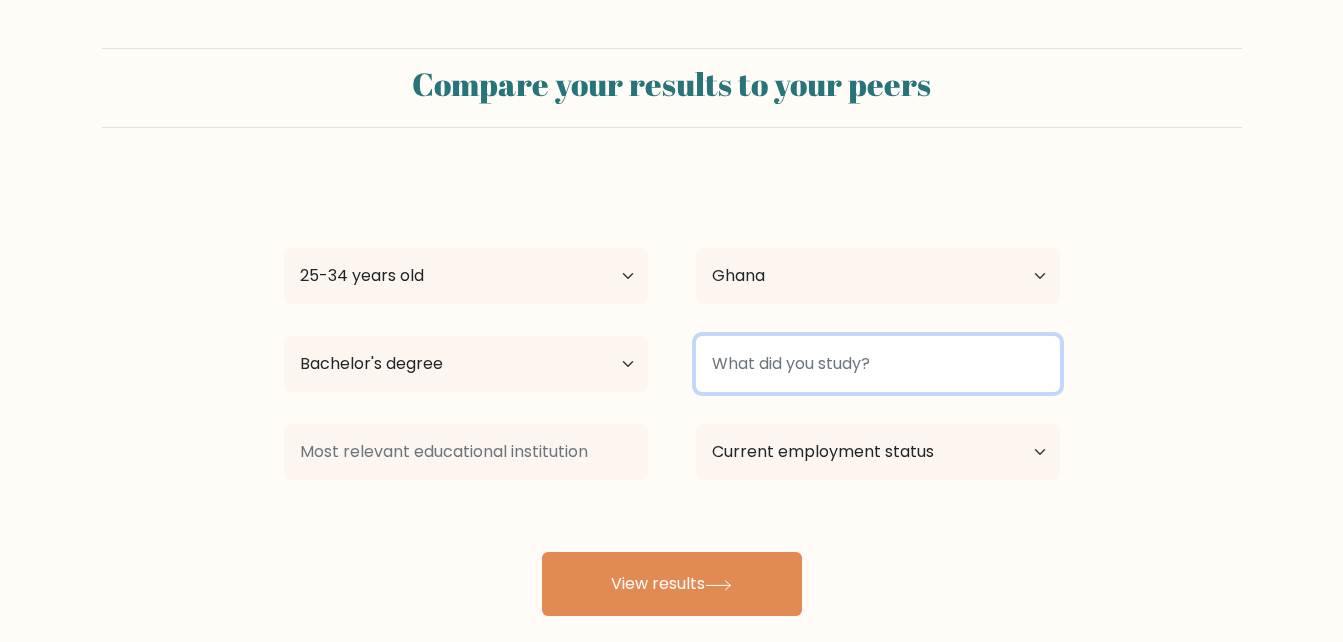 click at bounding box center [878, 364] 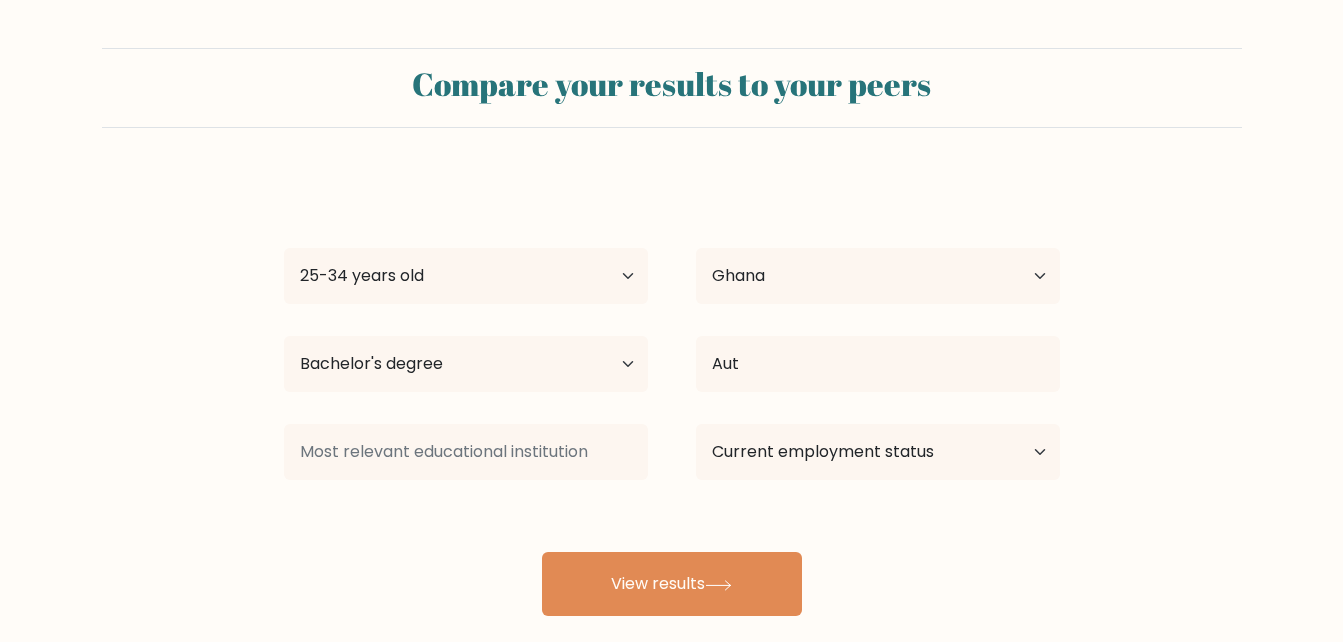 click on "Kenneth
Adu Sakyi
Age
Under 18 years old
18-24 years old
25-34 years old
35-44 years old
45-54 years old
55-64 years old
65 years old and above
Country
Afghanistan
Albania
Algeria
American Samoa
Andorra
Angola
Anguilla
Antarctica
Antigua and Barbuda
Argentina
Armenia
Aruba
Australia
Austria
Azerbaijan
Bahamas
Bahrain
Bangladesh
Barbados
Belarus
Belgium
Belize
Benin
Bermuda
Bhutan
Bolivia
Bonaire, Sint Eustatius and Saba
Bosnia and Herzegovina
Botswana
Bouvet Island
Brazil
Brunei" at bounding box center (672, 396) 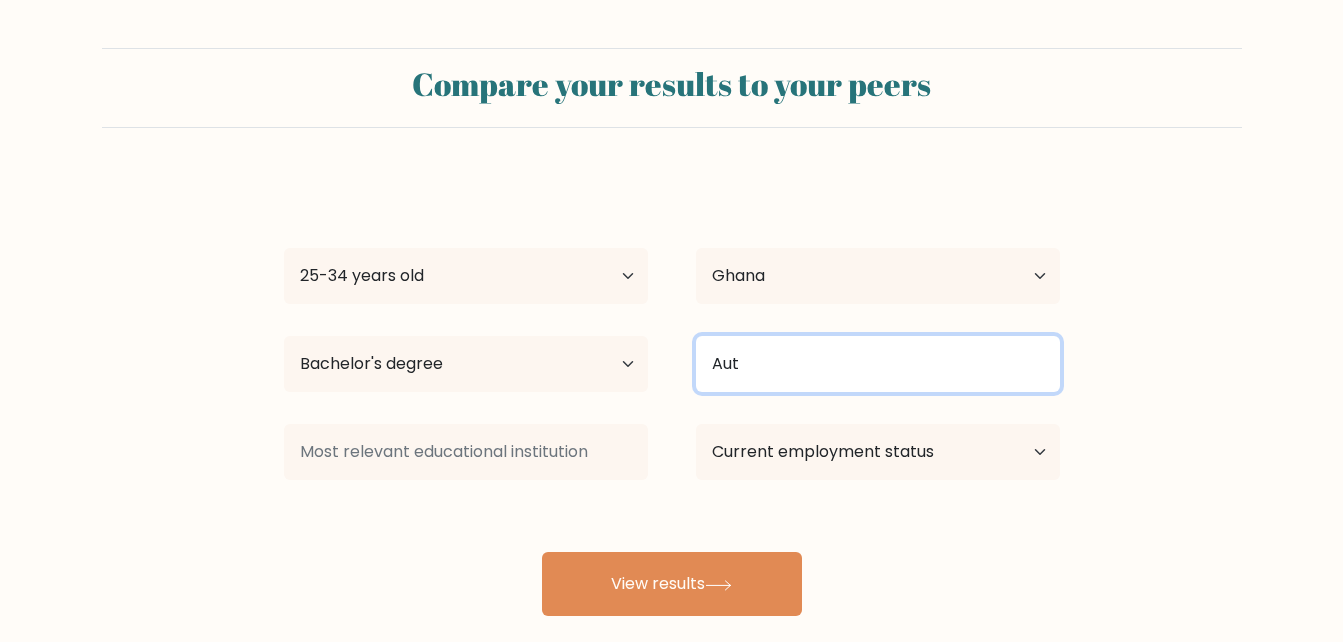 click on "Aut" at bounding box center (878, 364) 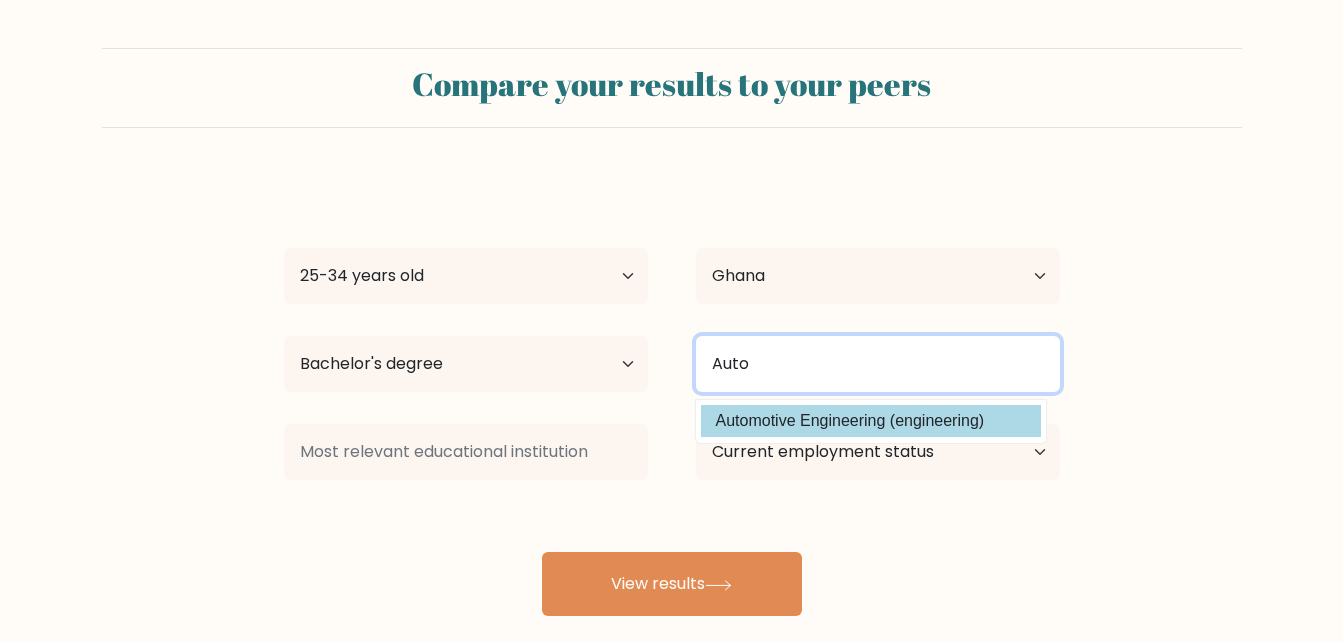 type on "Auto" 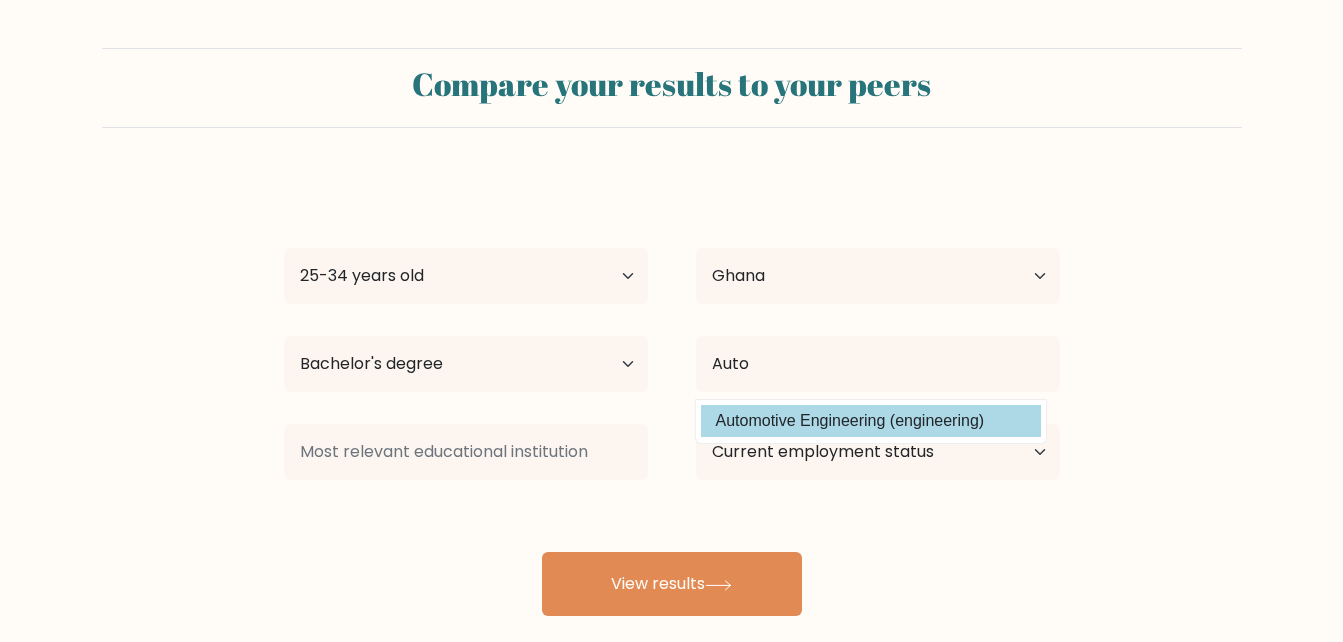 click on "Kenneth
Adu Sakyi
Age
Under 18 years old
18-24 years old
25-34 years old
35-44 years old
45-54 years old
55-64 years old
65 years old and above
Country
Afghanistan
Albania
Algeria
American Samoa
Andorra
Angola
Anguilla
Antarctica
Antigua and Barbuda
Argentina
Armenia
Aruba
Australia
Austria
Azerbaijan
Bahamas
Bahrain
Bangladesh
Barbados
Belarus
Belgium
Belize
Benin
Bermuda
Bhutan
Bolivia
Bonaire, Sint Eustatius and Saba
Bosnia and Herzegovina
Botswana
Bouvet Island
Brazil
Brunei" at bounding box center [672, 396] 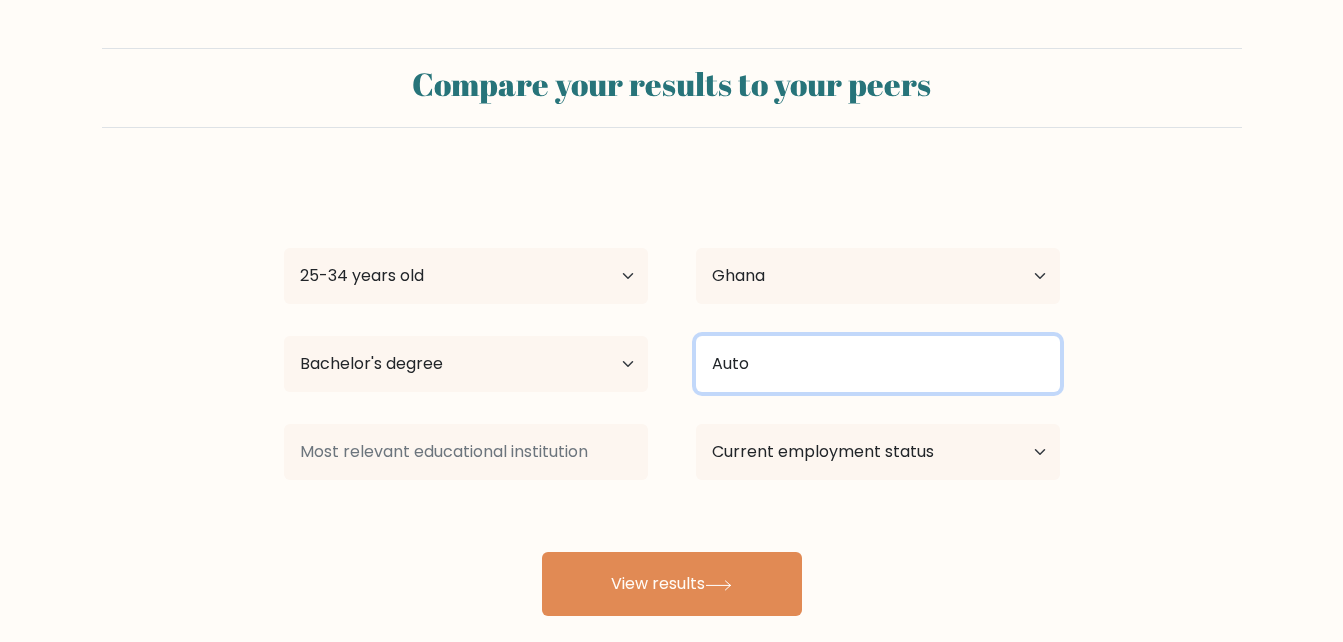 click on "Auto" at bounding box center (878, 364) 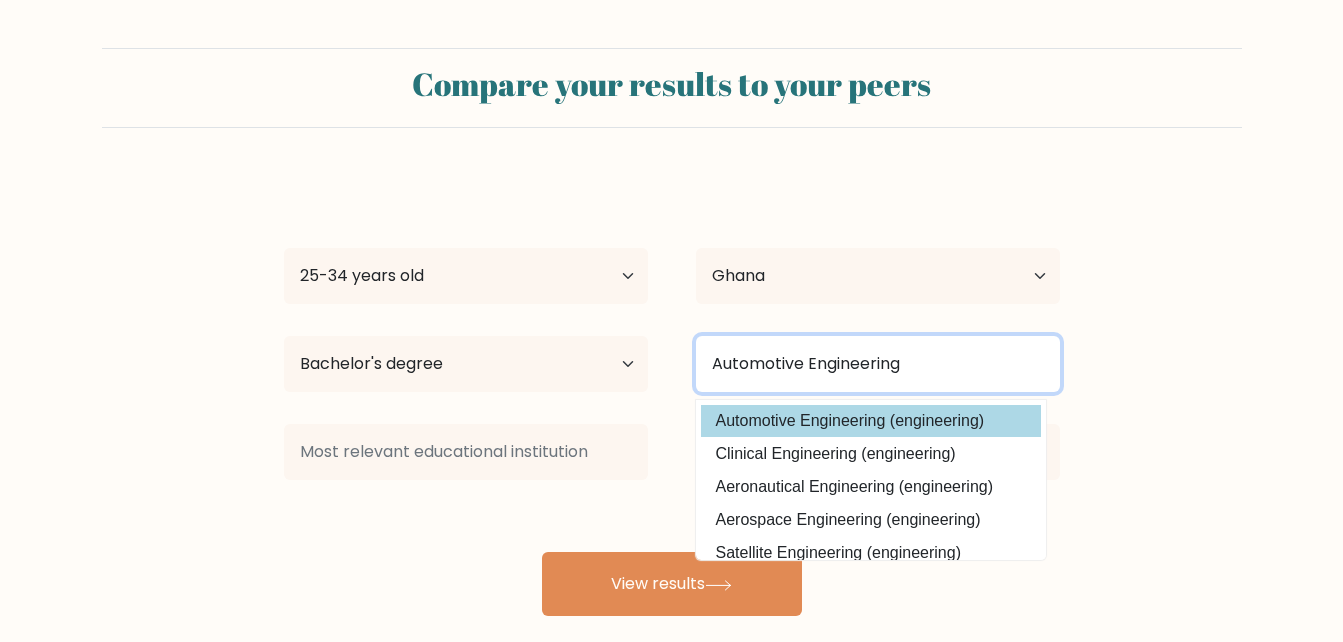 type on "Automotive Engineering" 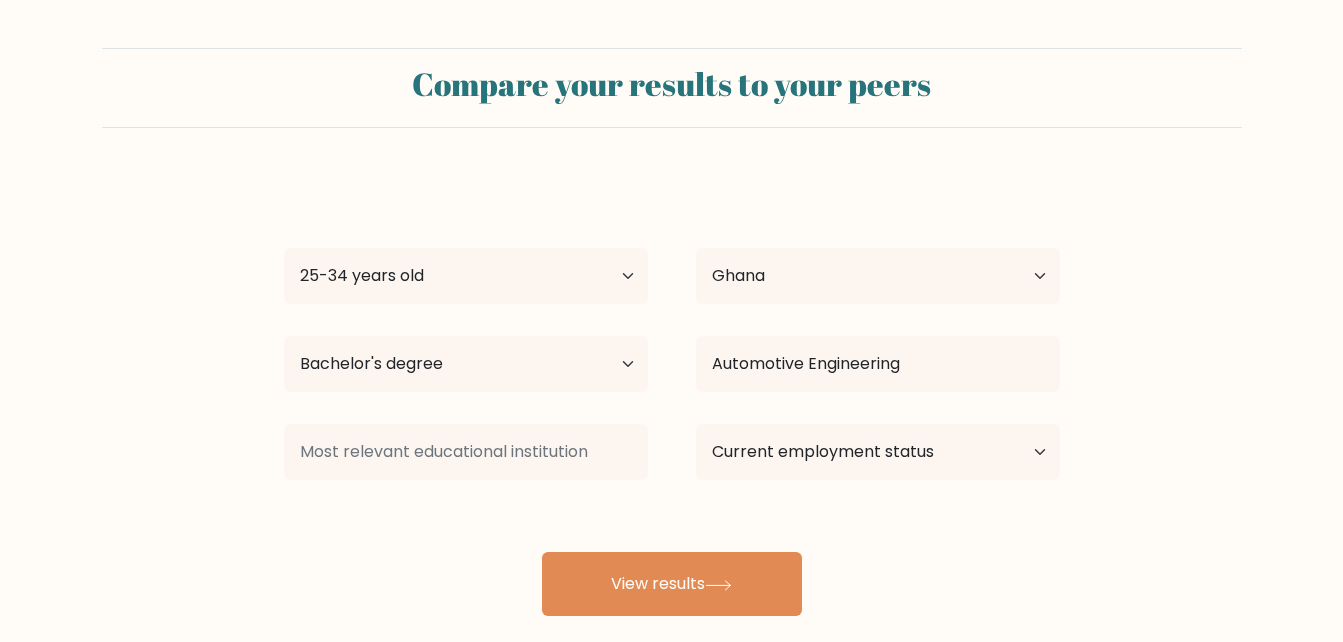 click on "Kenneth
Adu Sakyi
Age
Under 18 years old
18-24 years old
25-34 years old
35-44 years old
45-54 years old
55-64 years old
65 years old and above
Country
Afghanistan
Albania
Algeria
American Samoa
Andorra
Angola
Anguilla
Antarctica
Antigua and Barbuda
Argentina
Armenia
Aruba
Australia
Austria
Azerbaijan
Bahamas
Bahrain
Bangladesh
Barbados
Belarus
Belgium
Belize
Benin
Bermuda
Bhutan
Bolivia
Bonaire, Sint Eustatius and Saba
Bosnia and Herzegovina
Botswana
Bouvet Island
Brazil
Brunei" at bounding box center [672, 396] 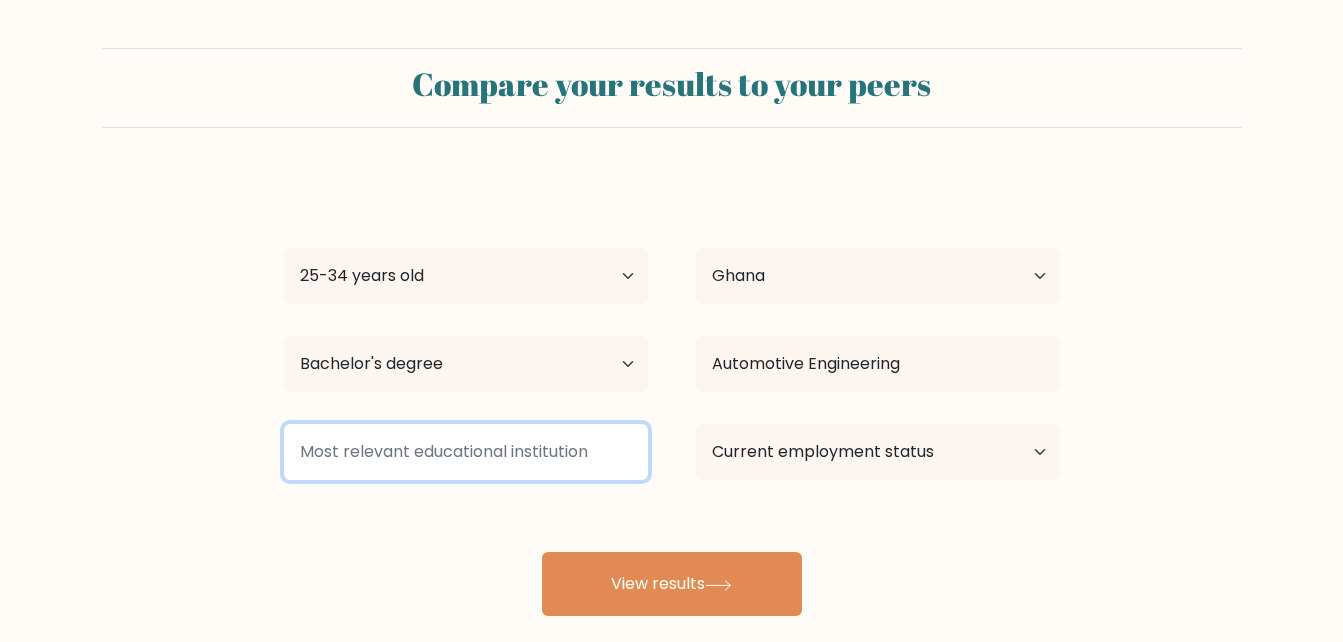 click at bounding box center [466, 452] 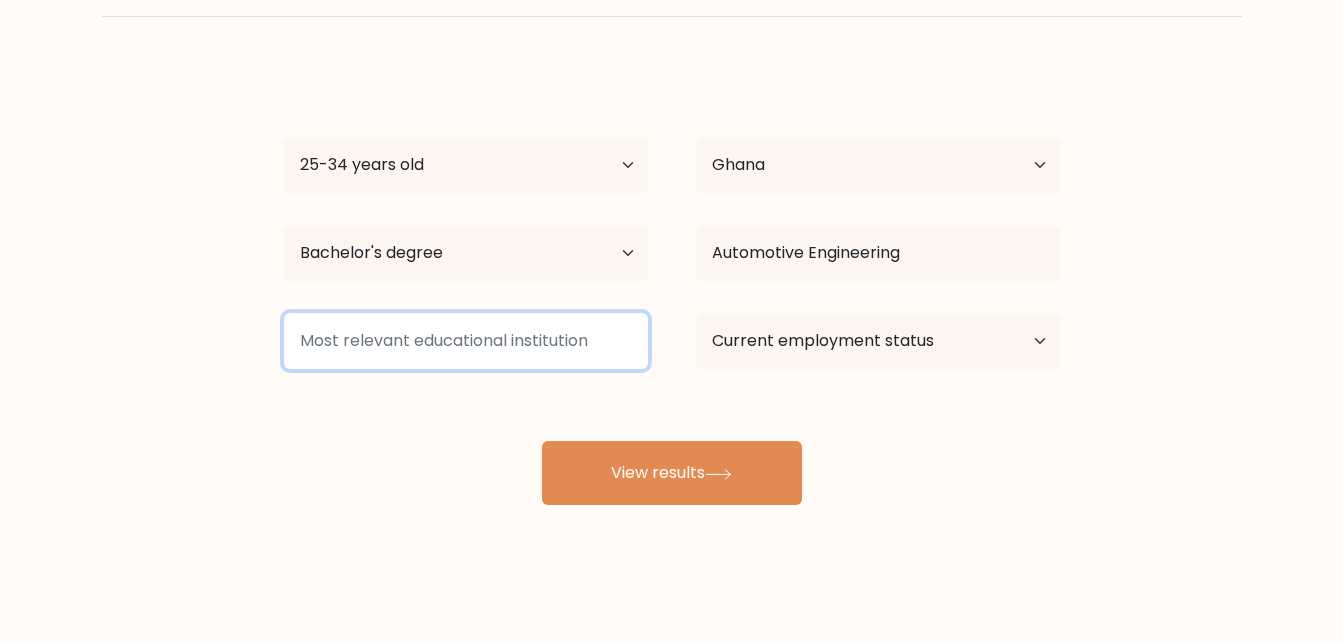scroll, scrollTop: 116, scrollLeft: 0, axis: vertical 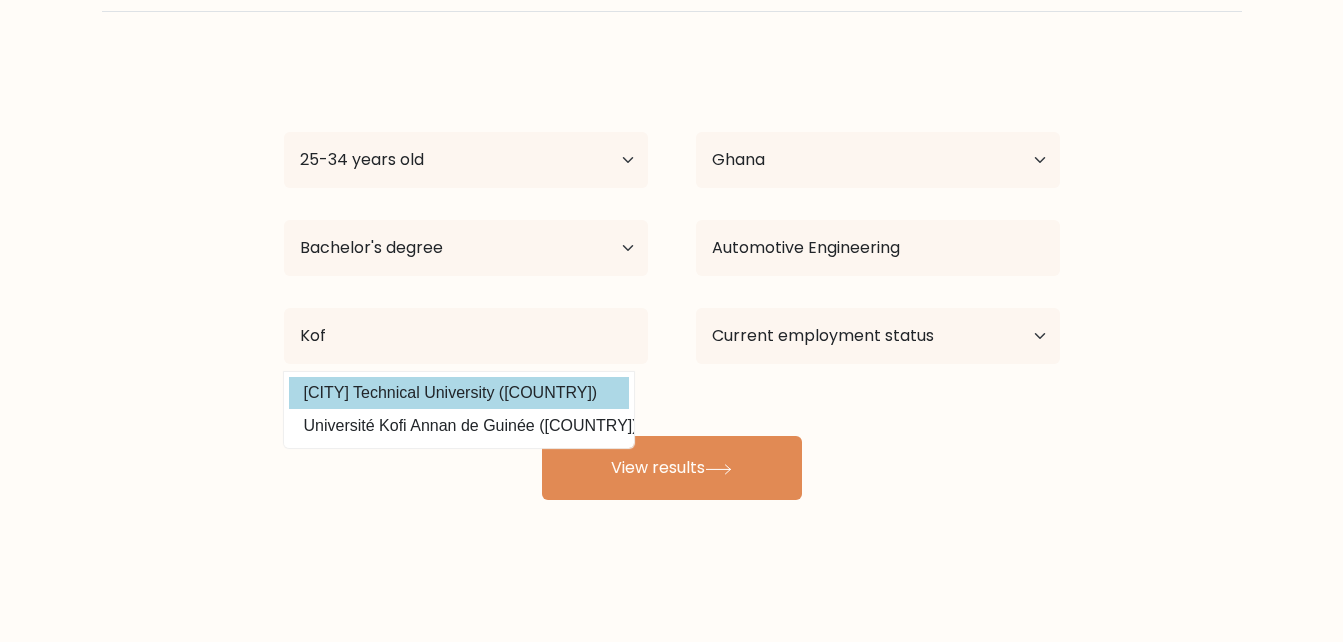 click on "Kenneth
Adu Sakyi
Age
Under 18 years old
18-24 years old
25-34 years old
35-44 years old
45-54 years old
55-64 years old
65 years old and above
Country
Afghanistan
Albania
Algeria
American Samoa
Andorra
Angola
Anguilla
Antarctica
Antigua and Barbuda
Argentina
Armenia
Aruba
Australia
Austria
Azerbaijan
Bahamas
Bahrain
Bangladesh
Barbados
Belarus
Belgium
Belize
Benin
Bermuda
Bhutan
Bolivia
Bonaire, Sint Eustatius and Saba
Bosnia and Herzegovina
Botswana
Bouvet Island
Brazil
Brunei" at bounding box center (672, 280) 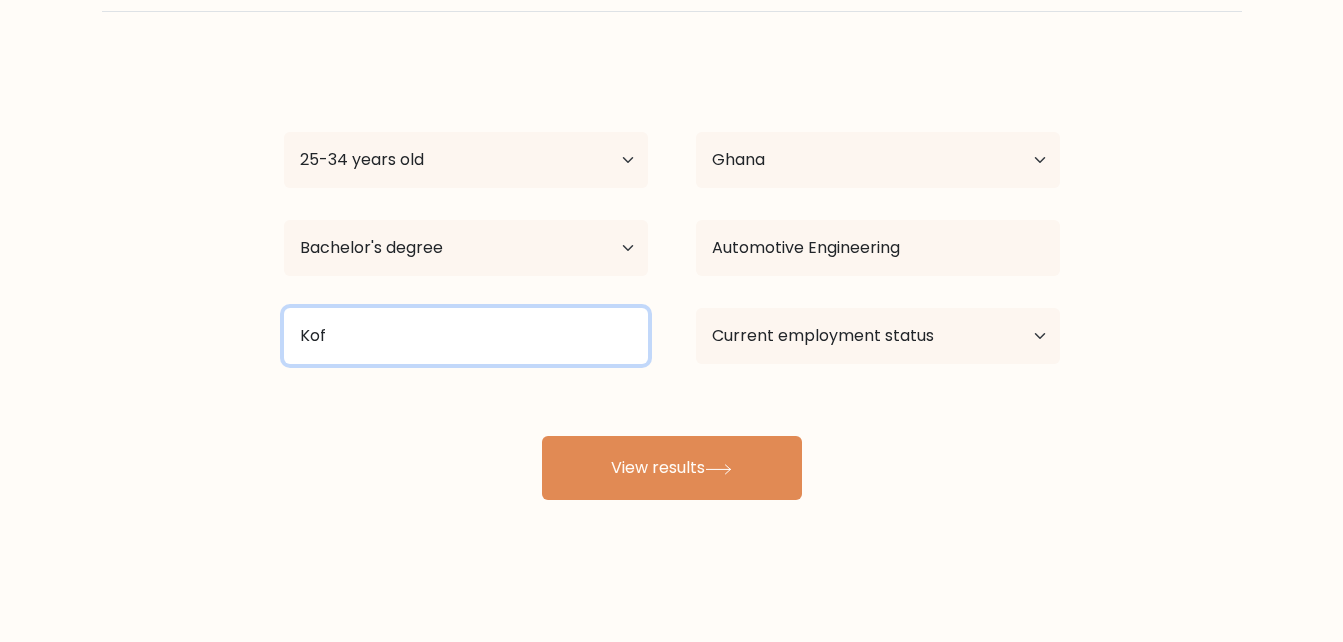click on "Kof" at bounding box center [466, 336] 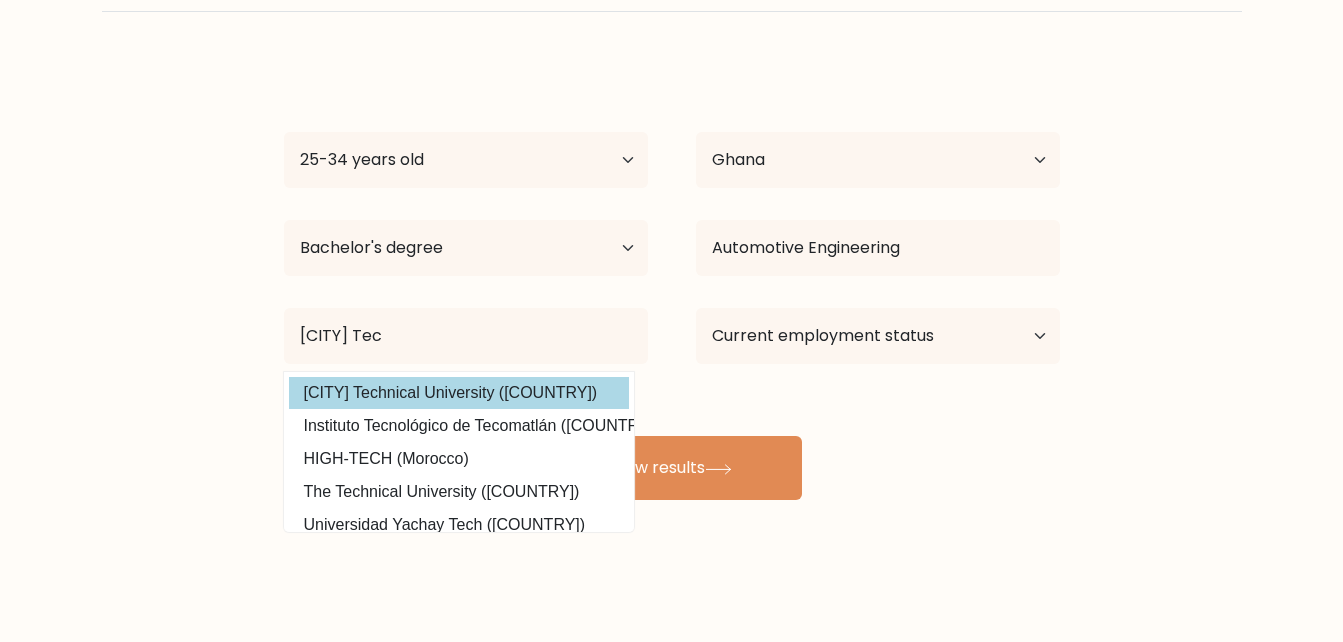 click on "Kenneth
Adu Sakyi
Age
Under 18 years old
18-24 years old
25-34 years old
35-44 years old
45-54 years old
55-64 years old
65 years old and above
Country
Afghanistan
Albania
Algeria
American Samoa
Andorra
Angola
Anguilla
Antarctica
Antigua and Barbuda
Argentina
Armenia
Aruba
Australia
Austria
Azerbaijan
Bahamas
Bahrain
Bangladesh
Barbados
Belarus
Belgium
Belize
Benin
Bermuda
Bhutan
Bolivia
Bonaire, Sint Eustatius and Saba
Bosnia and Herzegovina
Botswana
Bouvet Island
Brazil
Brunei" at bounding box center [672, 280] 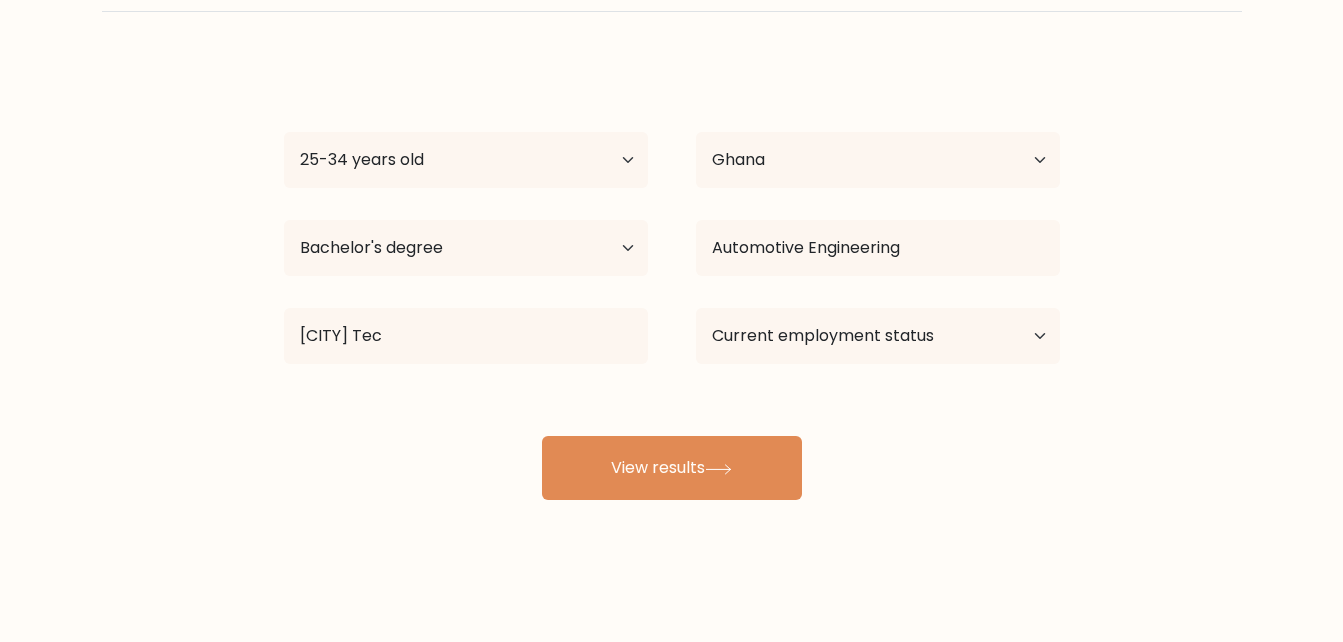 click on "Kenneth
Adu Sakyi
Age
Under 18 years old
18-24 years old
25-34 years old
35-44 years old
45-54 years old
55-64 years old
65 years old and above
Country
Afghanistan
Albania
Algeria
American Samoa
Andorra
Angola
Anguilla
Antarctica
Antigua and Barbuda
Argentina
Armenia
Aruba
Australia
Austria
Azerbaijan
Bahamas
Bahrain
Bangladesh
Barbados
Belarus
Belgium
Belize
Benin
Bermuda
Bhutan
Bolivia
Bonaire, Sint Eustatius and Saba
Bosnia and Herzegovina
Botswana
Bouvet Island
Brazil
Brunei" at bounding box center [672, 280] 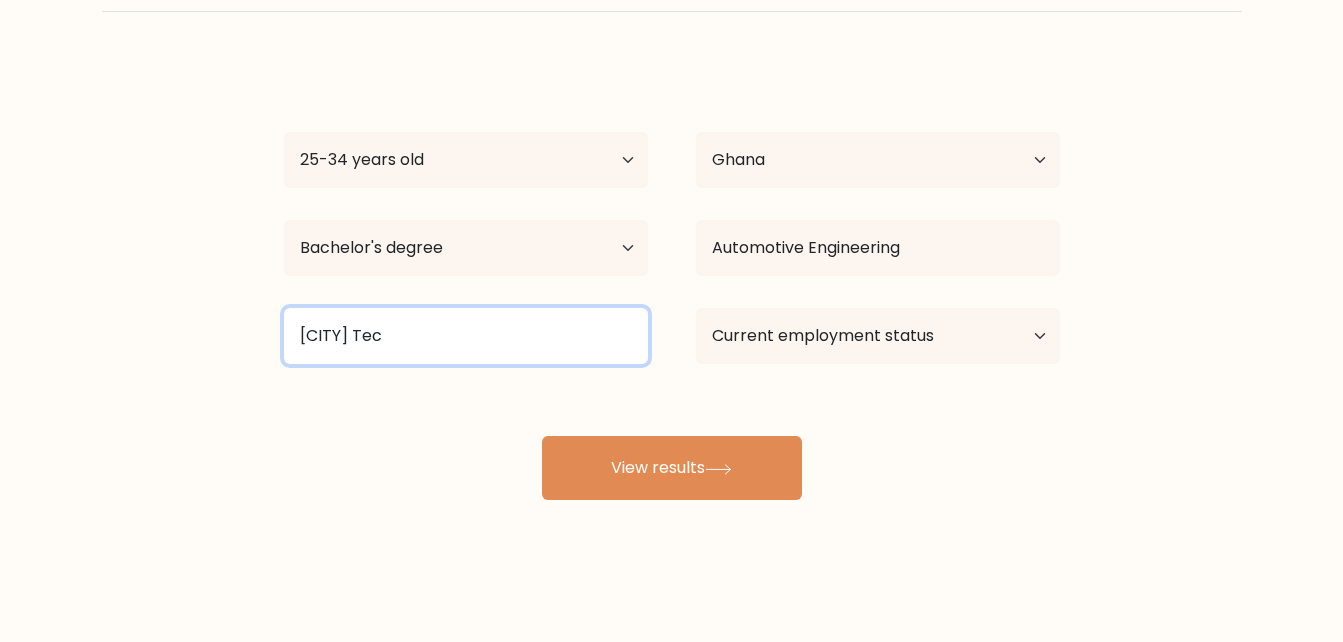 drag, startPoint x: 476, startPoint y: 393, endPoint x: 398, endPoint y: 340, distance: 94.302704 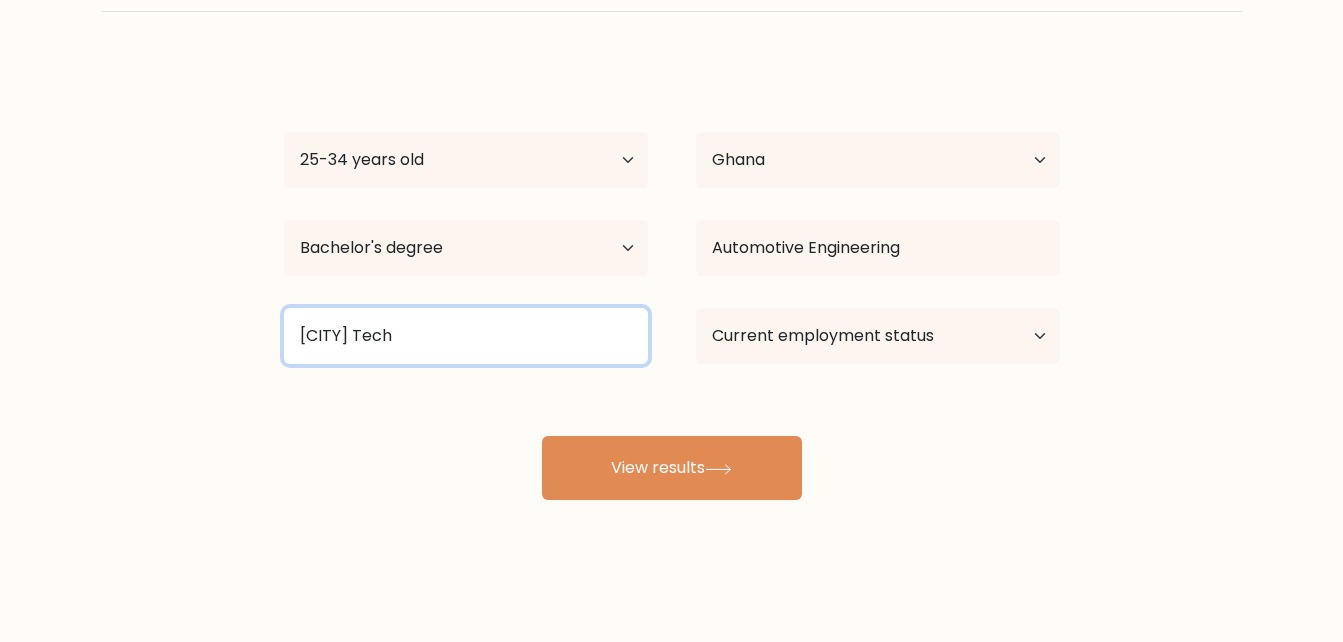 drag, startPoint x: 589, startPoint y: 395, endPoint x: 466, endPoint y: 333, distance: 137.74251 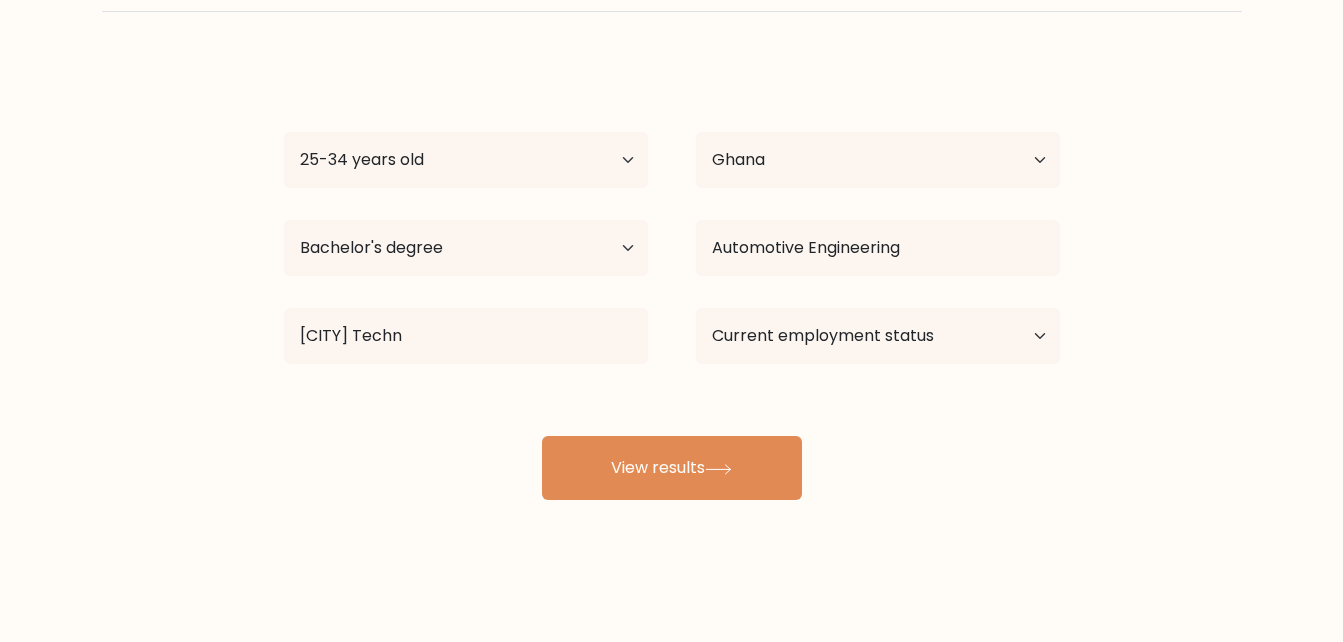 click on "Kenneth
Adu Sakyi
Age
Under 18 years old
18-24 years old
25-34 years old
35-44 years old
45-54 years old
55-64 years old
65 years old and above
Country
Afghanistan
Albania
Algeria
American Samoa
Andorra
Angola
Anguilla
Antarctica
Antigua and Barbuda
Argentina
Armenia
Aruba
Australia
Austria
Azerbaijan
Bahamas
Bahrain
Bangladesh
Barbados
Belarus
Belgium
Belize
Benin
Bermuda
Bhutan
Bolivia
Bonaire, Sint Eustatius and Saba
Bosnia and Herzegovina
Botswana
Bouvet Island
Brazil
Brunei" at bounding box center (672, 280) 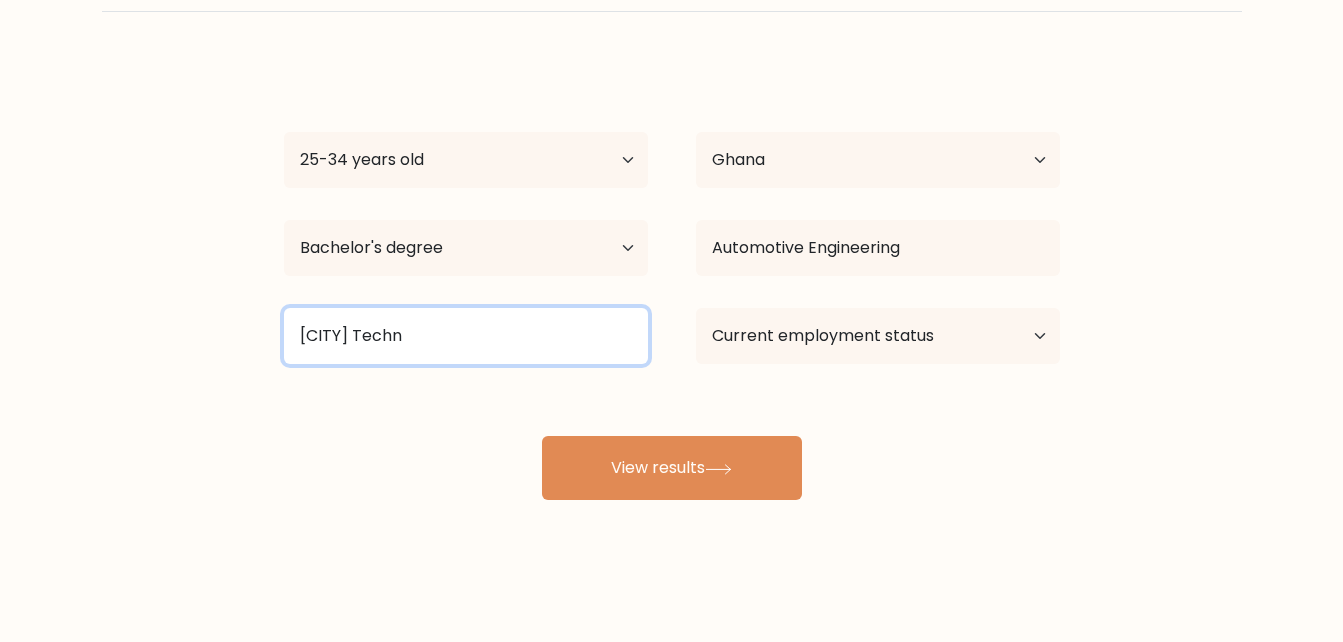 click on "Koforidua Techn" at bounding box center [466, 336] 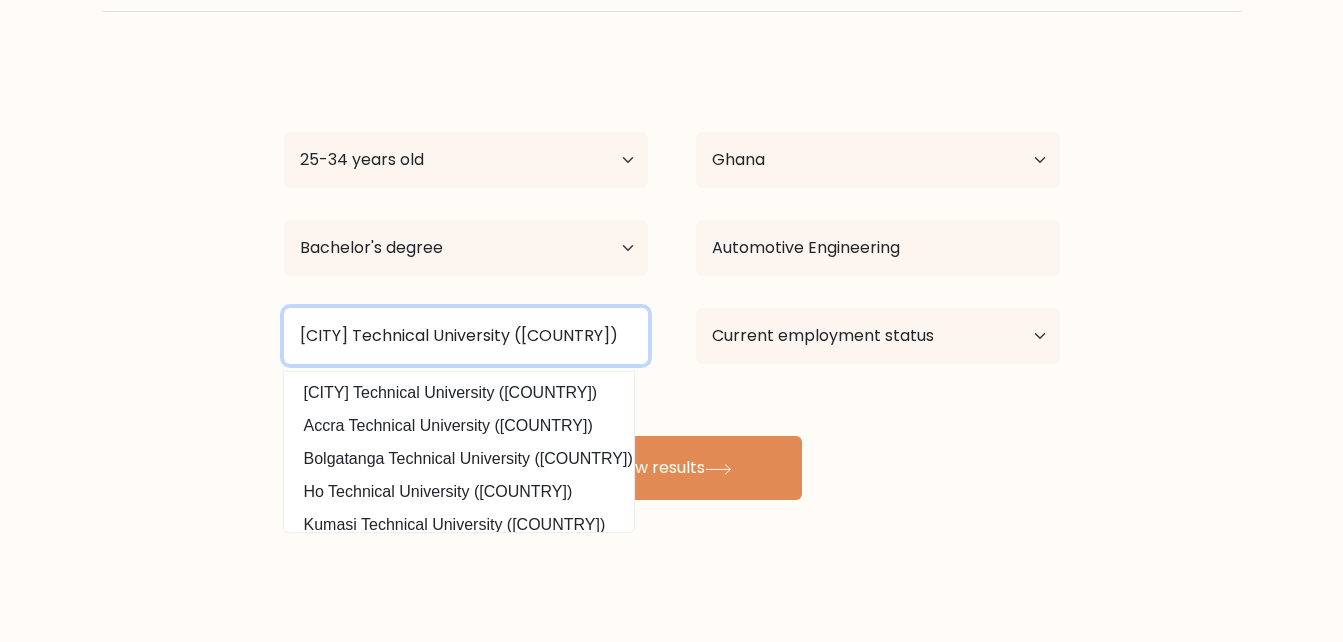 type on "Koforidua Technical University (Ghana)" 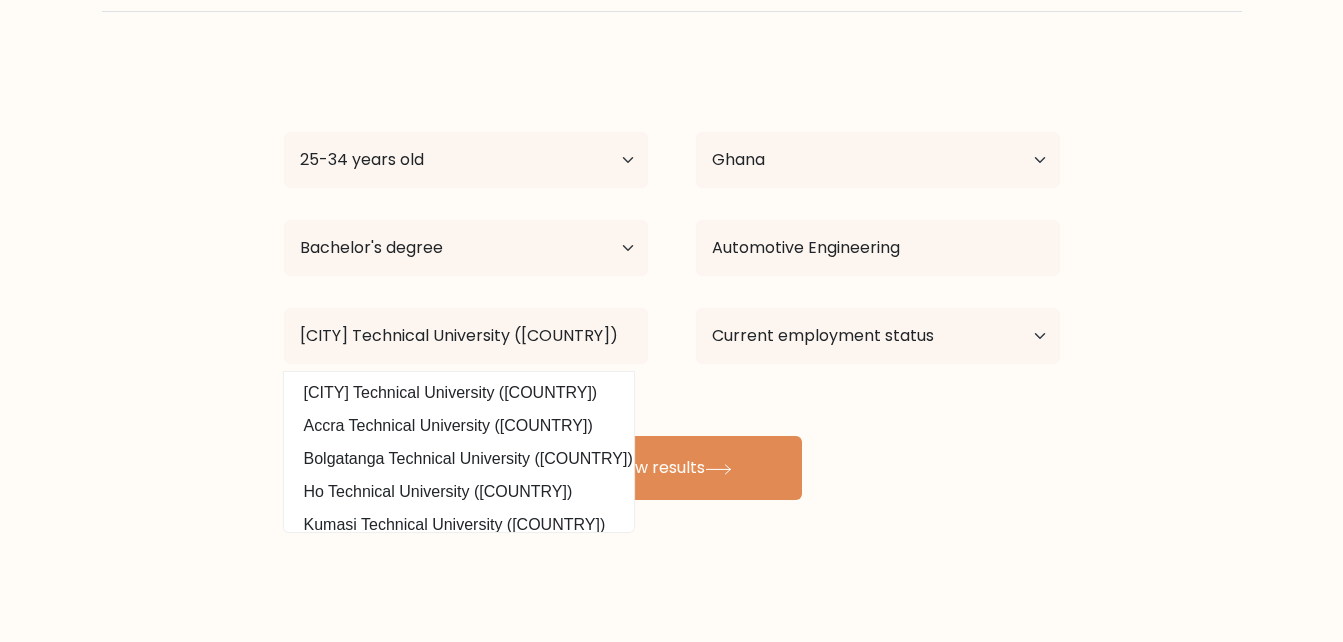 click on "Kenneth
Adu Sakyi
Age
Under 18 years old
18-24 years old
25-34 years old
35-44 years old
45-54 years old
55-64 years old
65 years old and above
Country
Afghanistan
Albania
Algeria
American Samoa
Andorra
Angola
Anguilla
Antarctica
Antigua and Barbuda
Argentina
Armenia
Aruba
Australia
Austria
Azerbaijan
Bahamas
Bahrain
Bangladesh
Barbados
Belarus
Belgium
Belize
Benin
Bermuda
Bhutan
Bolivia
Bonaire, Sint Eustatius and Saba
Bosnia and Herzegovina
Botswana
Bouvet Island
Brazil
Brunei" at bounding box center (672, 280) 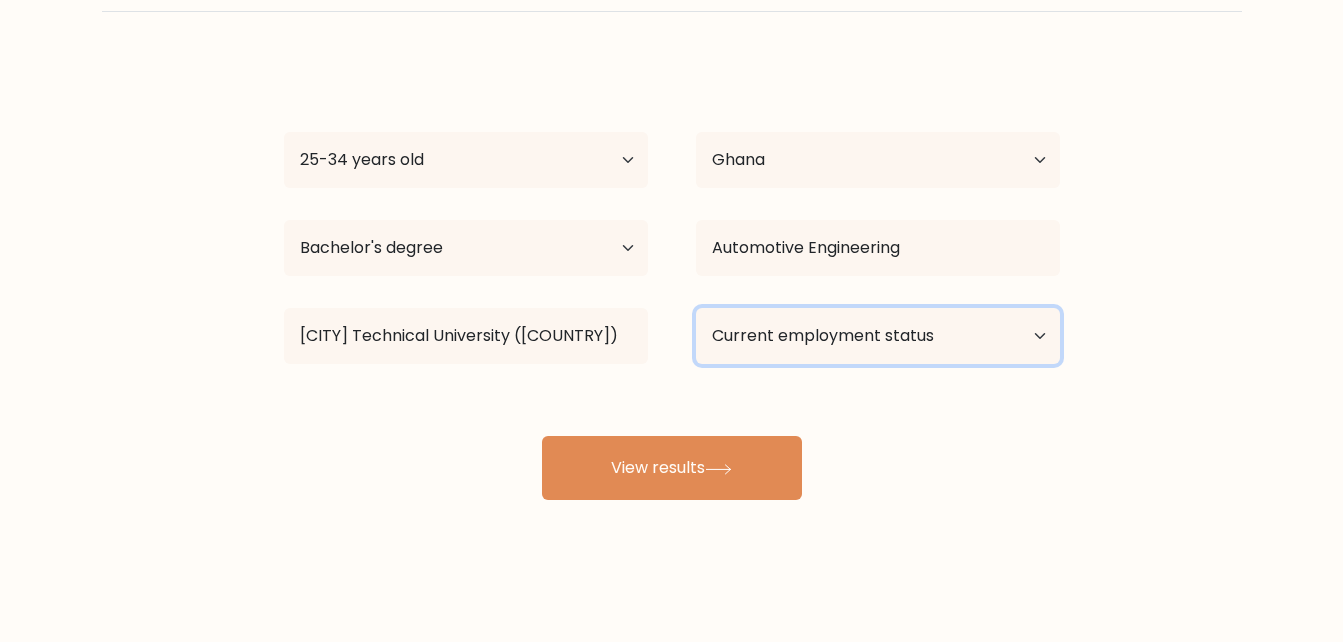 click on "Current employment status
Employed
Student
Retired
Other / prefer not to answer" at bounding box center (878, 336) 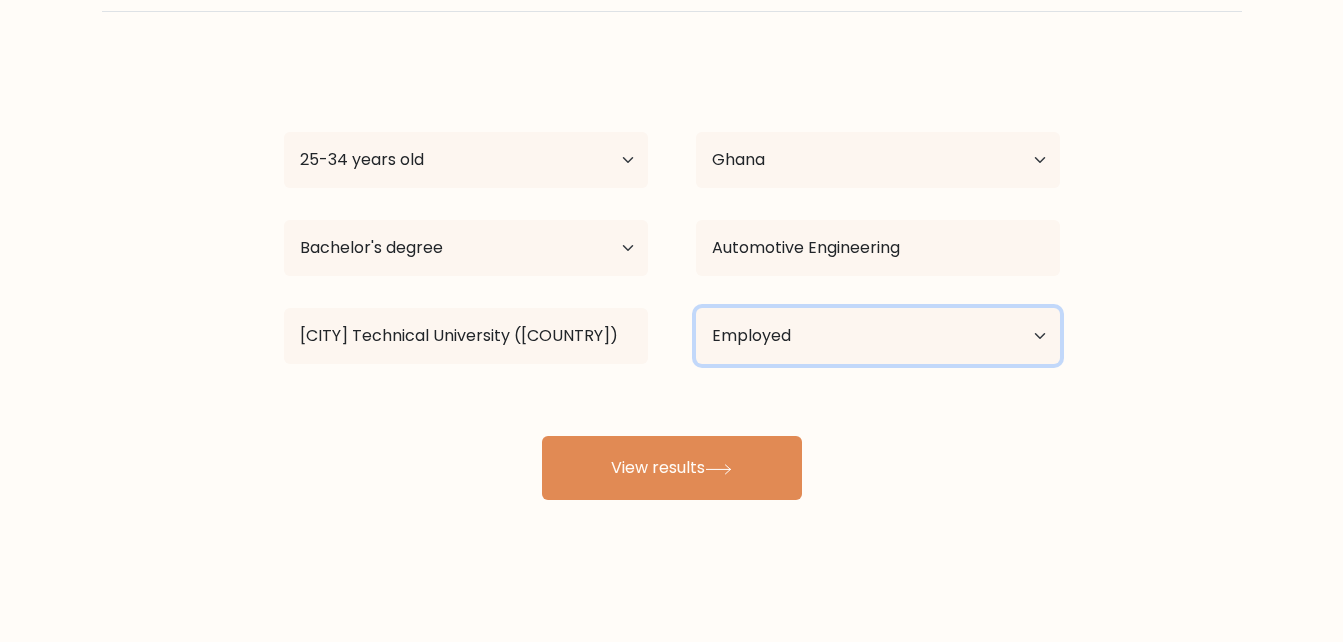click on "Current employment status
Employed
Student
Retired
Other / prefer not to answer" at bounding box center (878, 336) 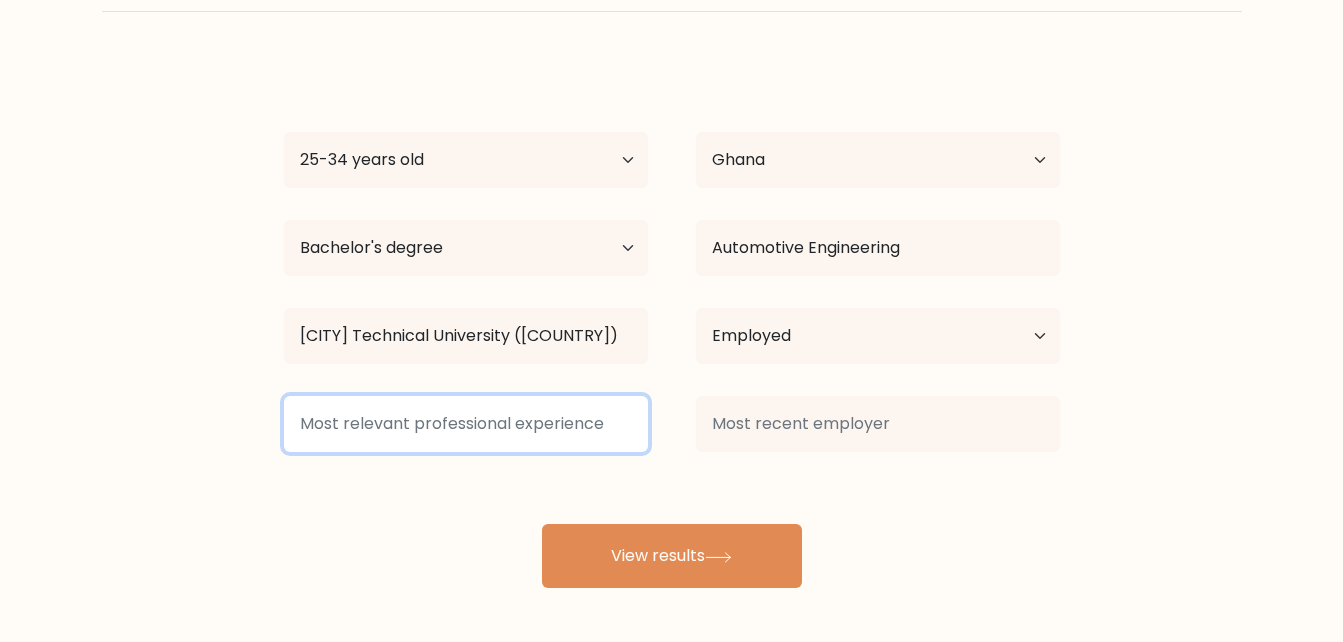 click at bounding box center (466, 424) 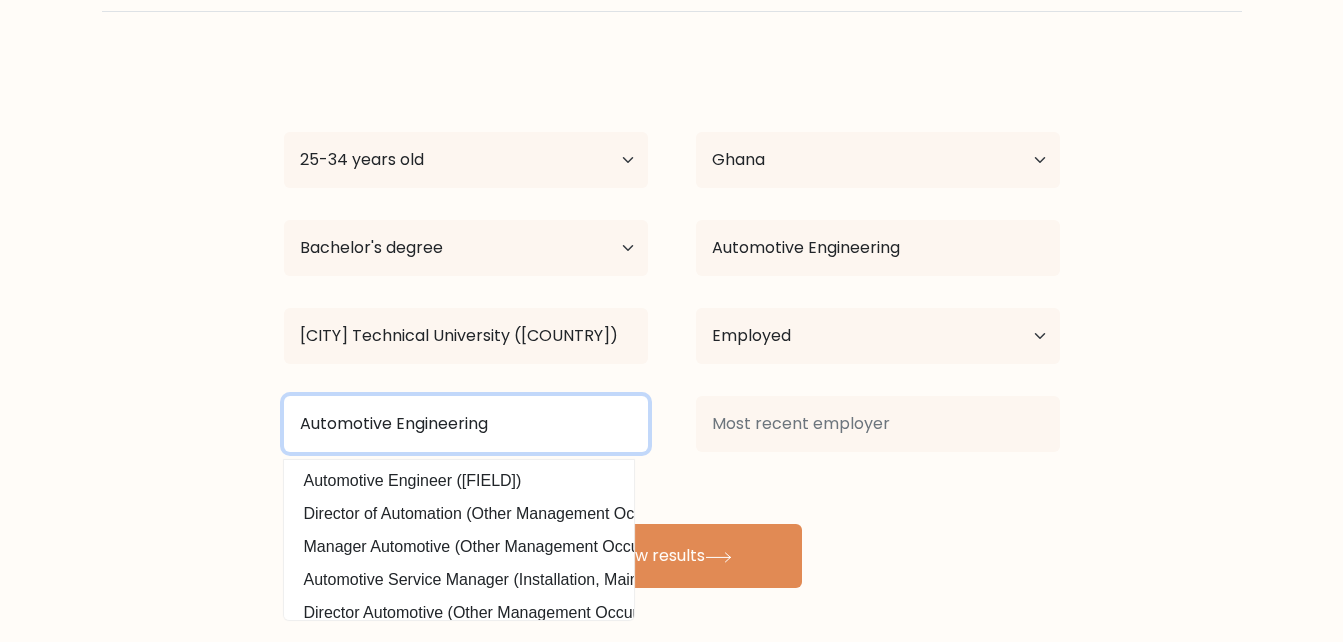 type on "Automotive Engineering" 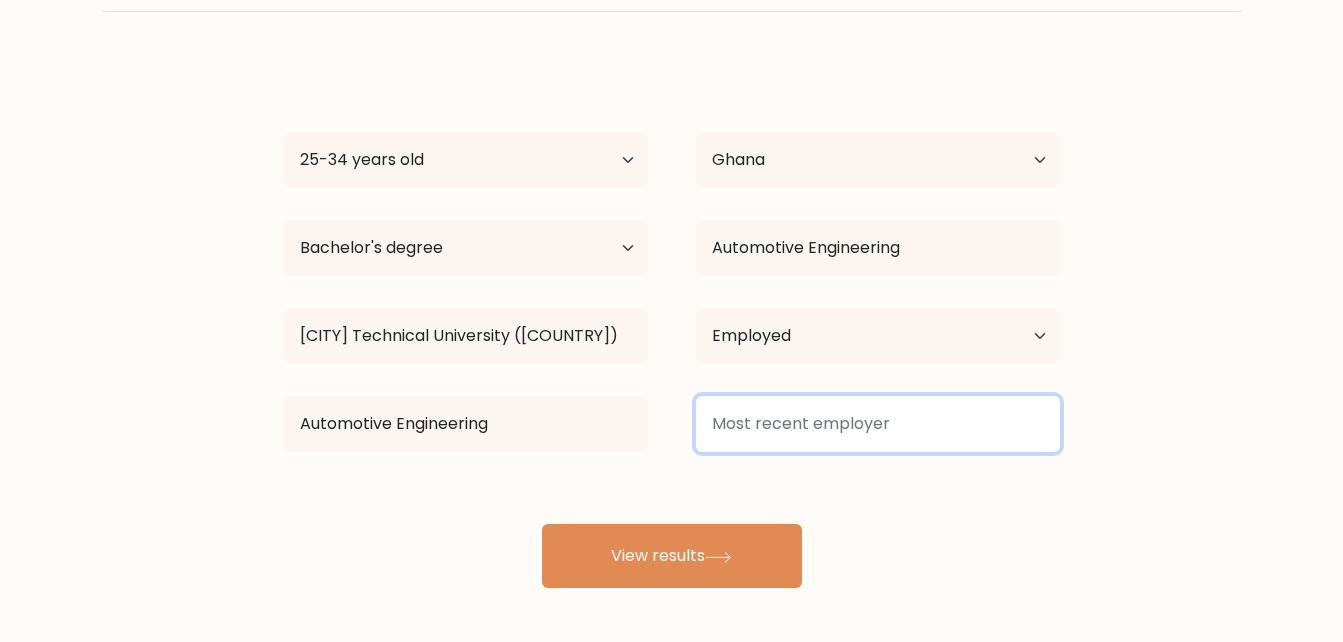 click at bounding box center (878, 424) 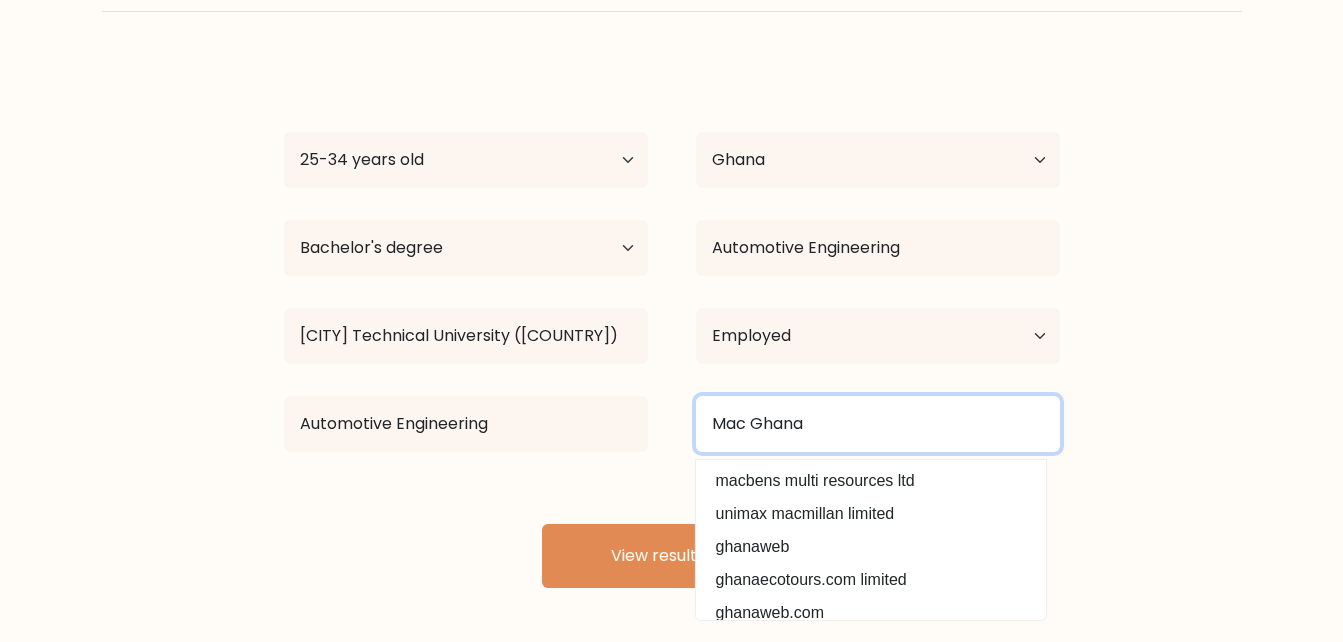 type on "Mac Ghana" 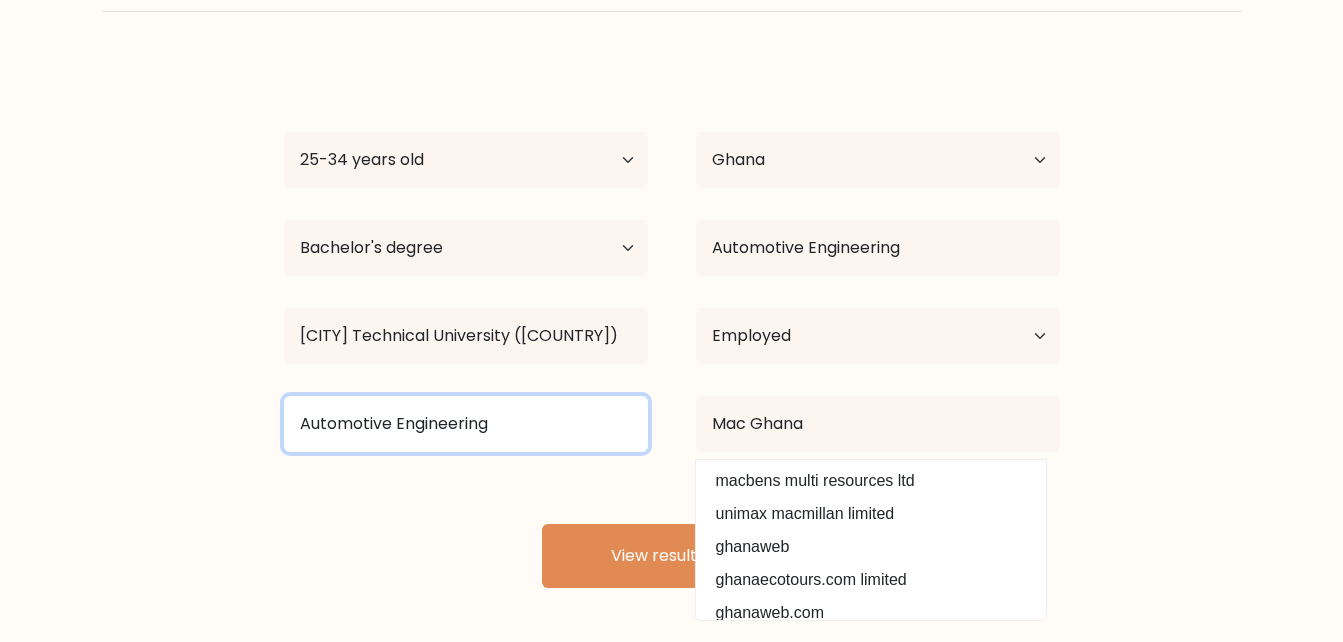 click on "Automotive Engineering" at bounding box center [466, 424] 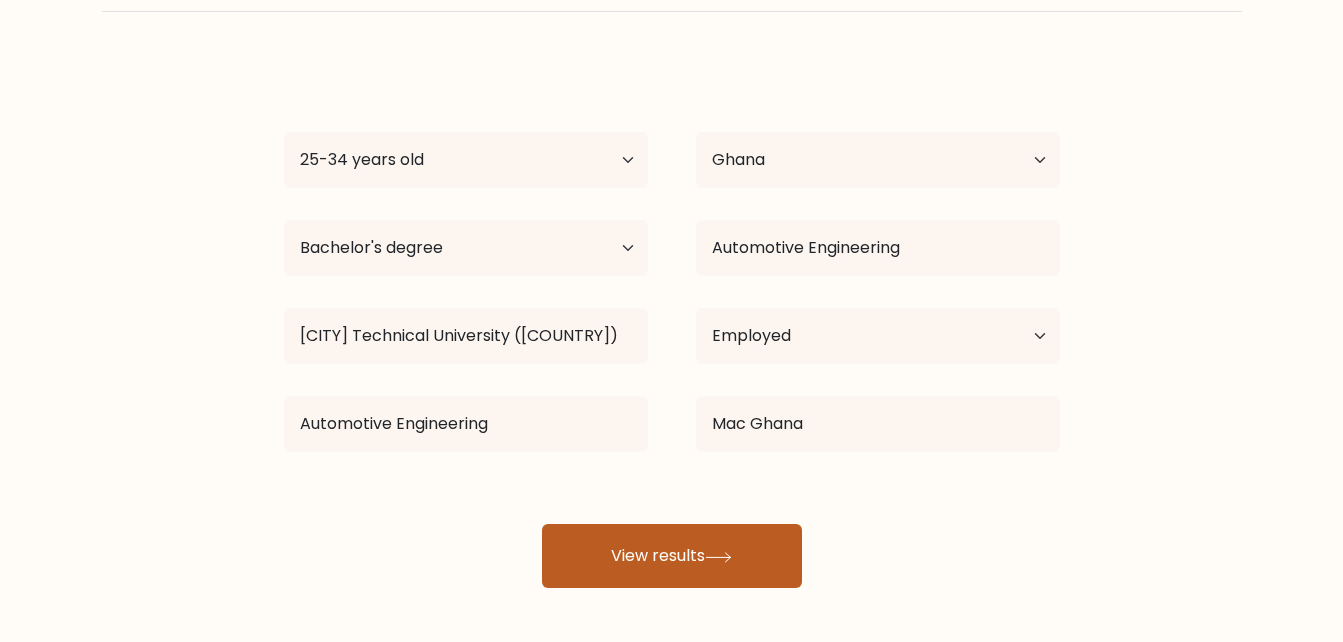 click on "View results" at bounding box center [672, 556] 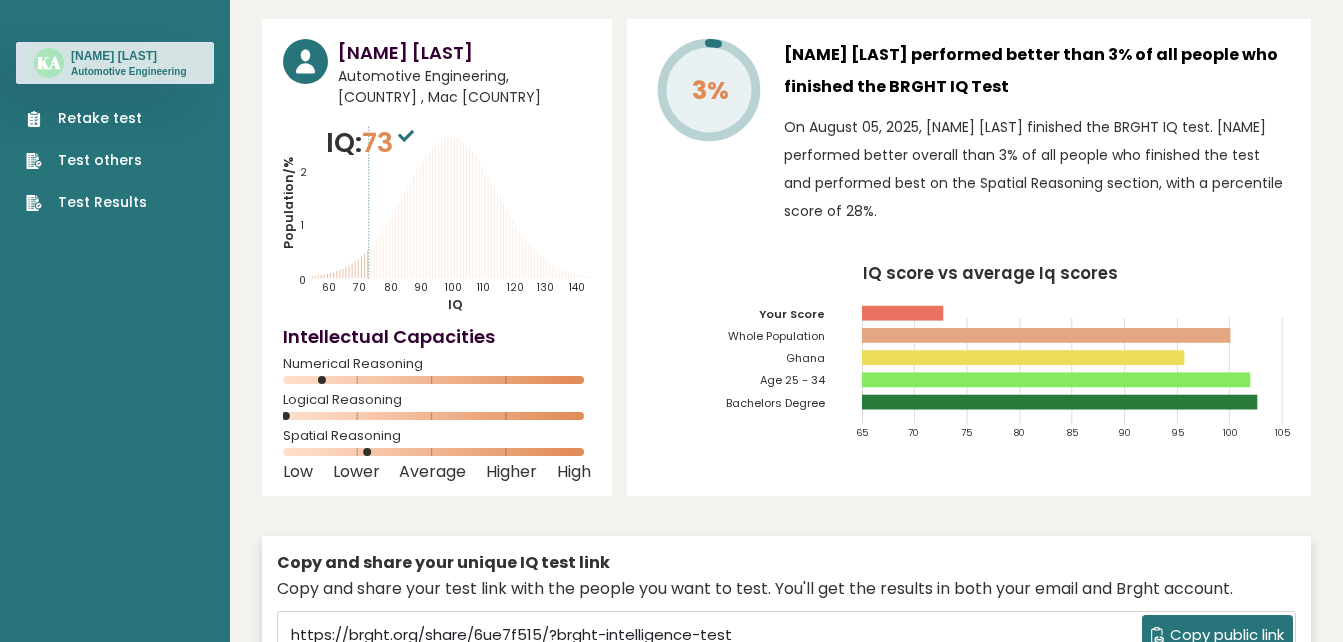 scroll, scrollTop: 0, scrollLeft: 0, axis: both 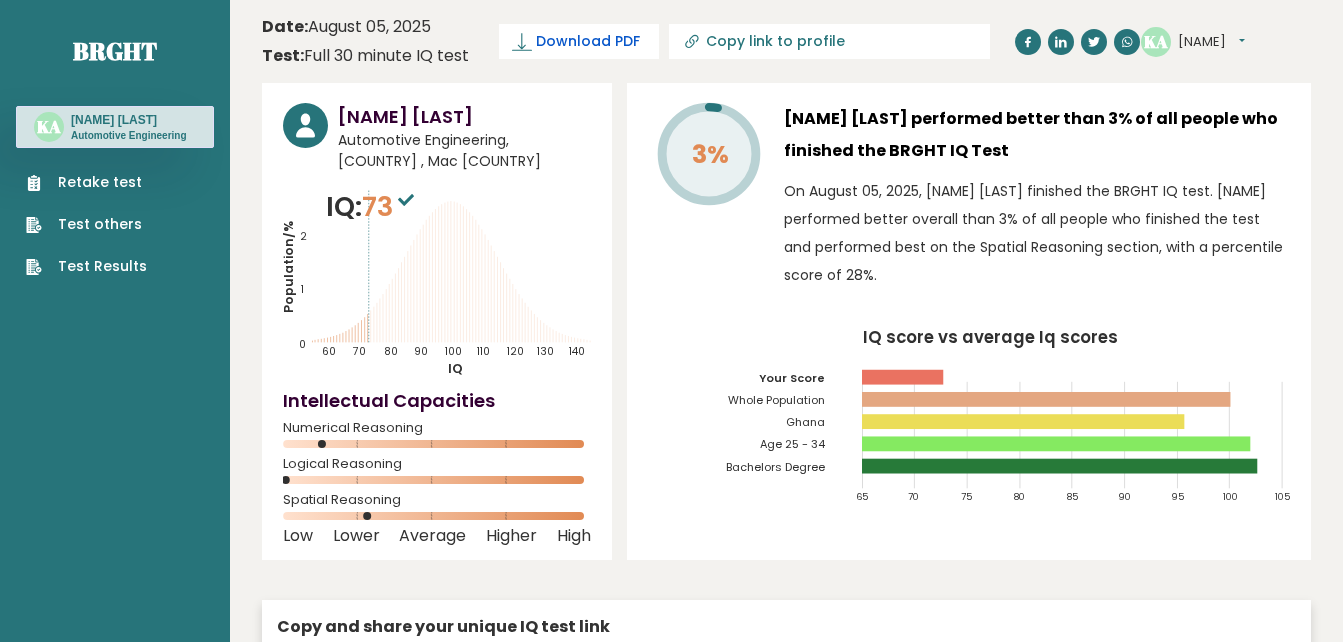 click on "Download PDF" at bounding box center (588, 41) 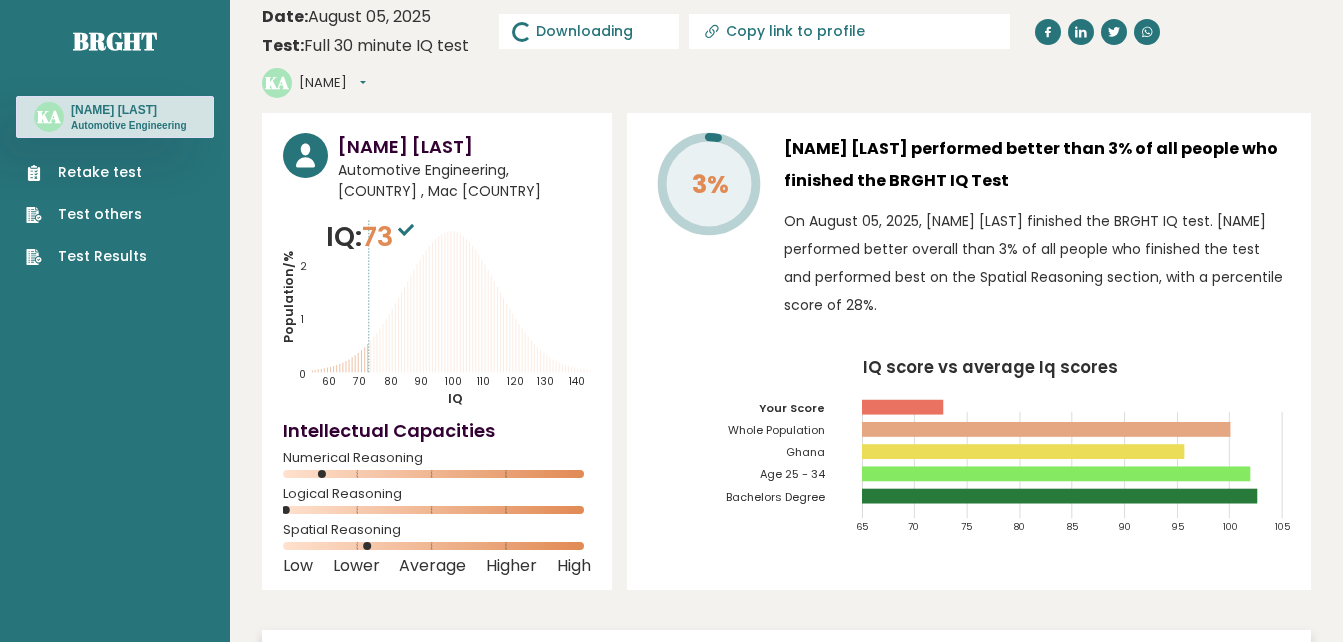 scroll, scrollTop: 9, scrollLeft: 0, axis: vertical 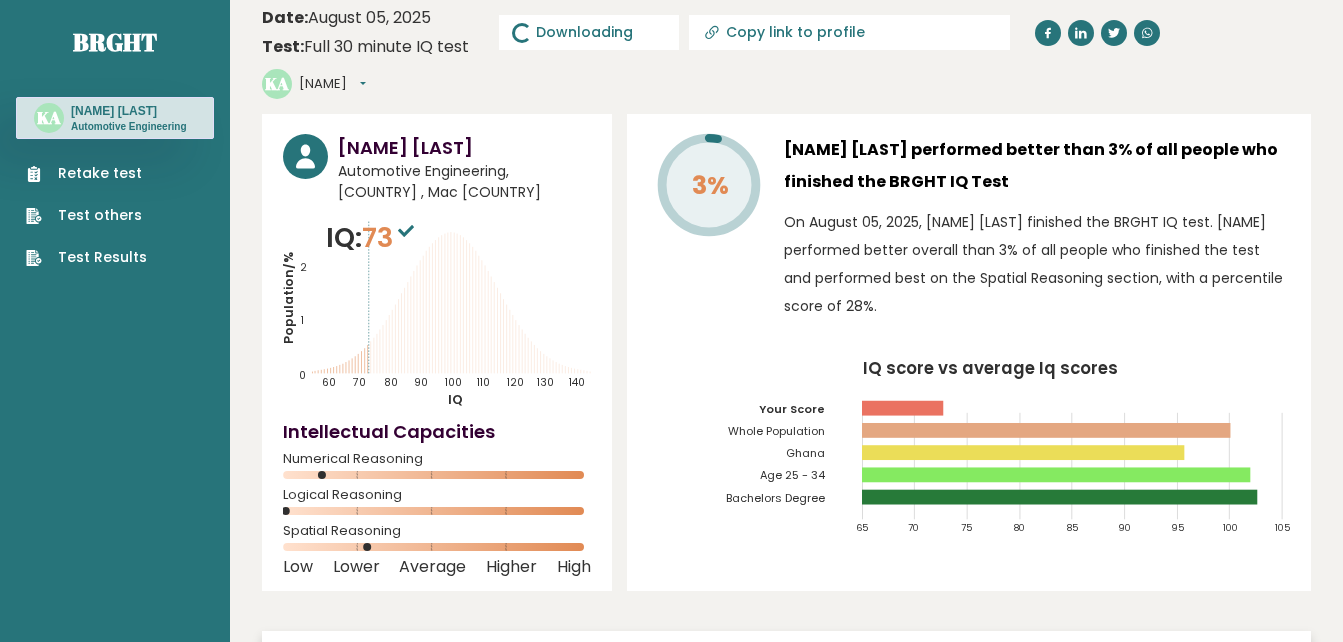 click on "3%
[NAME] [LAST] performed better than
3% of all
people who finished the BRGHT IQ Test
On August 05, 2025, [NAME]
[LAST] finished the BRGHT IQ test. [NAME] performed better overall than
3% of all people who finished the test and
performed best on the
Spatial Reasoning section, with
a percentile score of 28%." at bounding box center (969, 232) 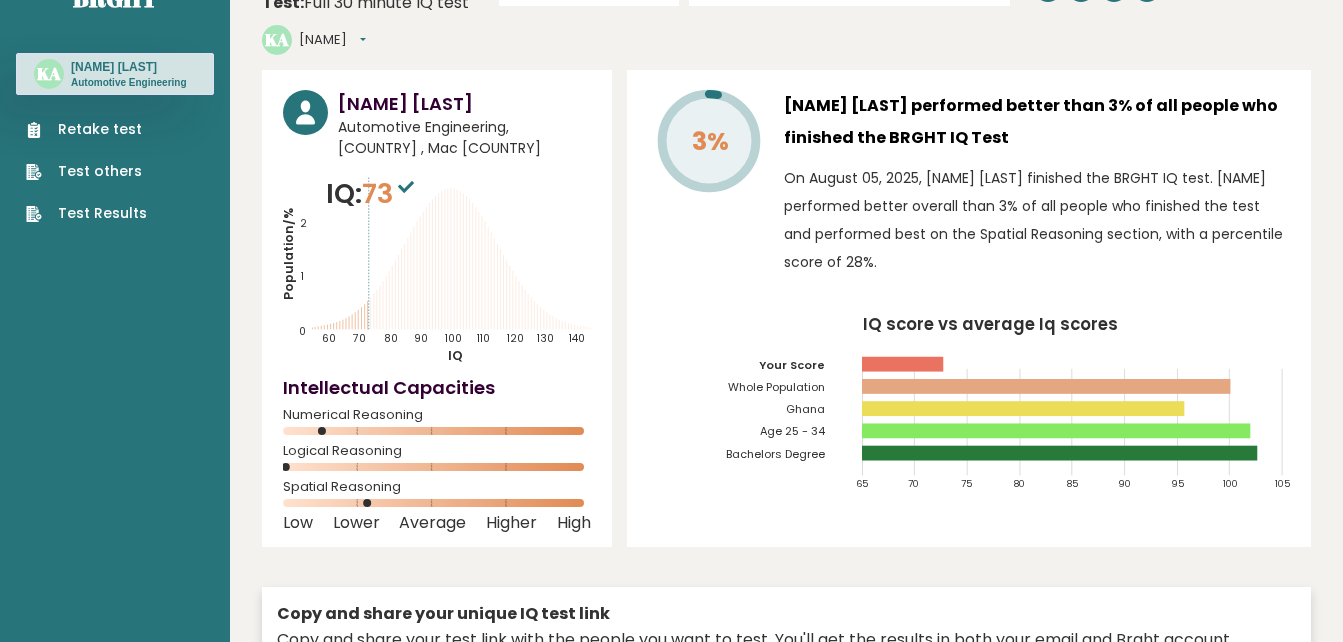 scroll, scrollTop: 0, scrollLeft: 0, axis: both 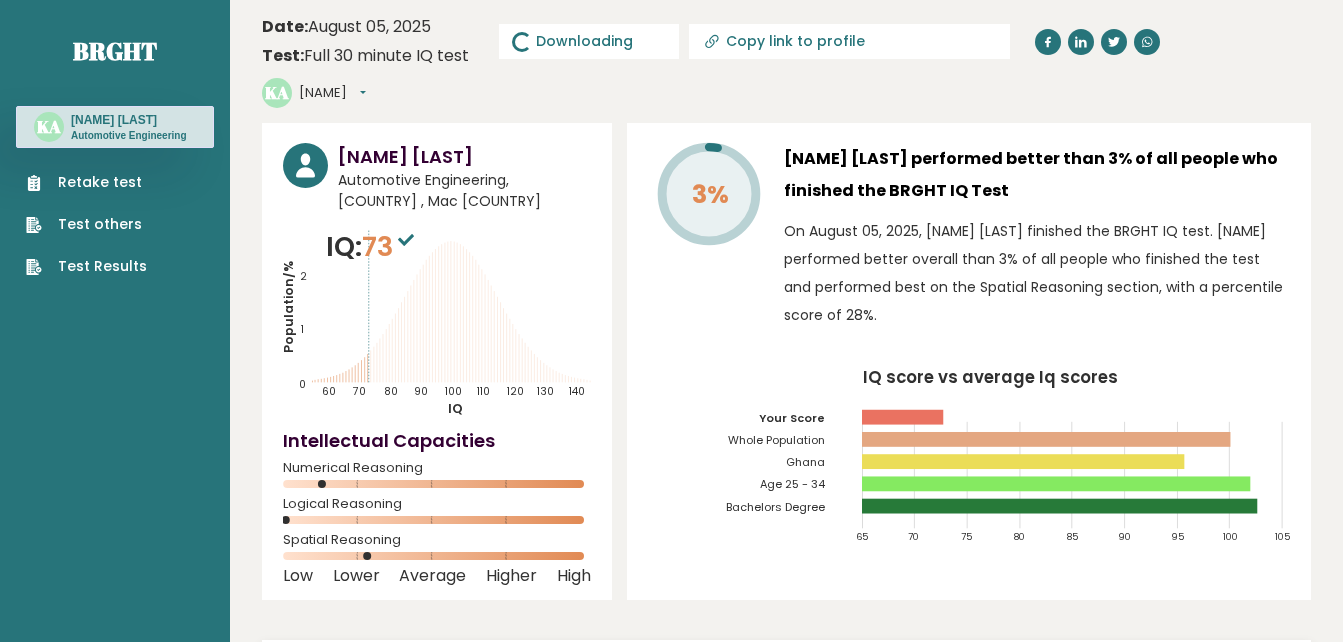 click on "Retake test" at bounding box center [86, 182] 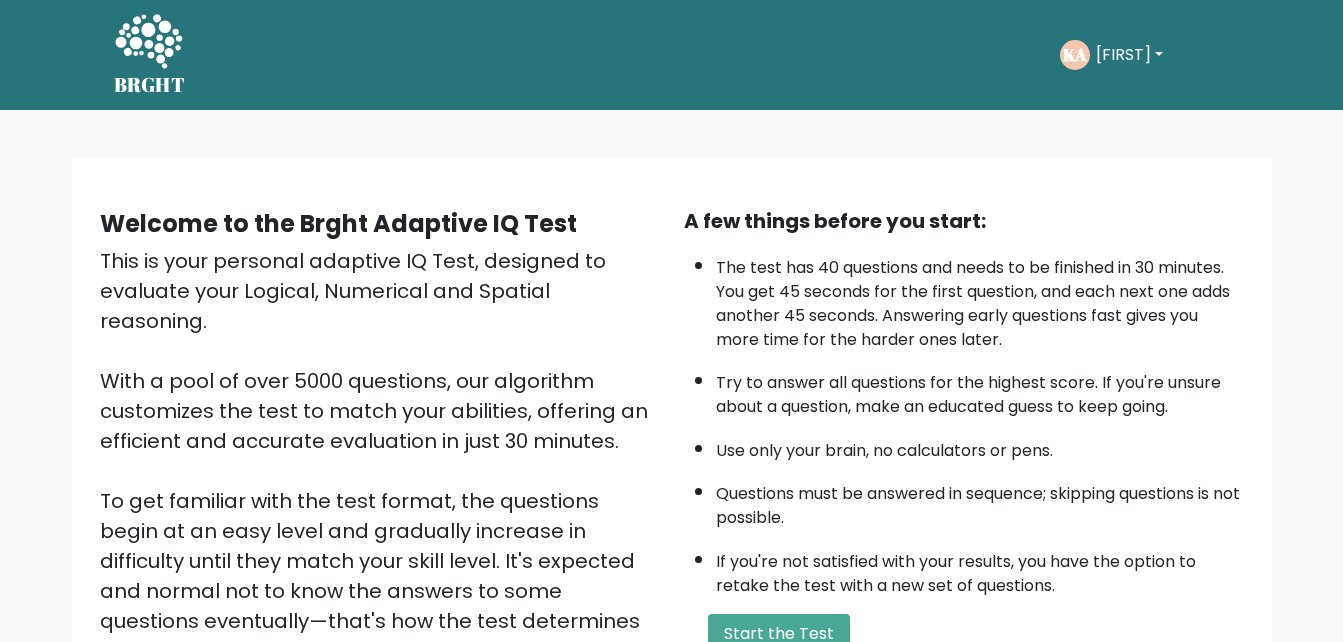 scroll, scrollTop: 0, scrollLeft: 0, axis: both 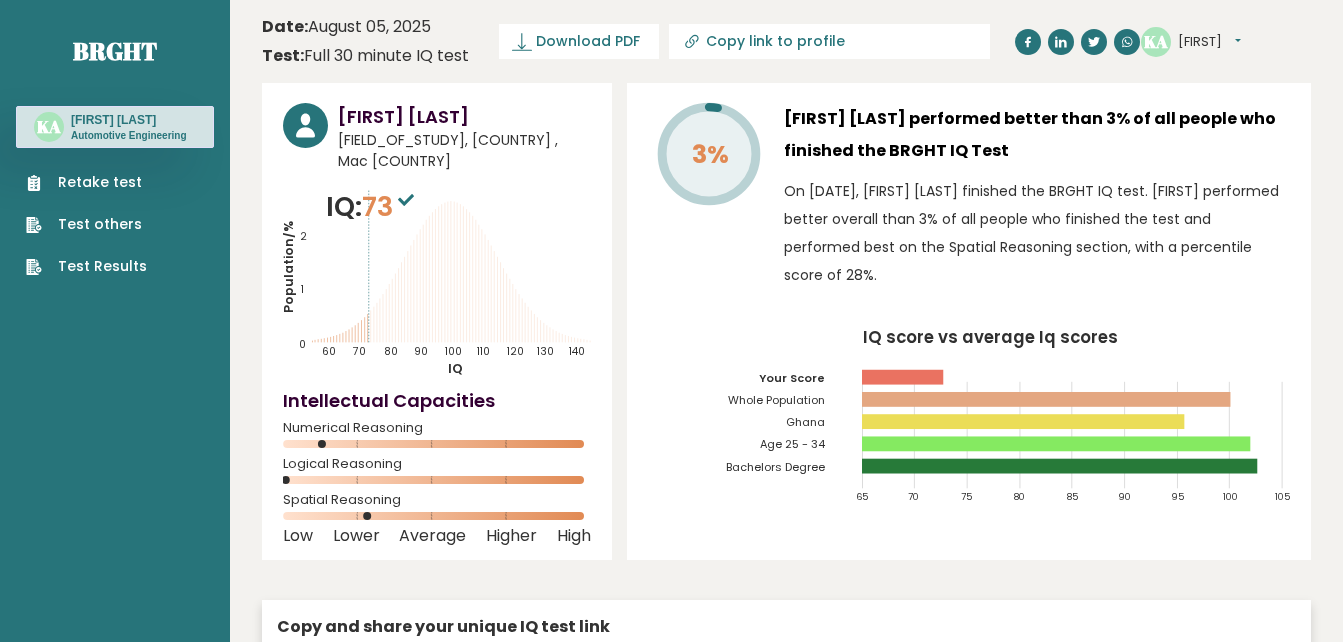 click on "Test Results" at bounding box center (86, 266) 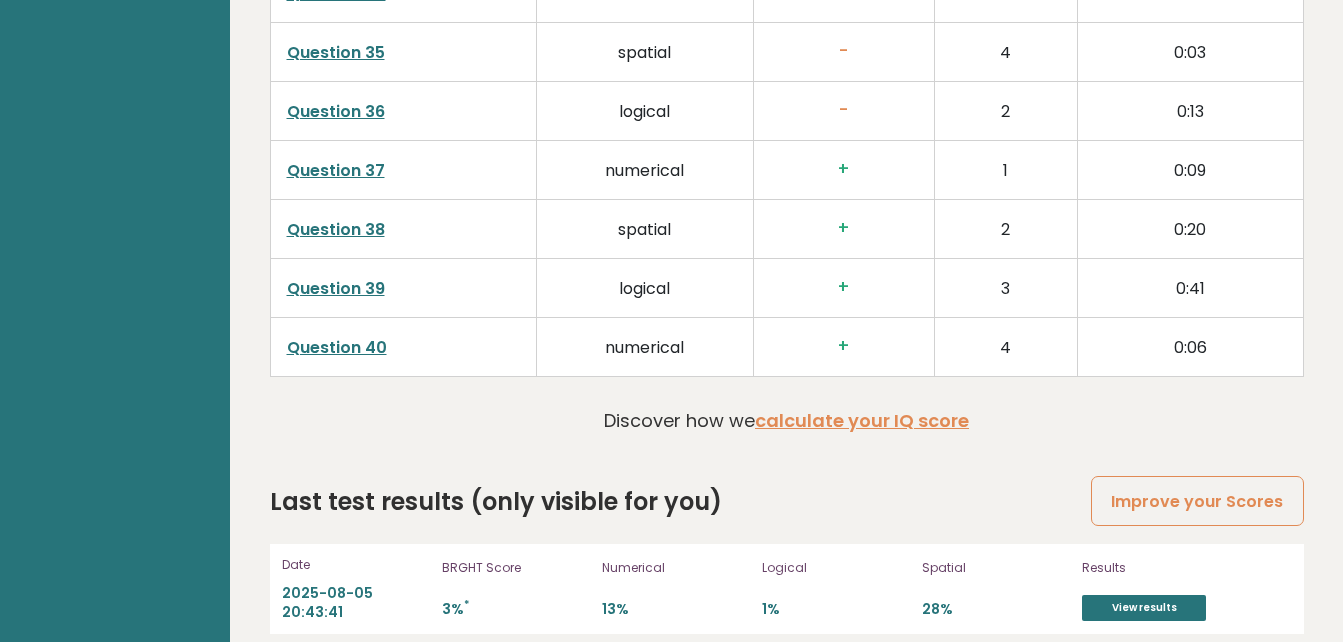 scroll, scrollTop: 5162, scrollLeft: 0, axis: vertical 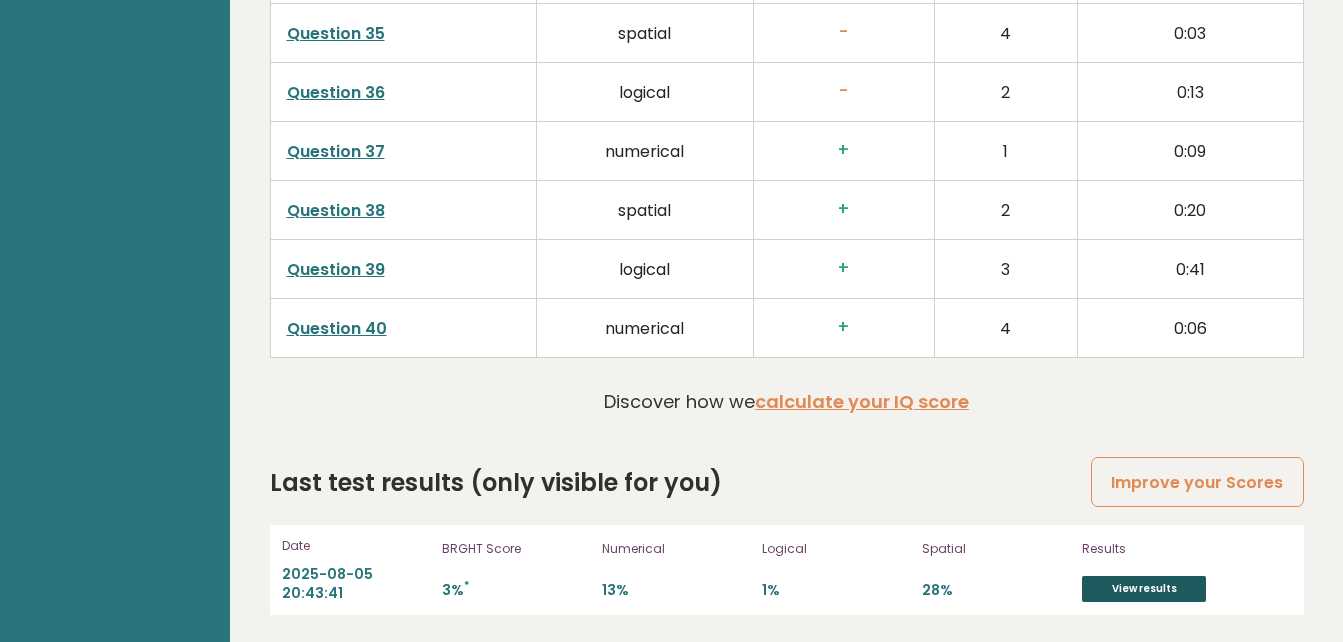 click on "View results" at bounding box center (1144, 589) 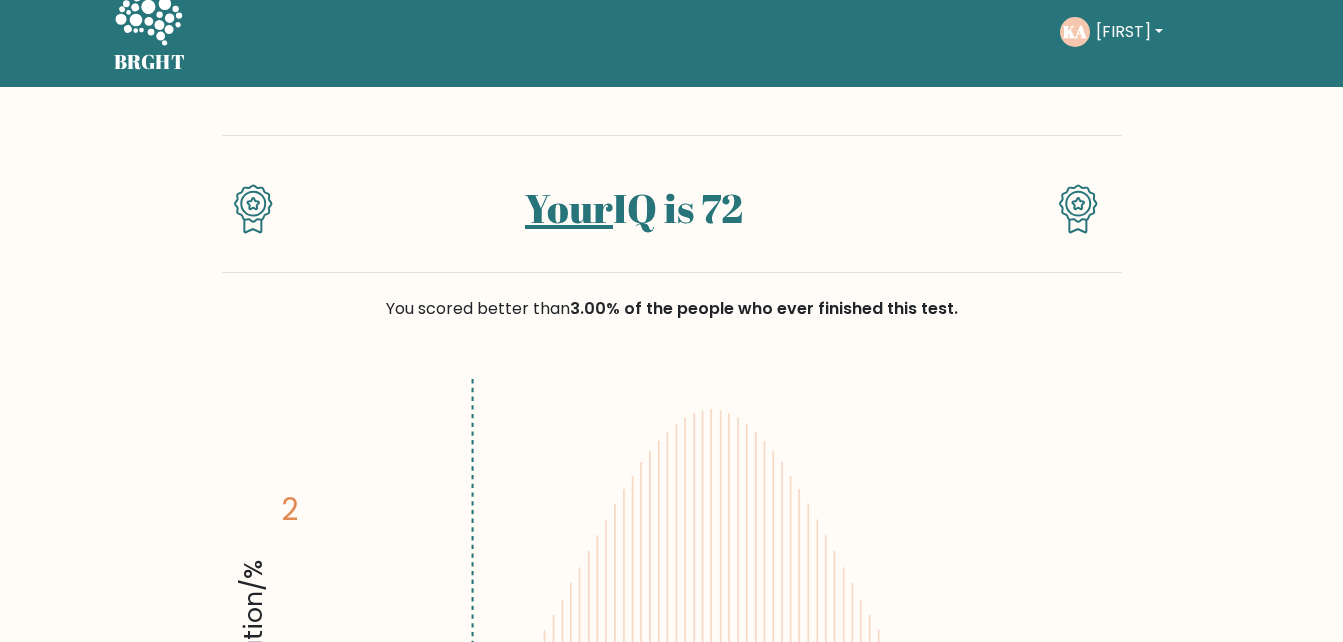 scroll, scrollTop: 0, scrollLeft: 0, axis: both 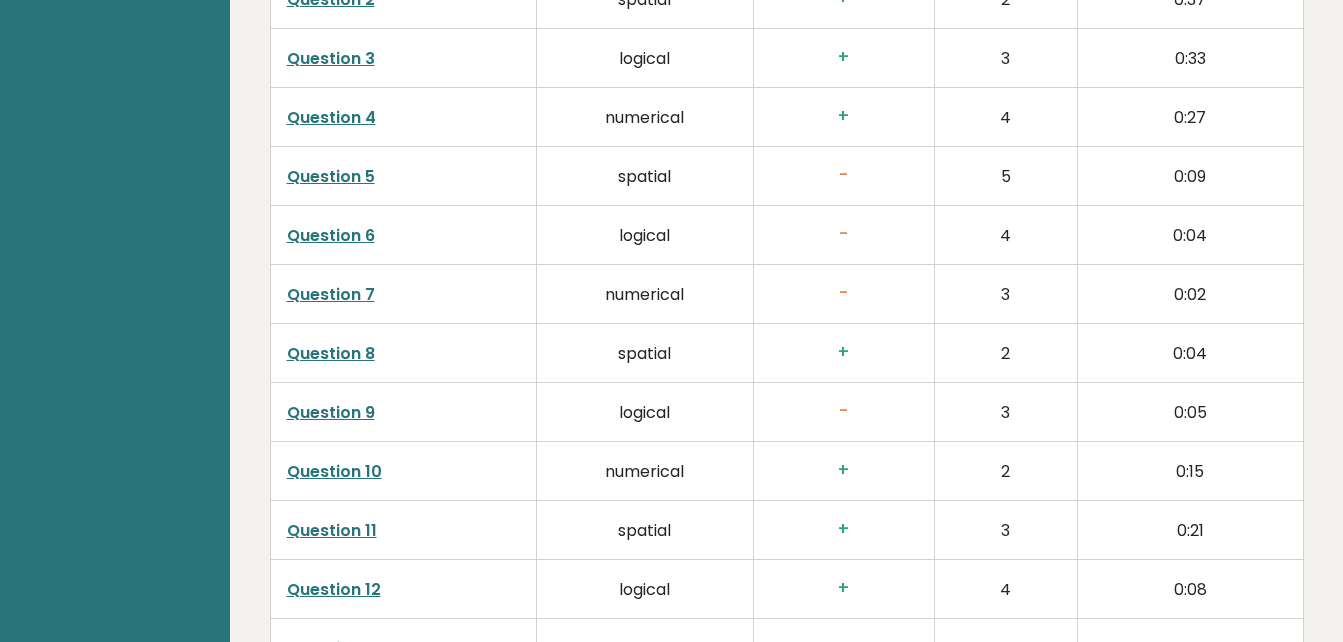 click on "Question
5" at bounding box center [331, 176] 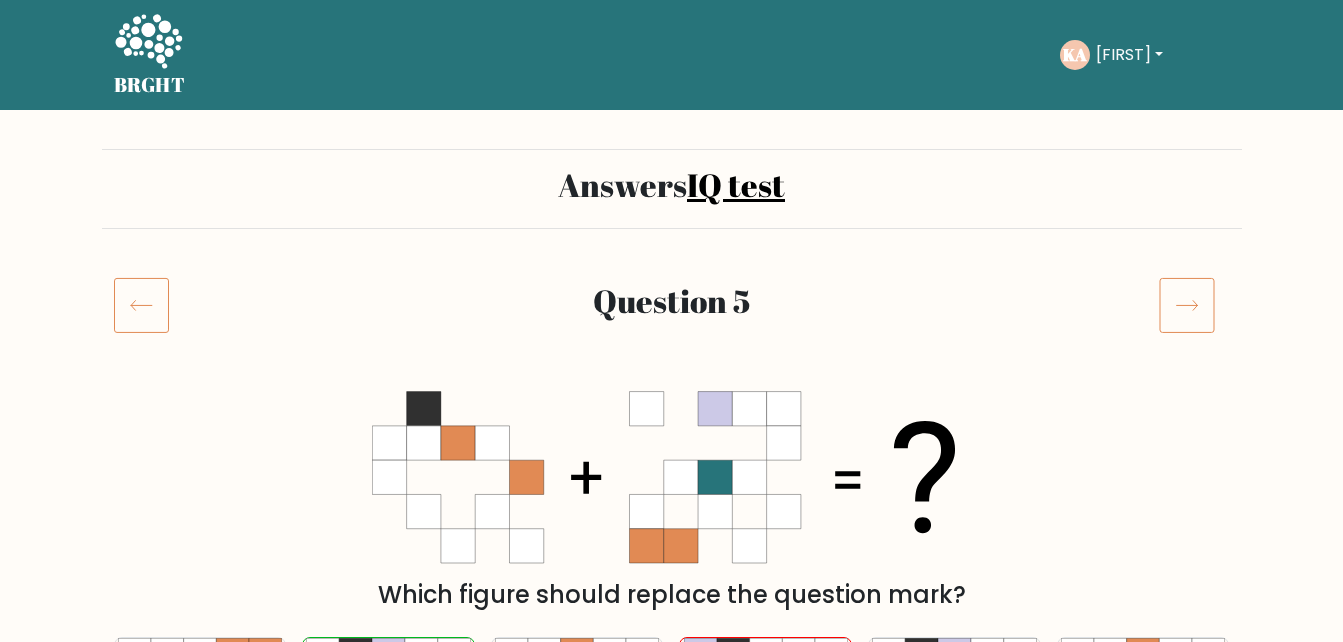 scroll, scrollTop: 0, scrollLeft: 0, axis: both 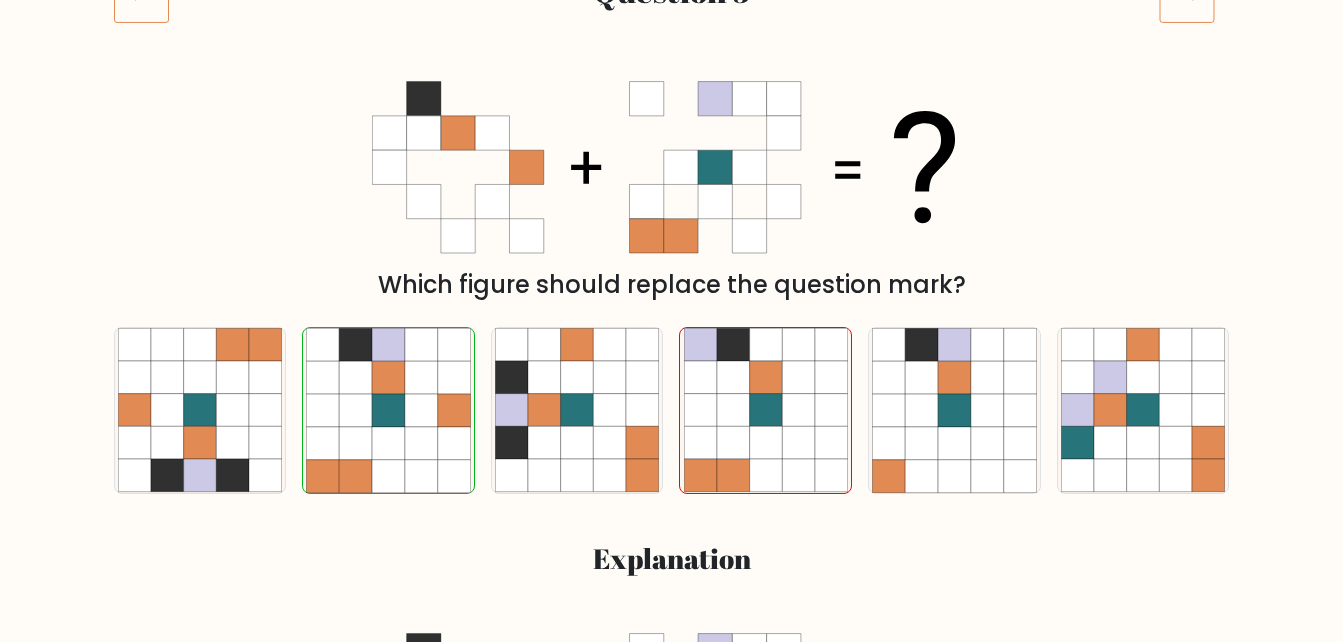 click 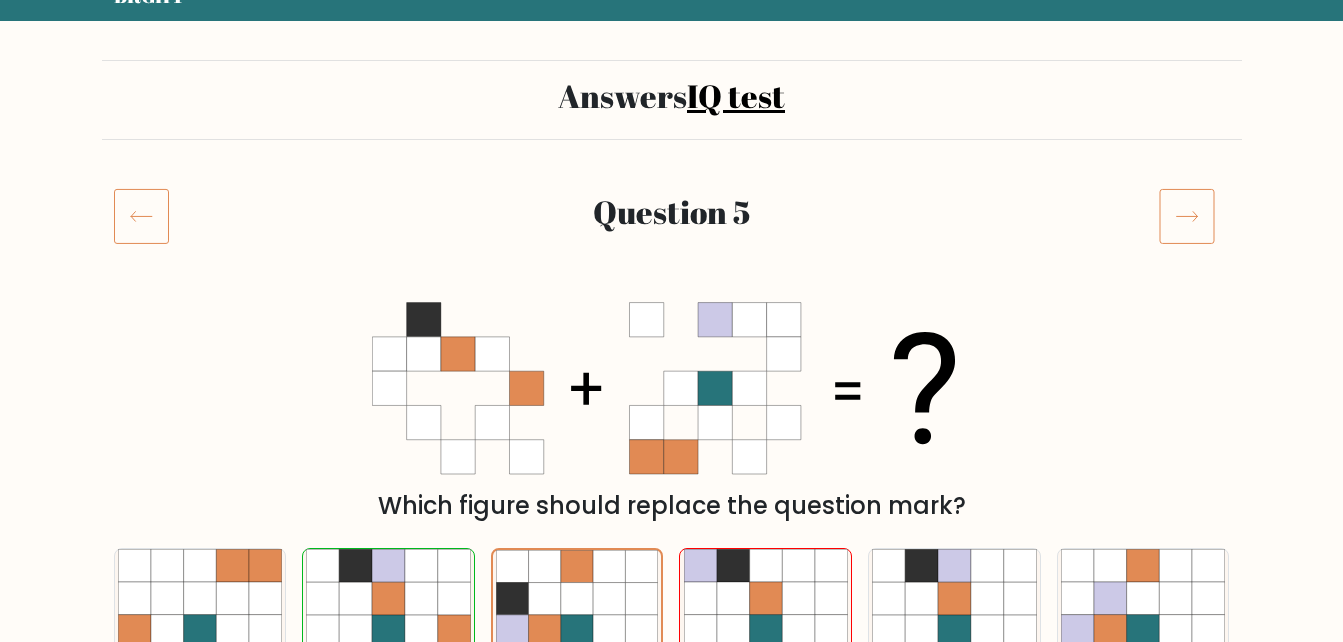 scroll, scrollTop: 0, scrollLeft: 0, axis: both 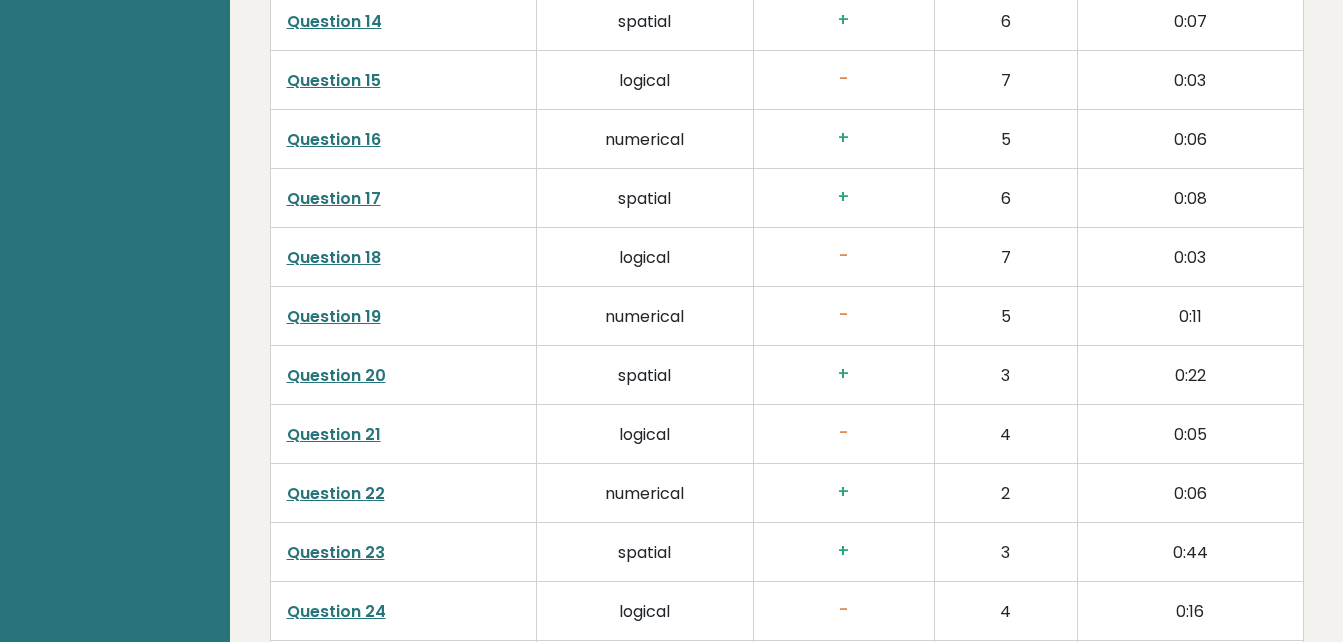 click on "Question
18" at bounding box center [334, 257] 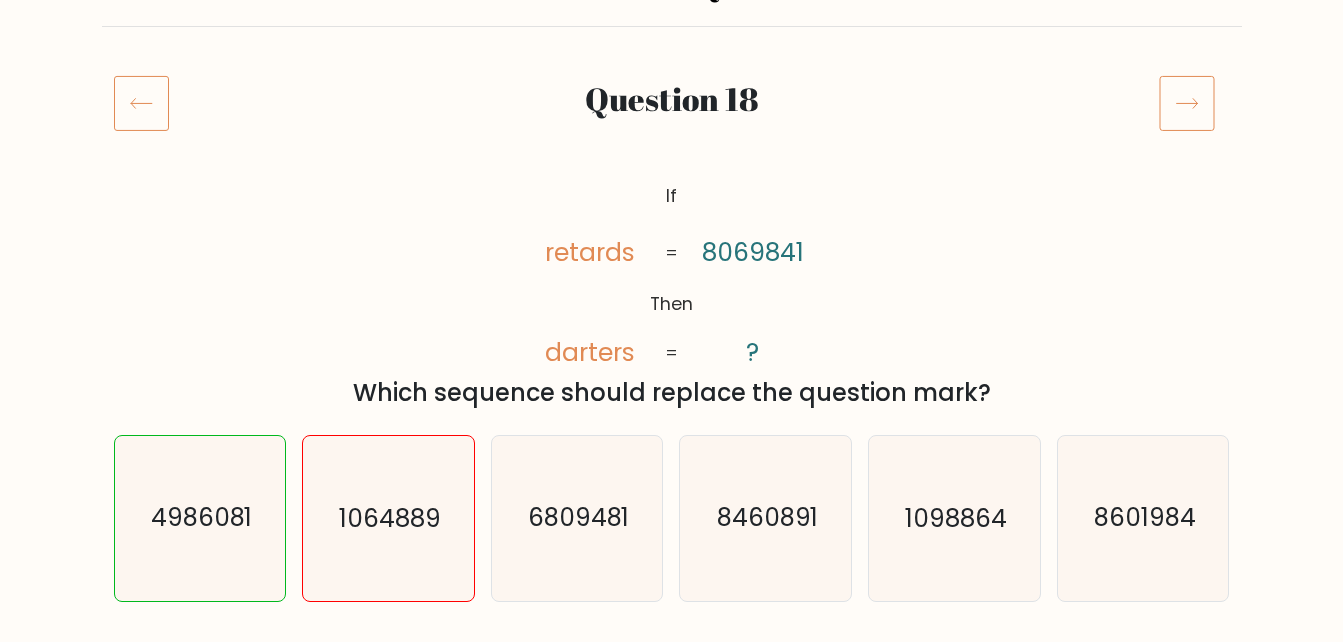 scroll, scrollTop: 201, scrollLeft: 0, axis: vertical 